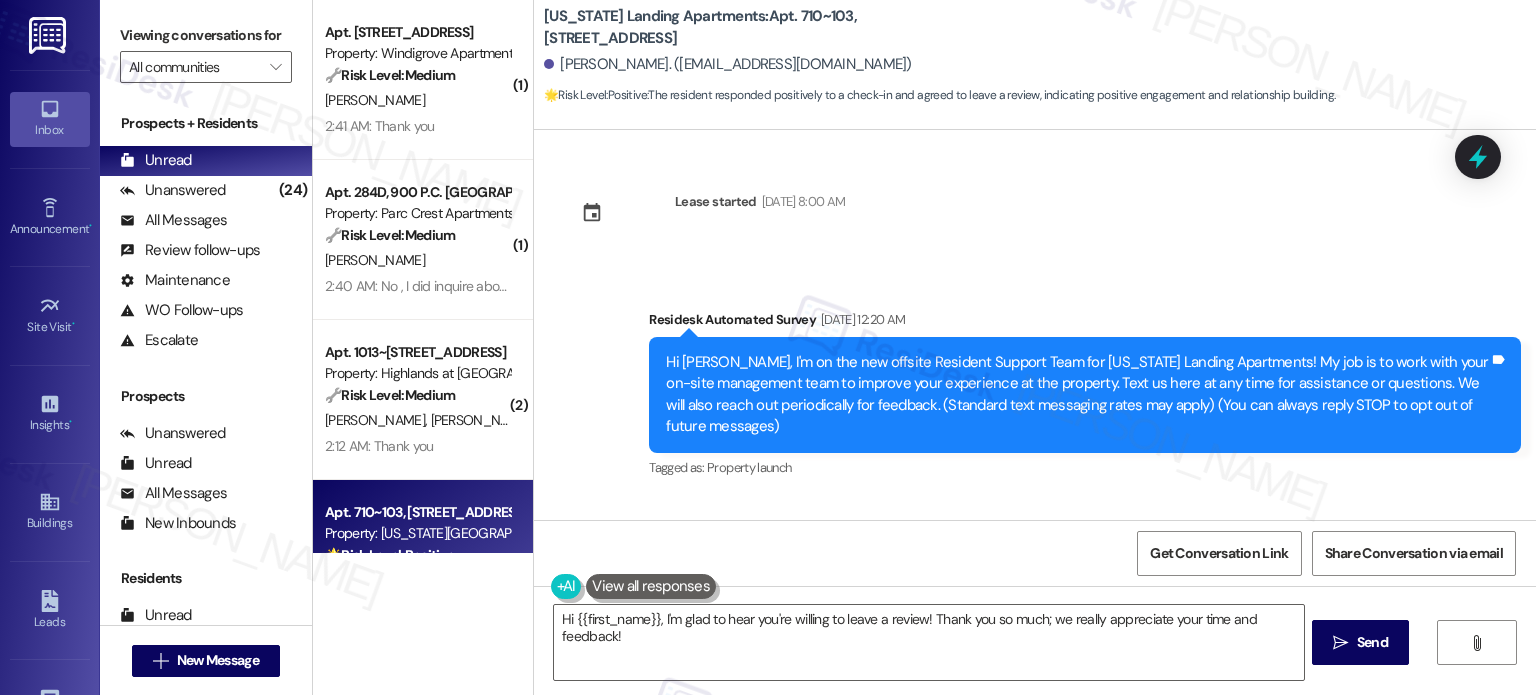 scroll, scrollTop: 0, scrollLeft: 0, axis: both 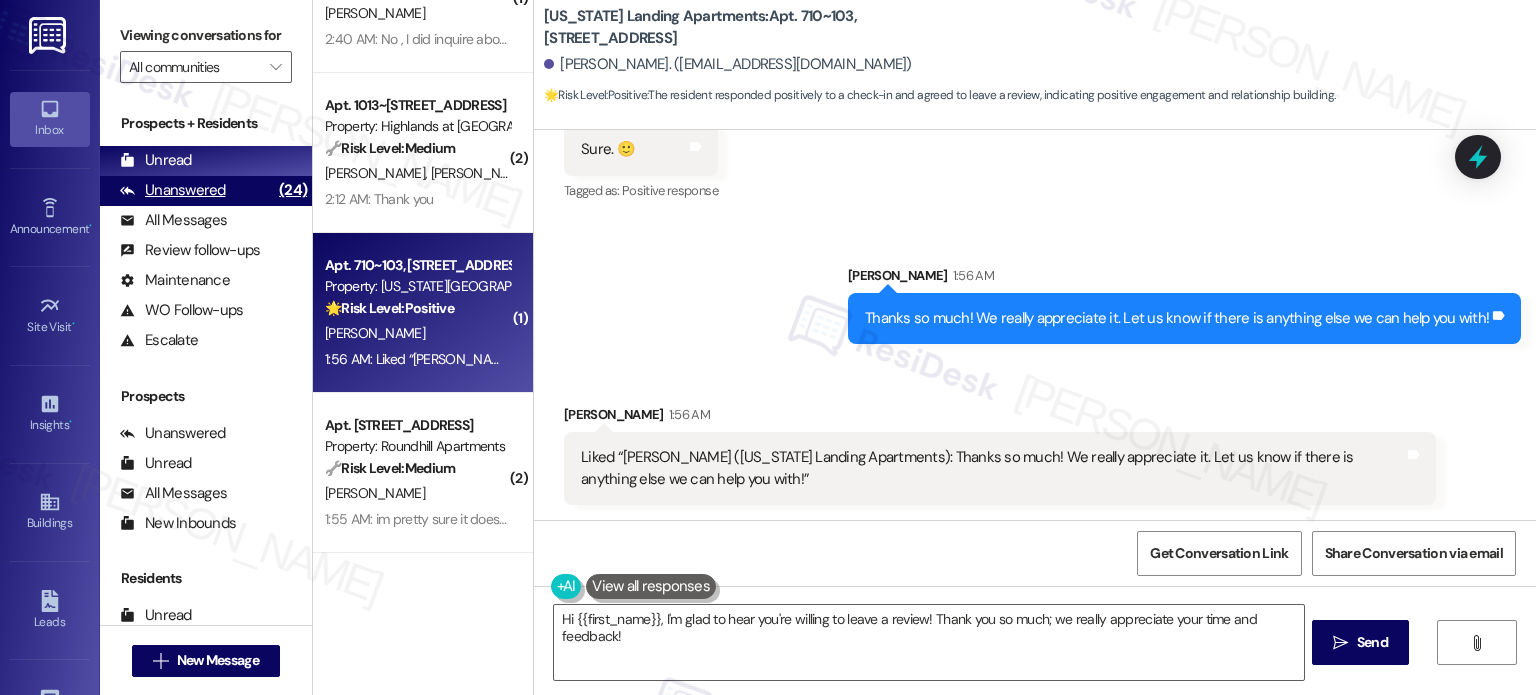 click on "Unanswered" at bounding box center [173, 190] 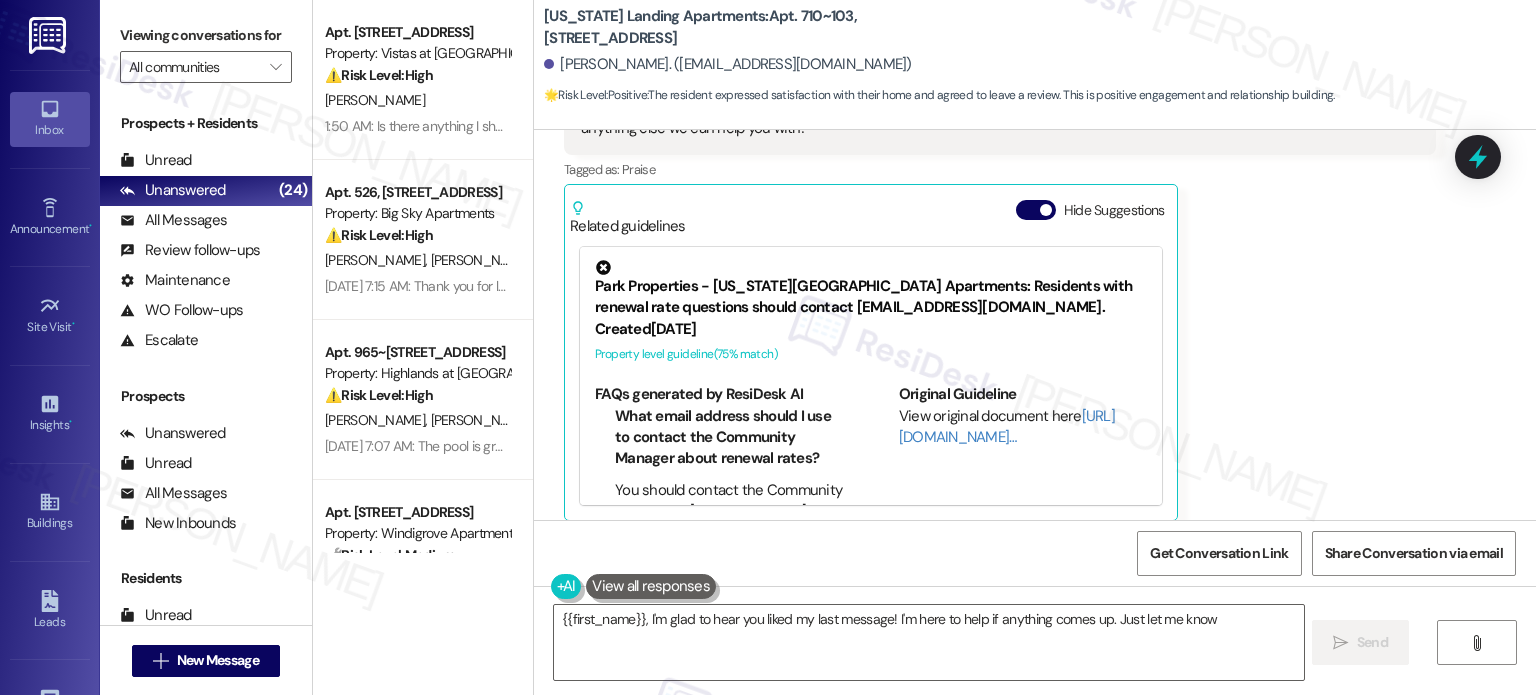 type on "{{first_name}}, I'm glad to hear you liked my last message! I'm here to help if anything comes up. Just let me know!" 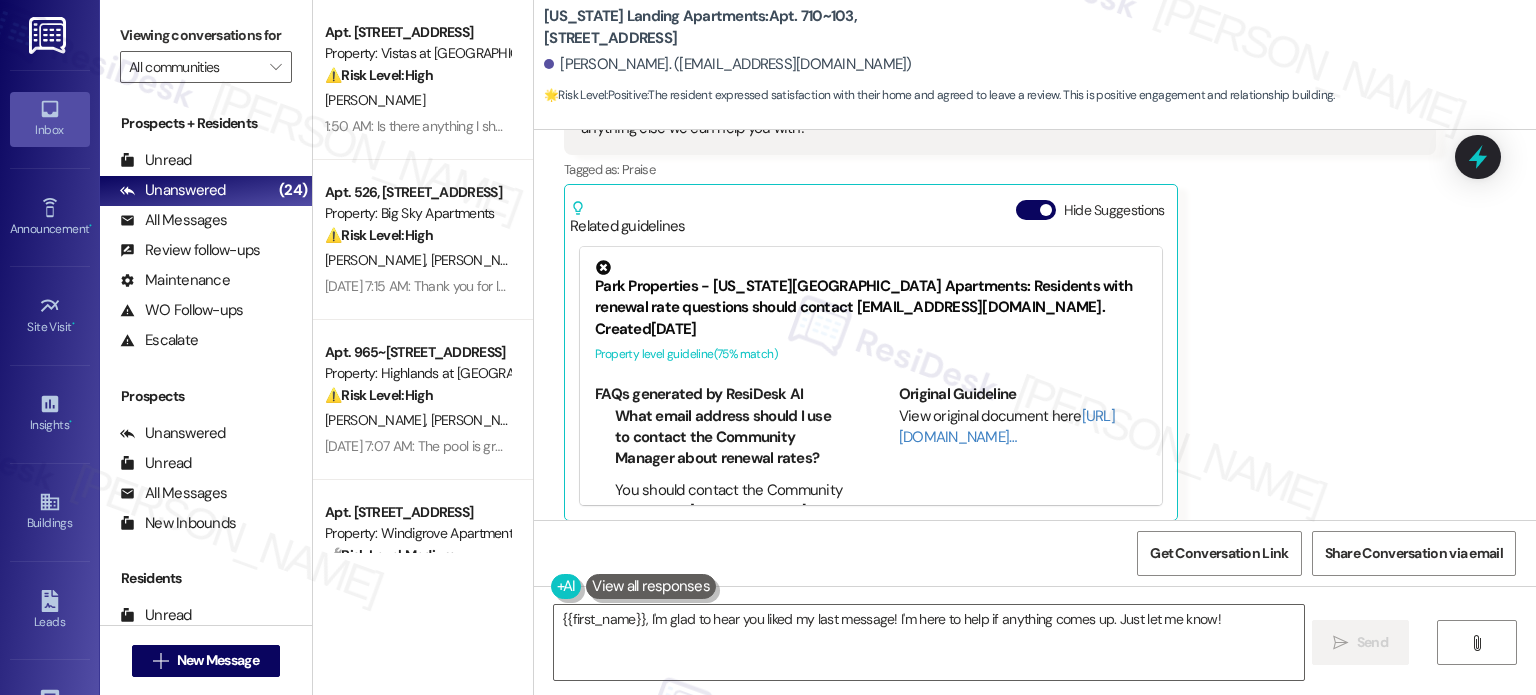 scroll, scrollTop: 1596, scrollLeft: 0, axis: vertical 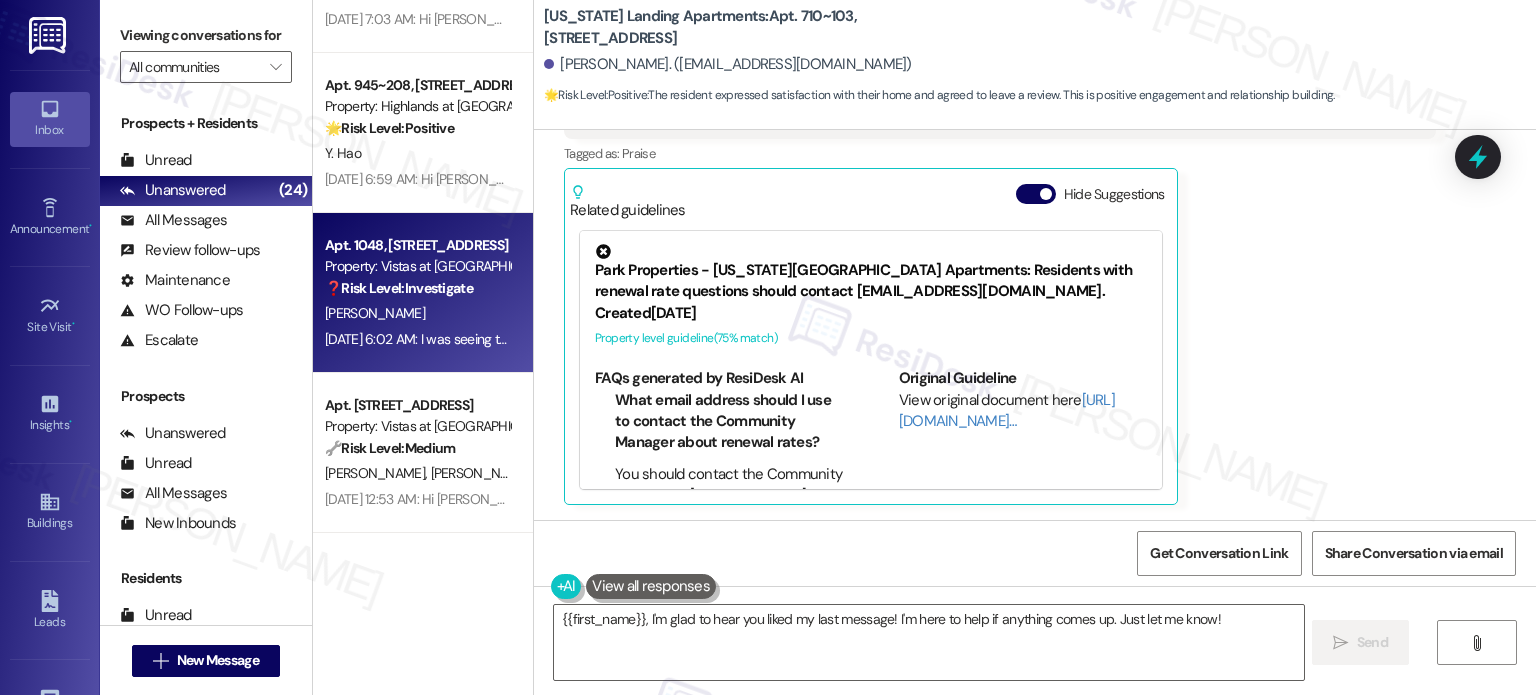 click on "[DATE] 6:02 AM: I was seeing them several times a week, it hasn't been as frequent. I think [PERSON_NAME] has taken care of unsupervised children.
What I'm seeing recently is kids with an adult, but the kids are playing on the equipment and the adult doesn't care  [DATE] 6:02 AM: I was seeing them several times a week, it hasn't been as frequent. I think [PERSON_NAME] has taken care of unsupervised children.
What I'm seeing recently is kids with an adult, but the kids are playing on the equipment and the adult doesn't care" at bounding box center (1086, 339) 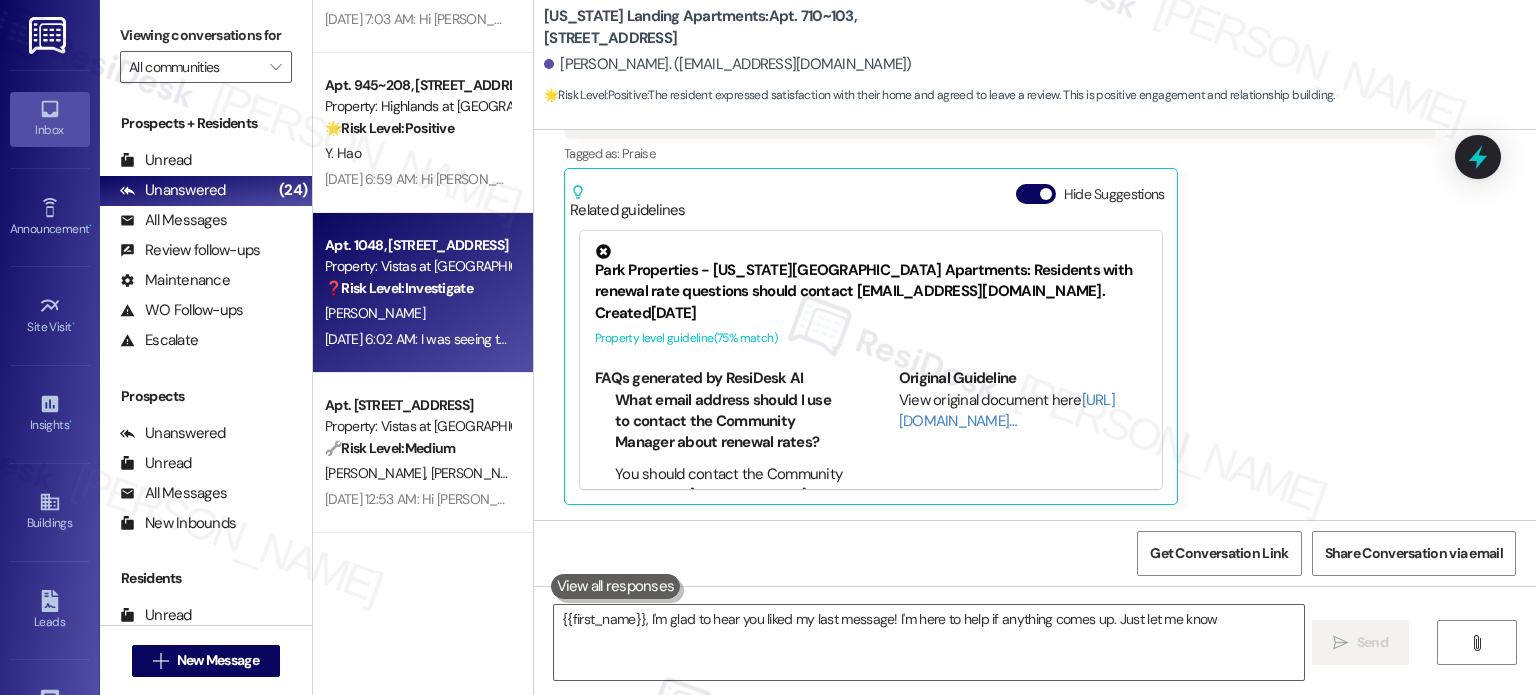 type on "{{first_name}}, I'm glad to hear you liked my last message! I'm here to help if anything comes up. Just let me know!" 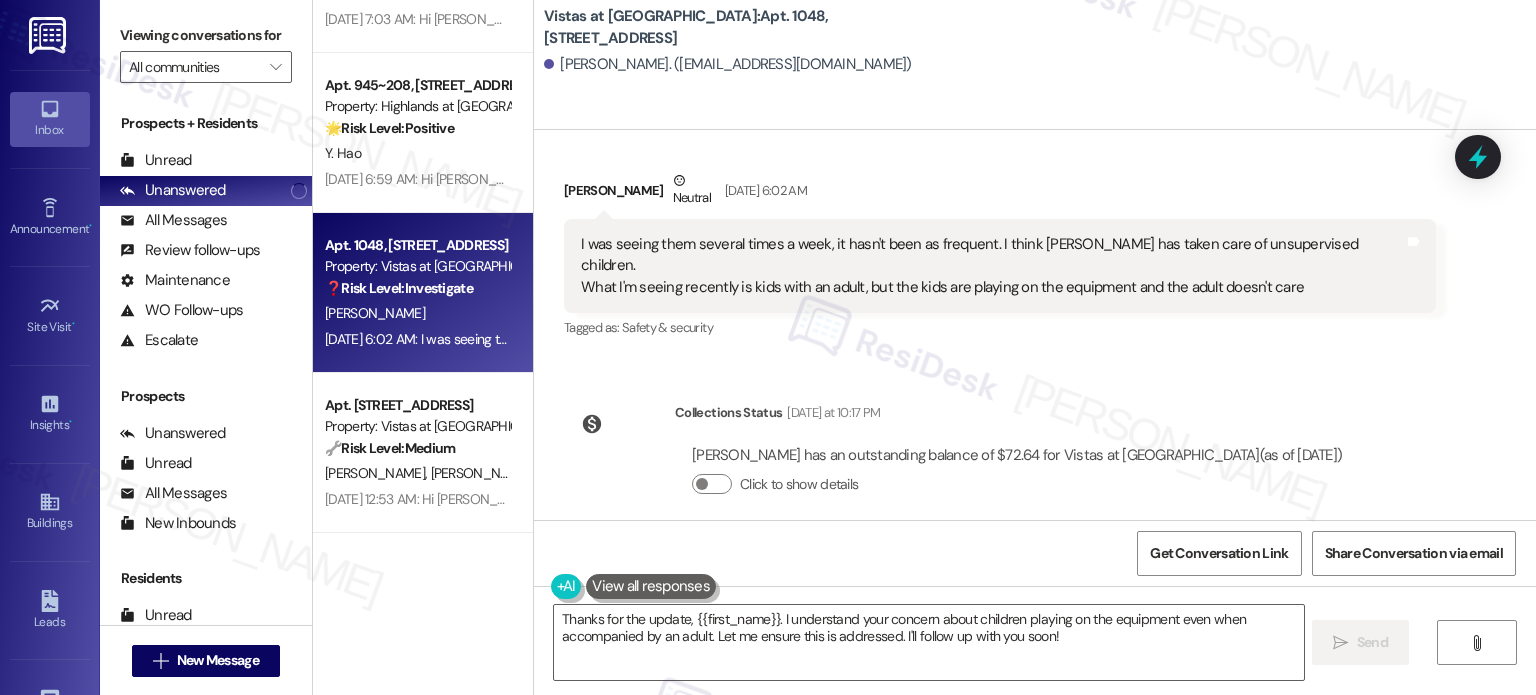 scroll, scrollTop: 1396, scrollLeft: 0, axis: vertical 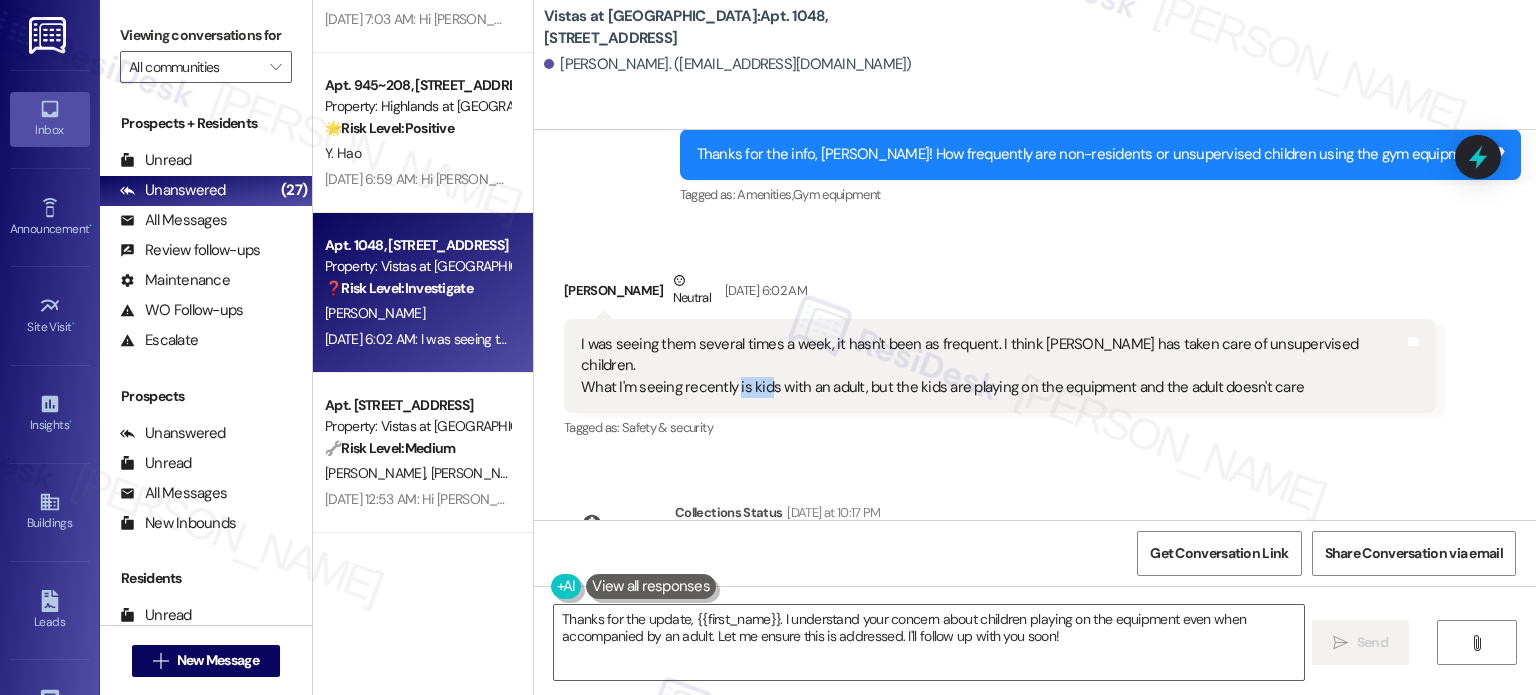 drag, startPoint x: 725, startPoint y: 362, endPoint x: 756, endPoint y: 365, distance: 31.144823 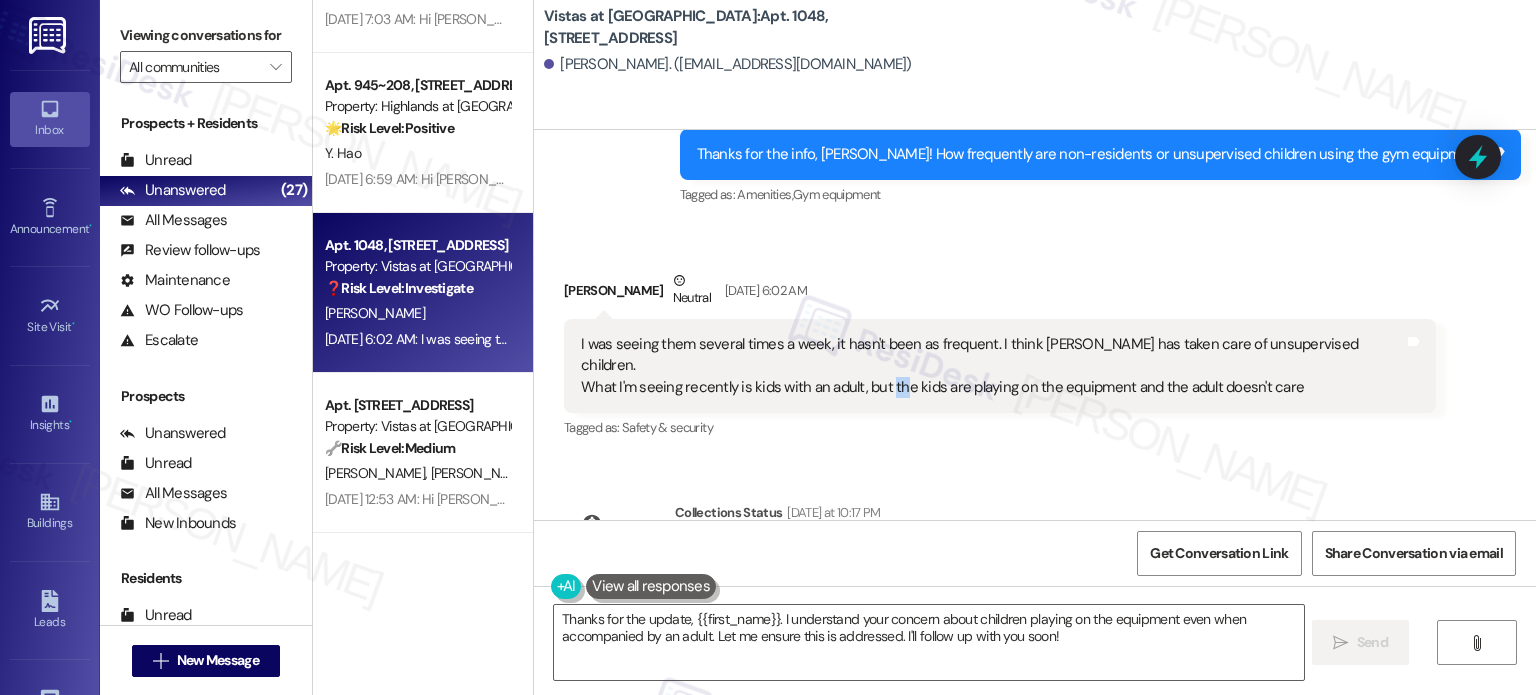 drag, startPoint x: 881, startPoint y: 363, endPoint x: 931, endPoint y: 363, distance: 50 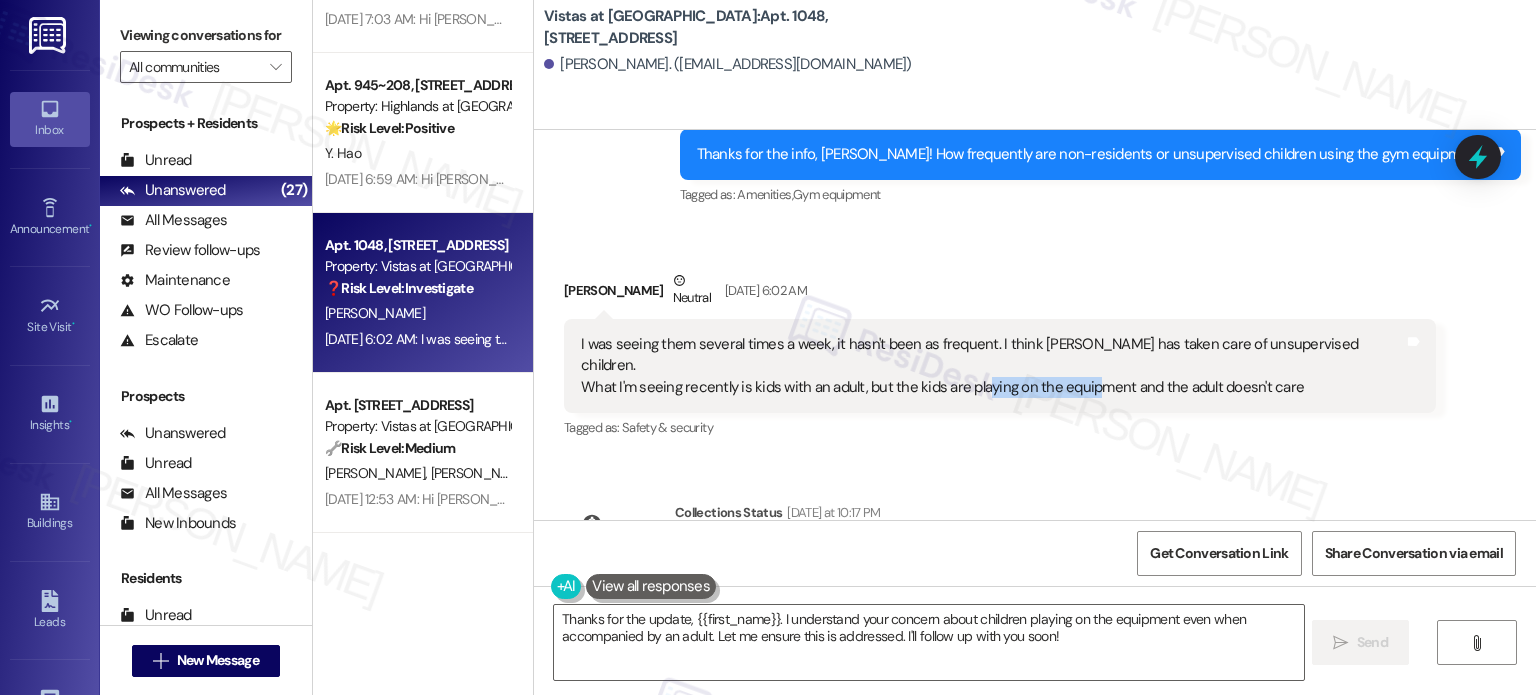 drag, startPoint x: 973, startPoint y: 363, endPoint x: 1078, endPoint y: 366, distance: 105.04285 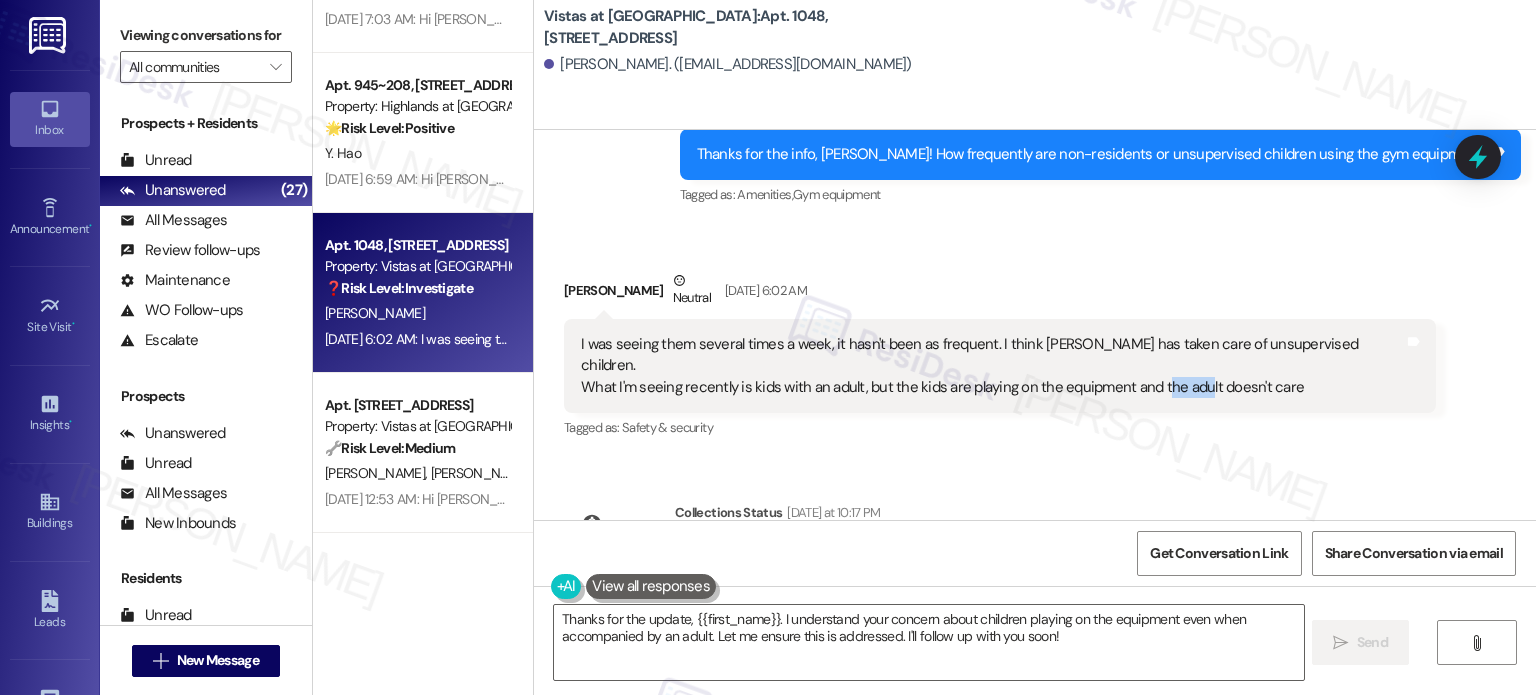 drag, startPoint x: 1145, startPoint y: 367, endPoint x: 1190, endPoint y: 371, distance: 45.17743 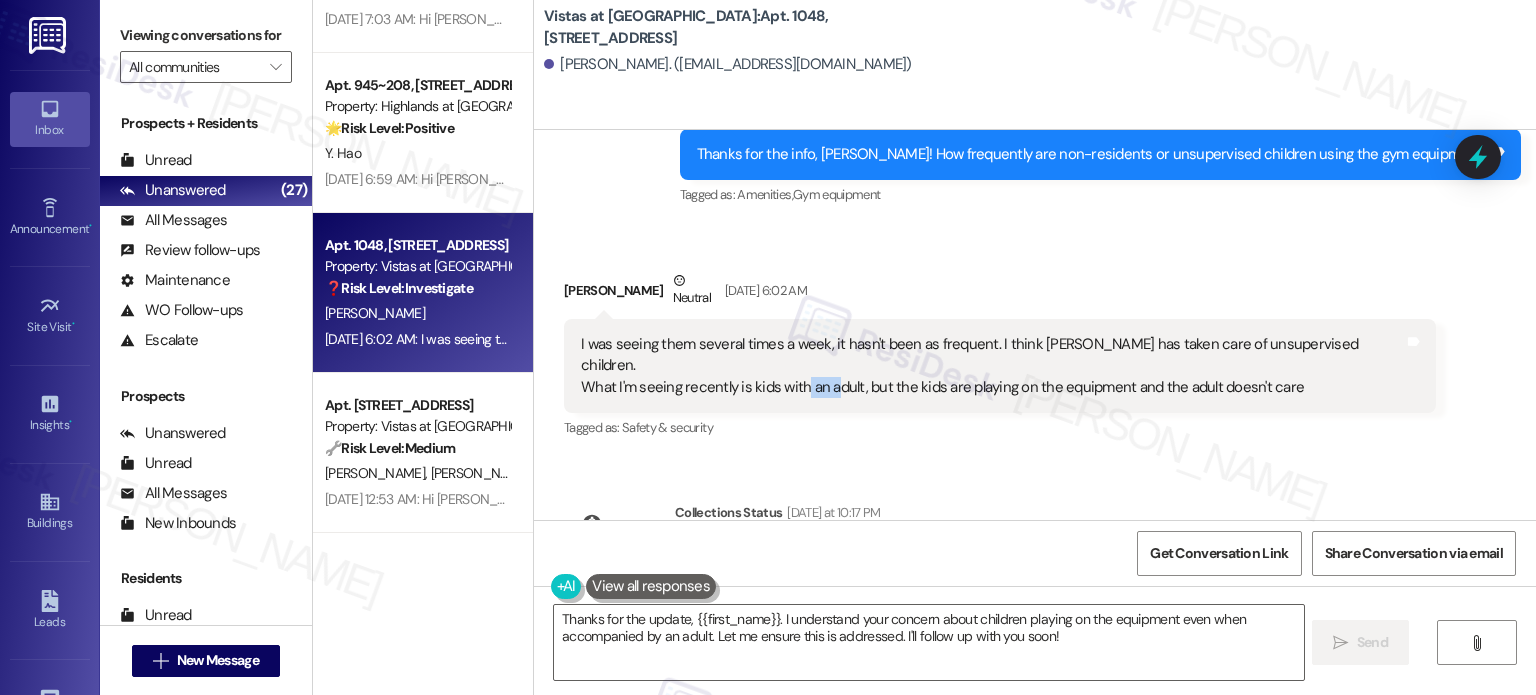 drag, startPoint x: 788, startPoint y: 355, endPoint x: 840, endPoint y: 356, distance: 52.009613 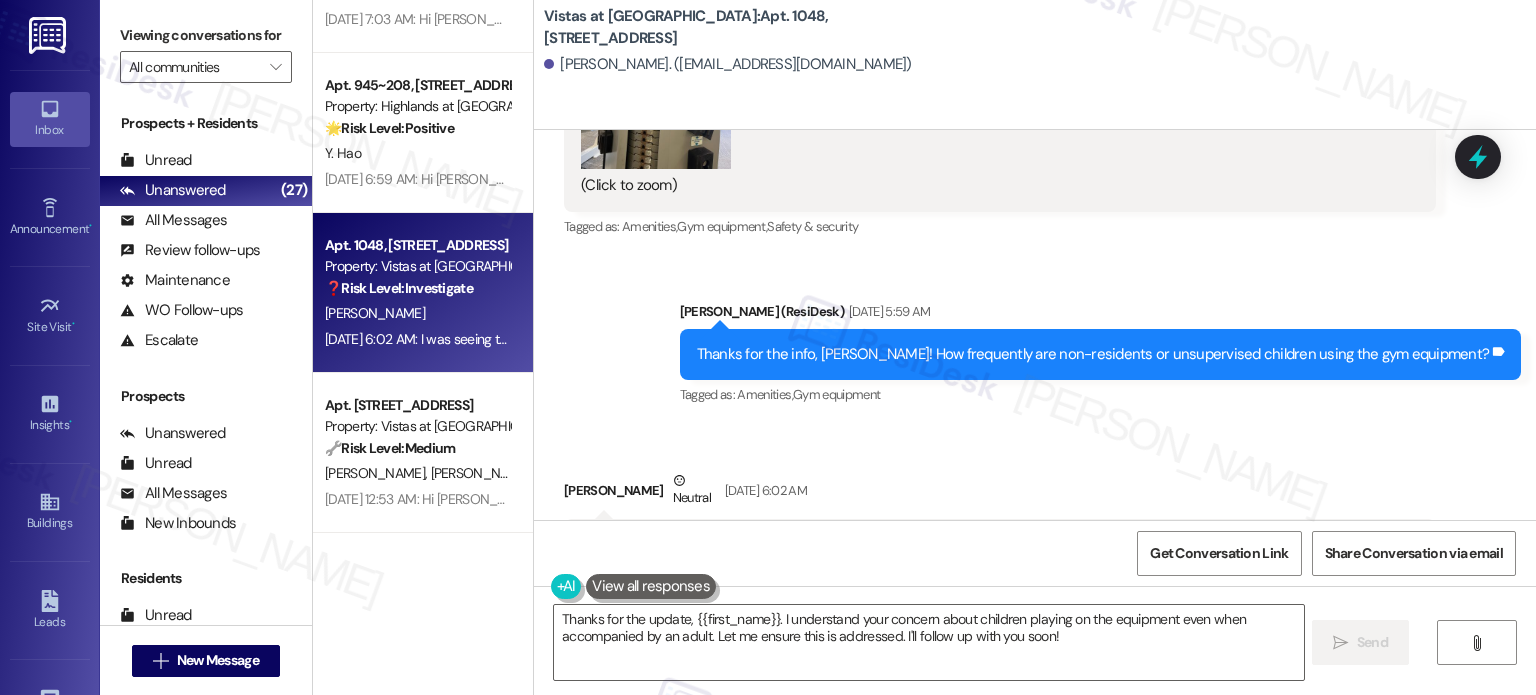 scroll, scrollTop: 1496, scrollLeft: 0, axis: vertical 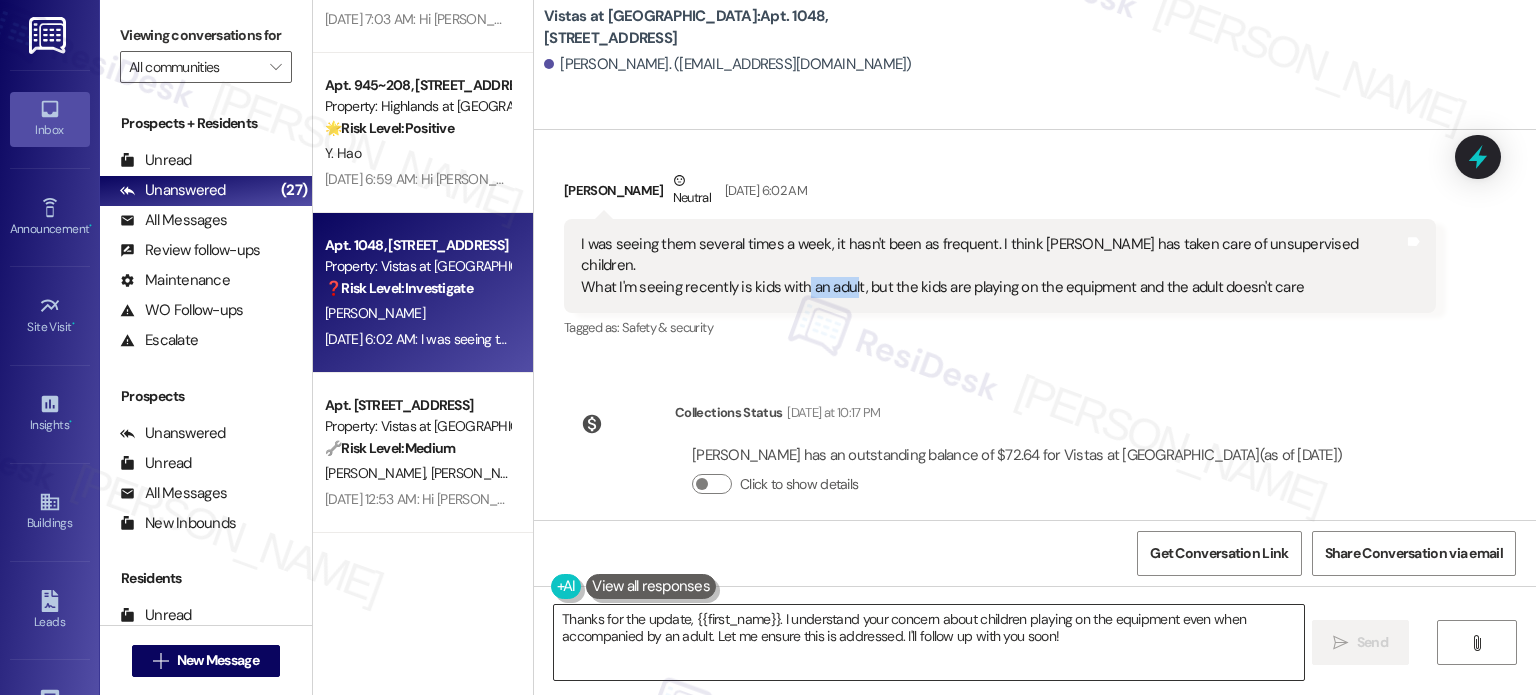 click on "Thanks for the update, {{first_name}}. I understand your concern about children playing on the equipment even when accompanied by an adult. Let me ensure this is addressed. I'll follow up with you soon!" at bounding box center [928, 642] 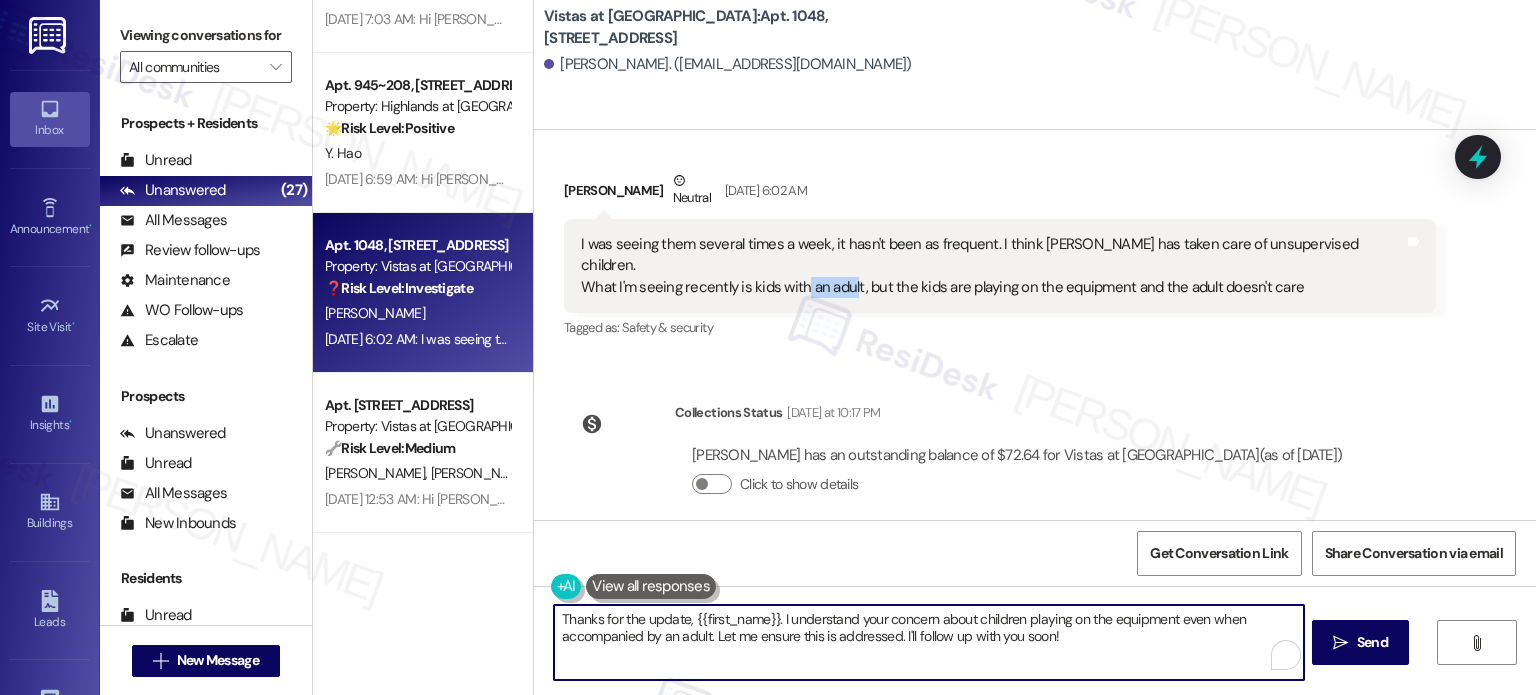 click on "Thanks for the update, {{first_name}}. I understand your concern about children playing on the equipment even when accompanied by an adult. Let me ensure this is addressed. I'll follow up with you soon!" at bounding box center (928, 642) 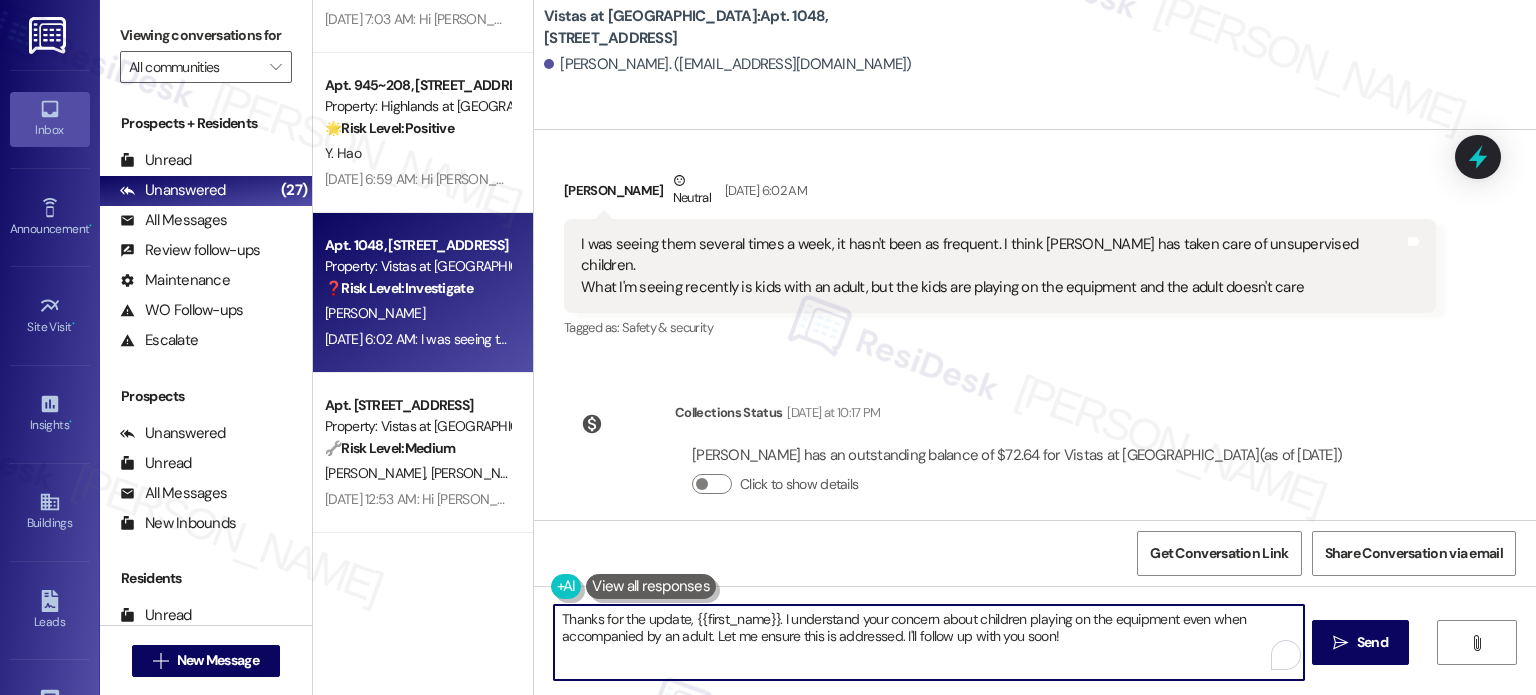paste on "you. I'll forward your concern to the team, and I'll let you know once I have more information. We appreciate your patience." 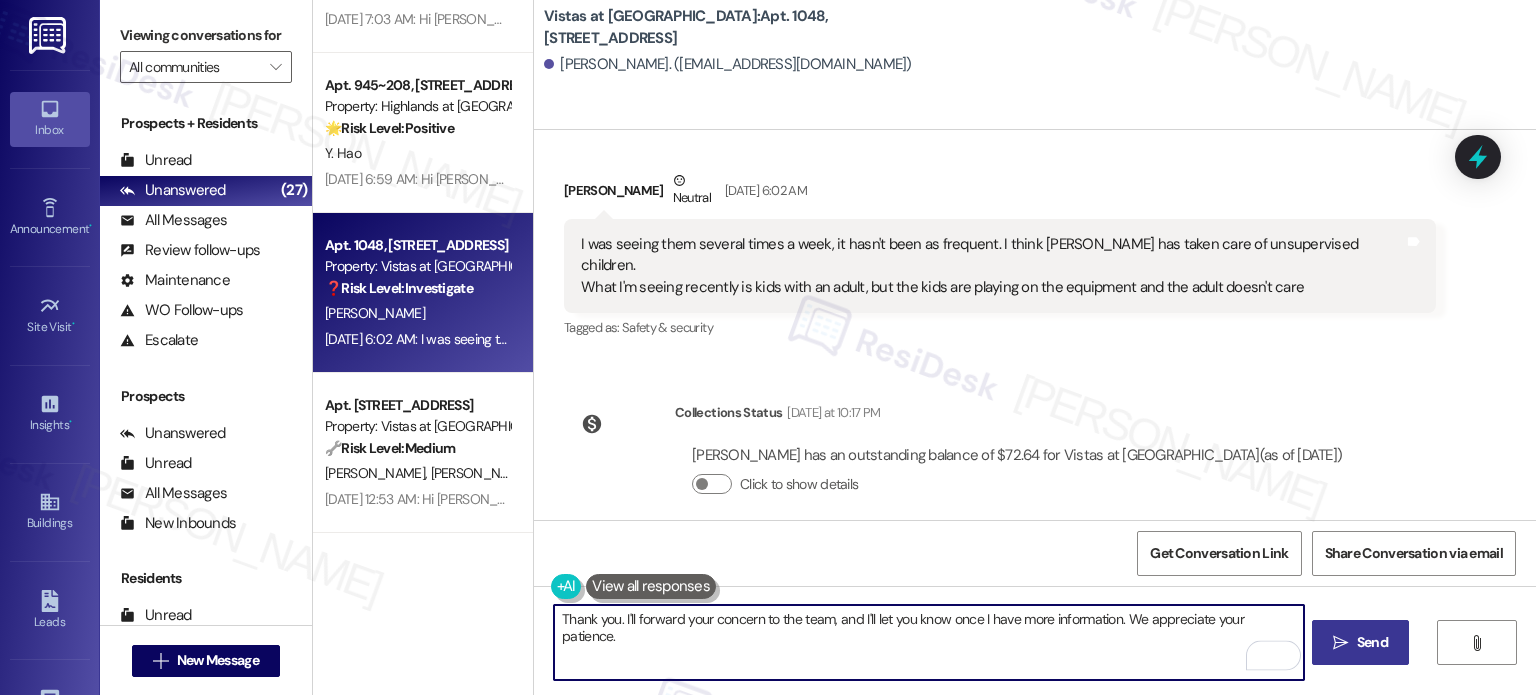 type on "Thank you. I'll forward your concern to the team, and I'll let you know once I have more information. We appreciate your patience." 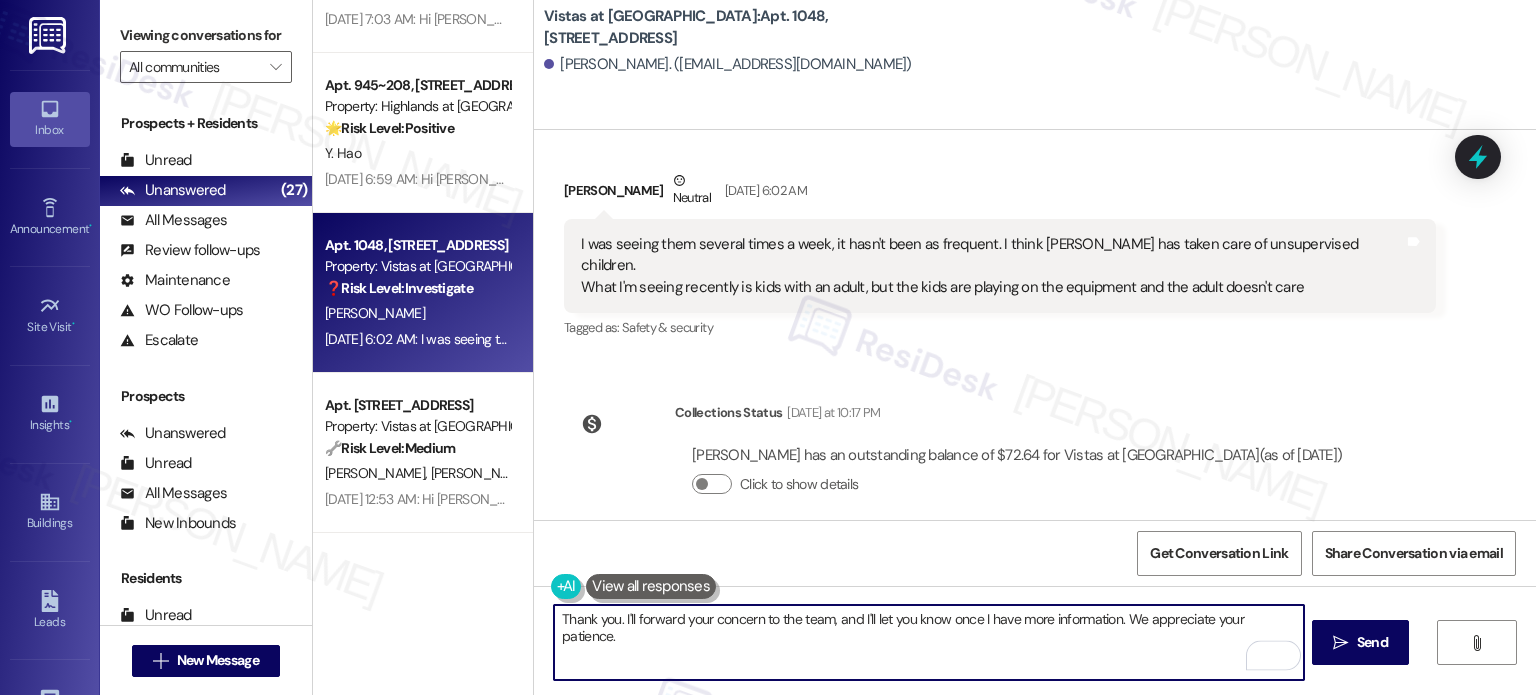 drag, startPoint x: 1375, startPoint y: 630, endPoint x: 1369, endPoint y: 592, distance: 38.470768 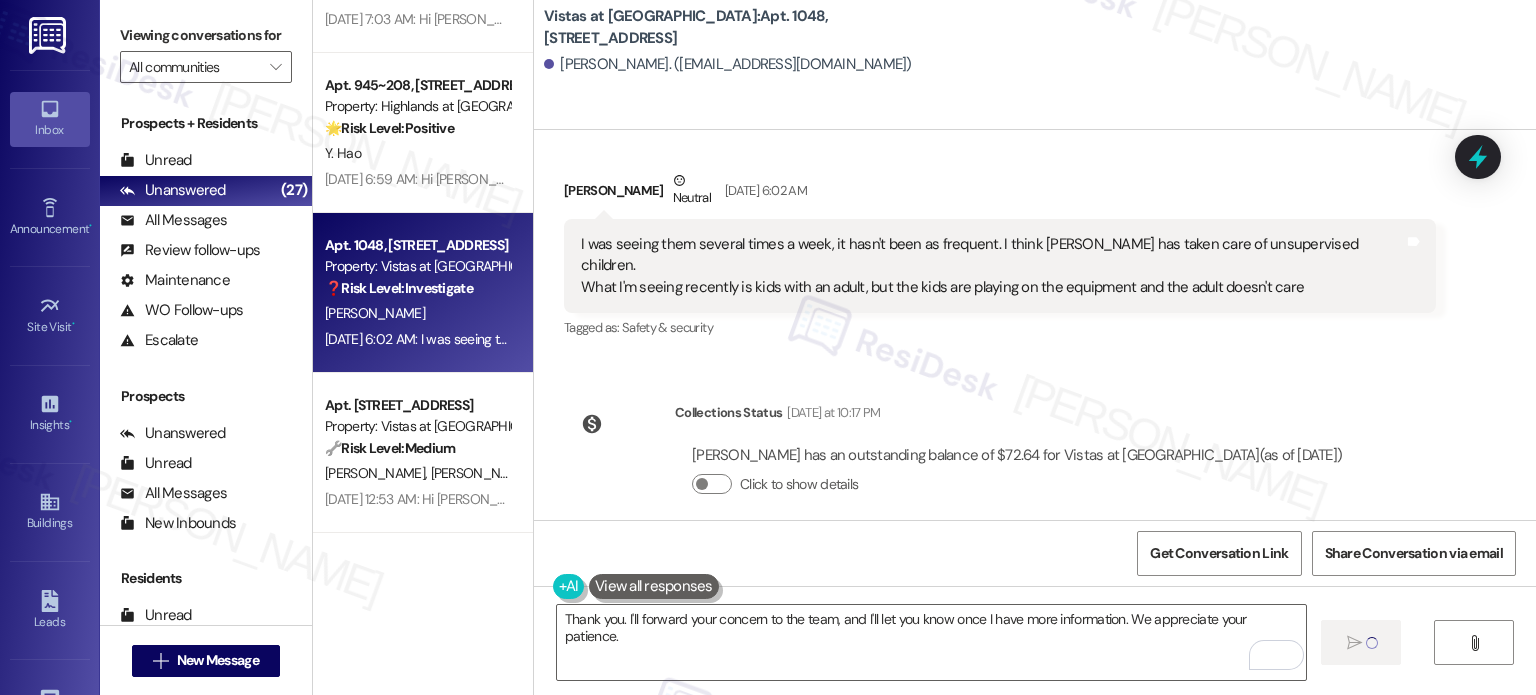 type 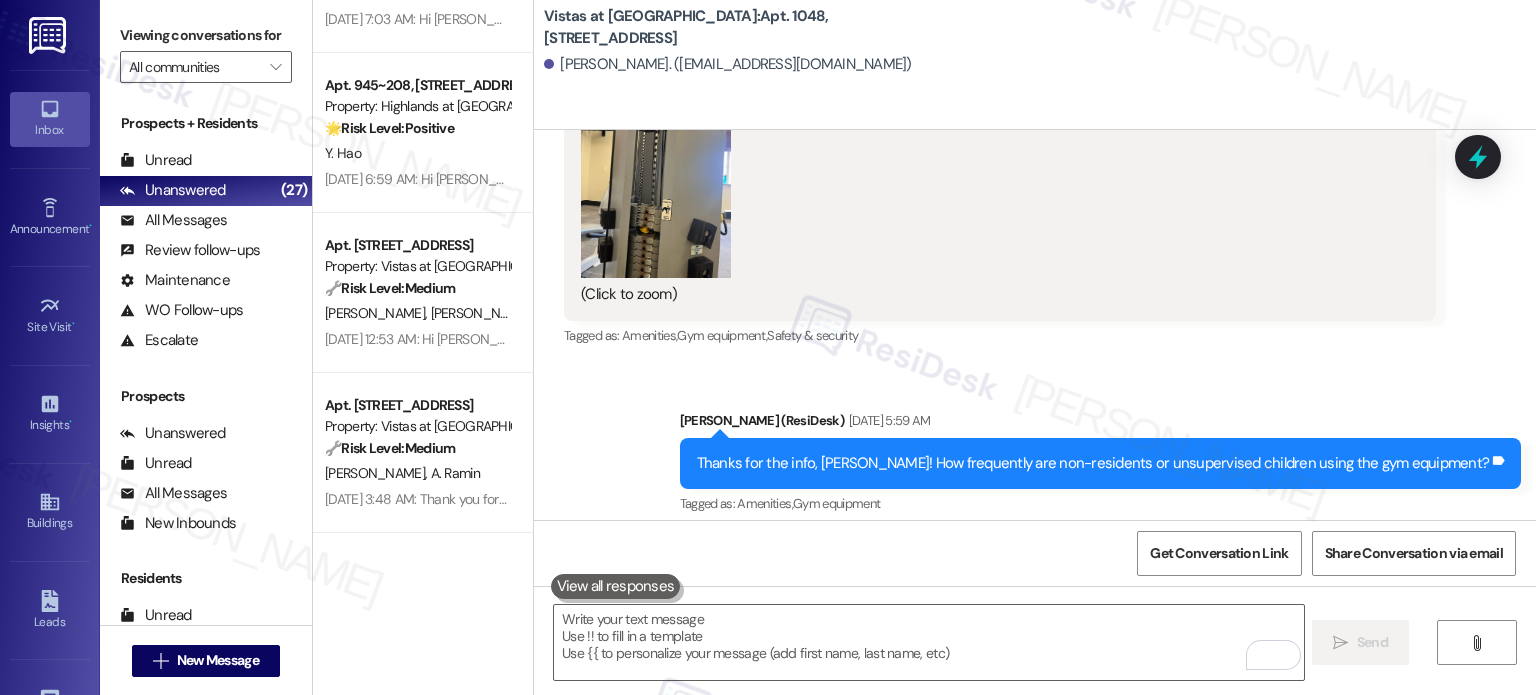 scroll, scrollTop: 1136, scrollLeft: 0, axis: vertical 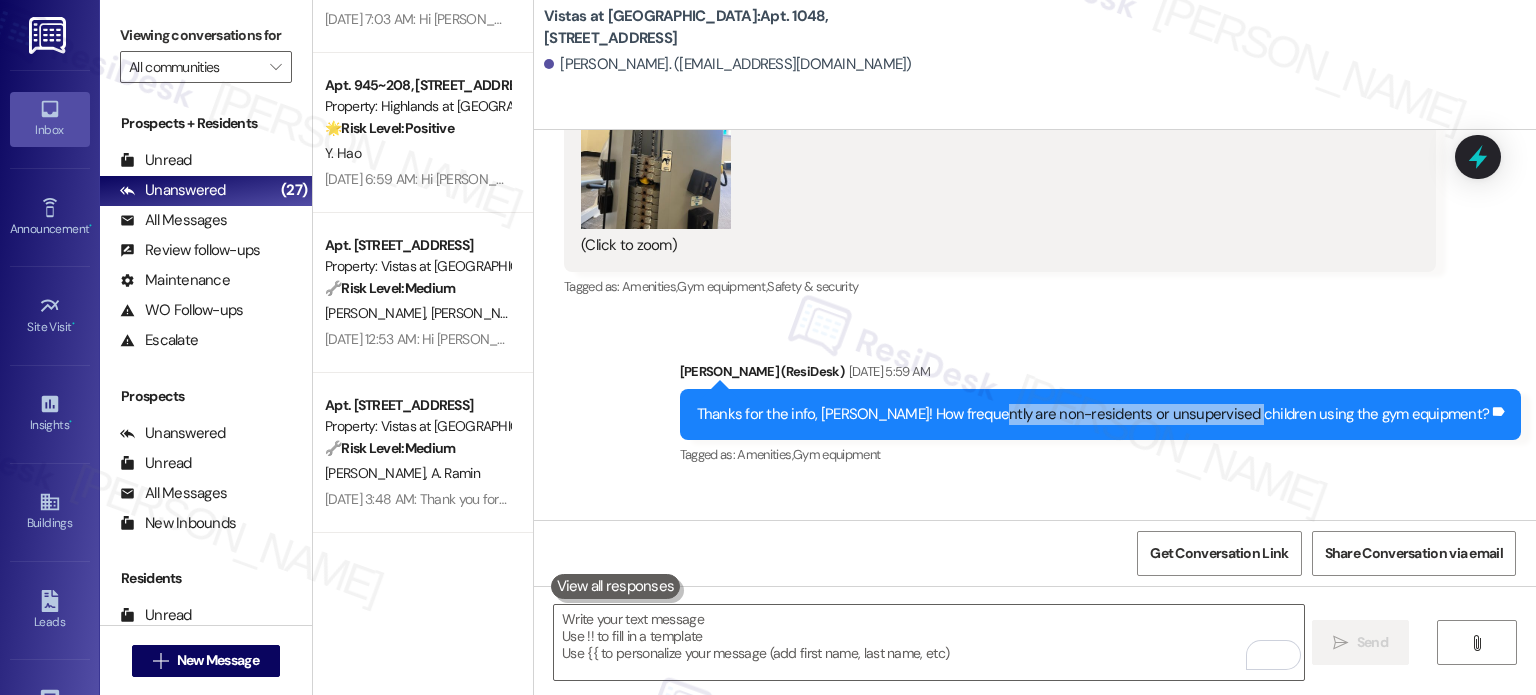 drag, startPoint x: 1067, startPoint y: 409, endPoint x: 1314, endPoint y: 416, distance: 247.09917 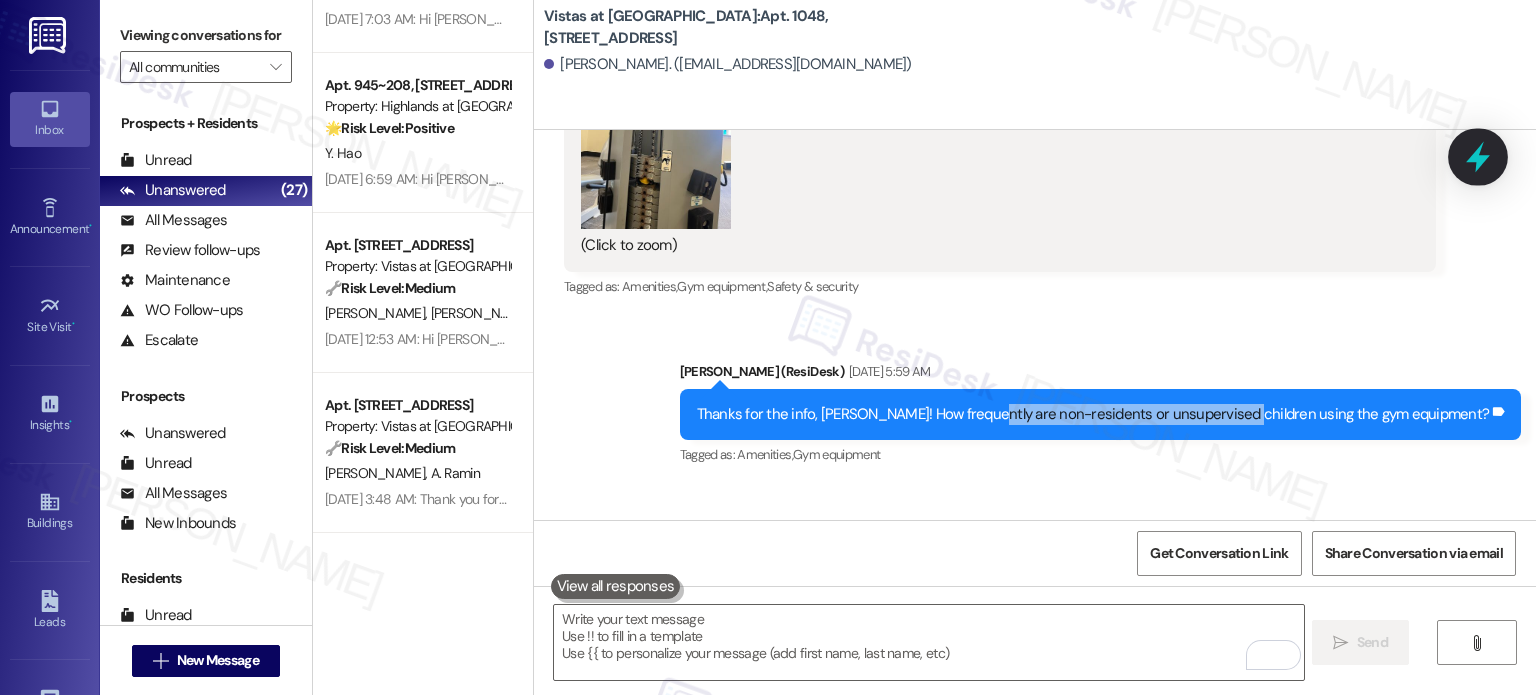 click 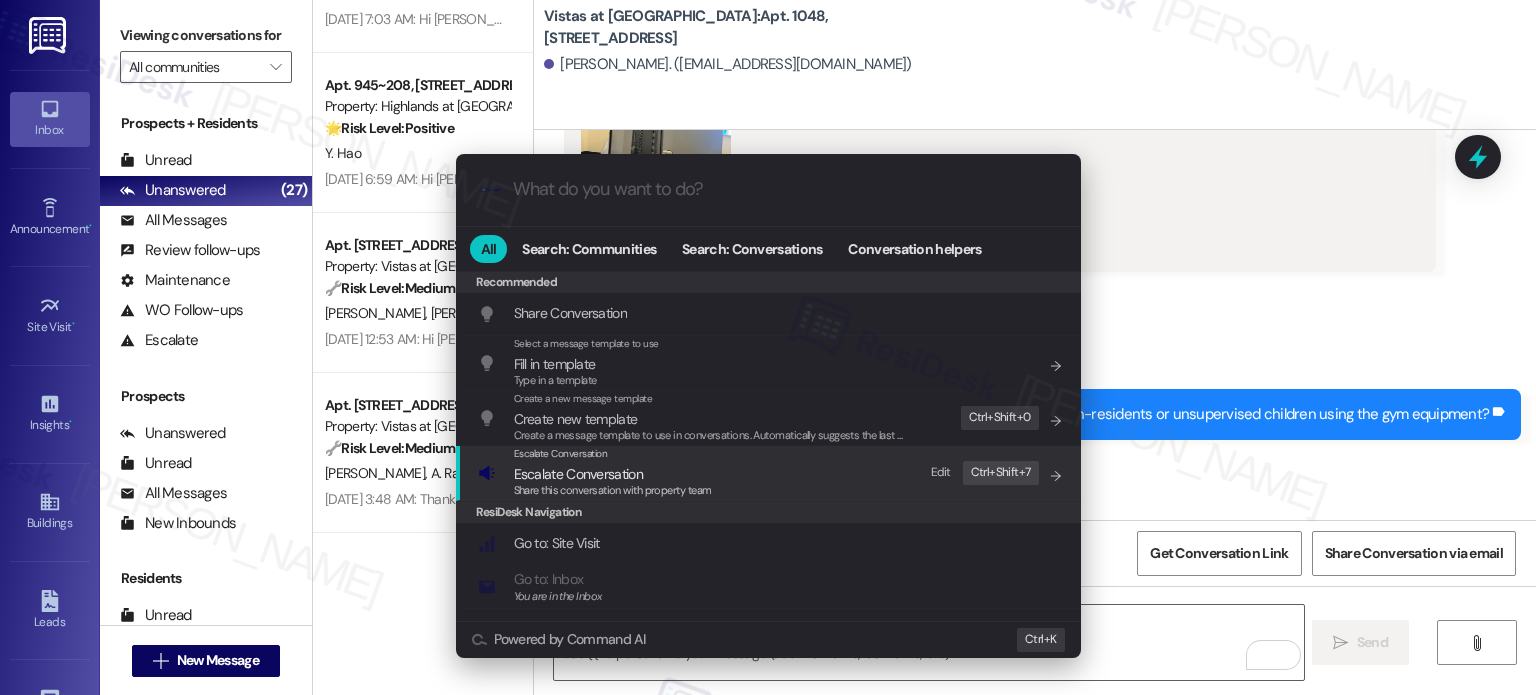 click on "Escalate Conversation" at bounding box center (578, 474) 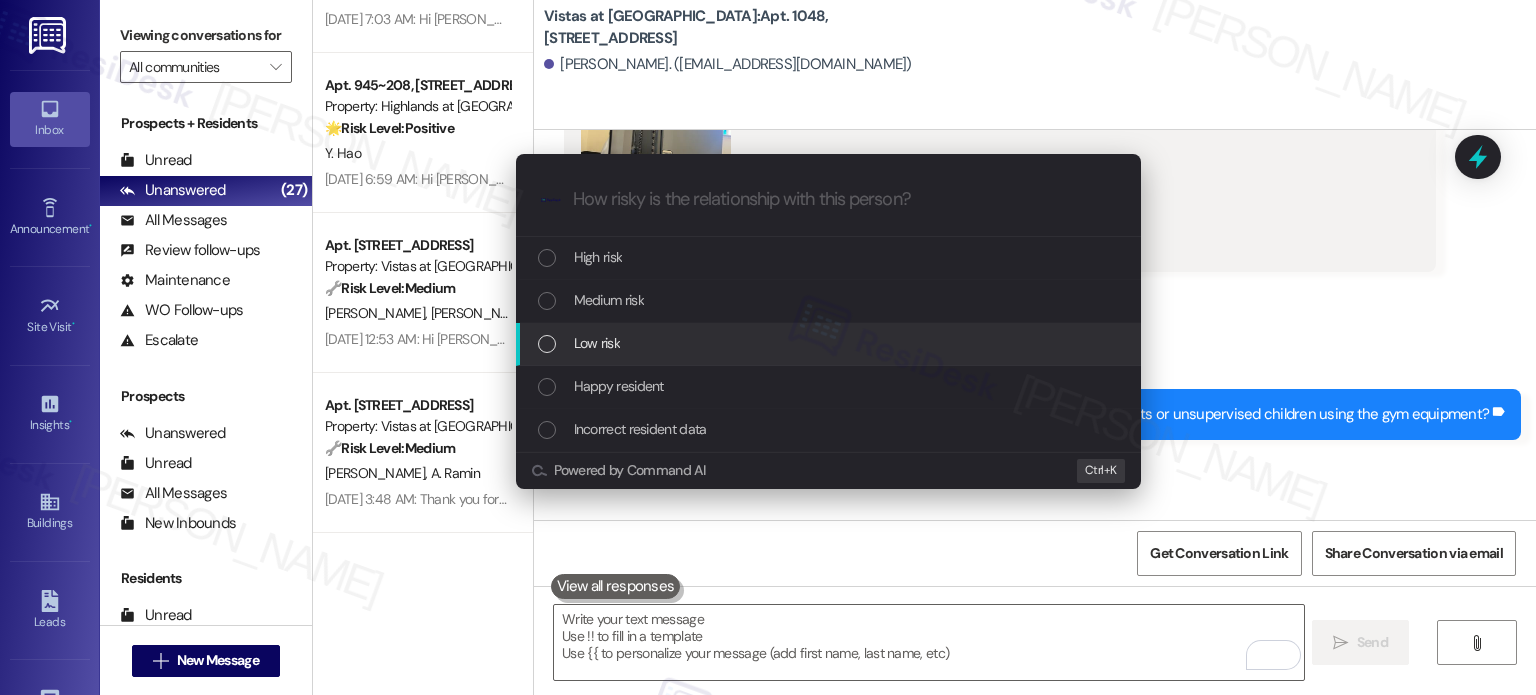 click on "Low risk" at bounding box center (597, 343) 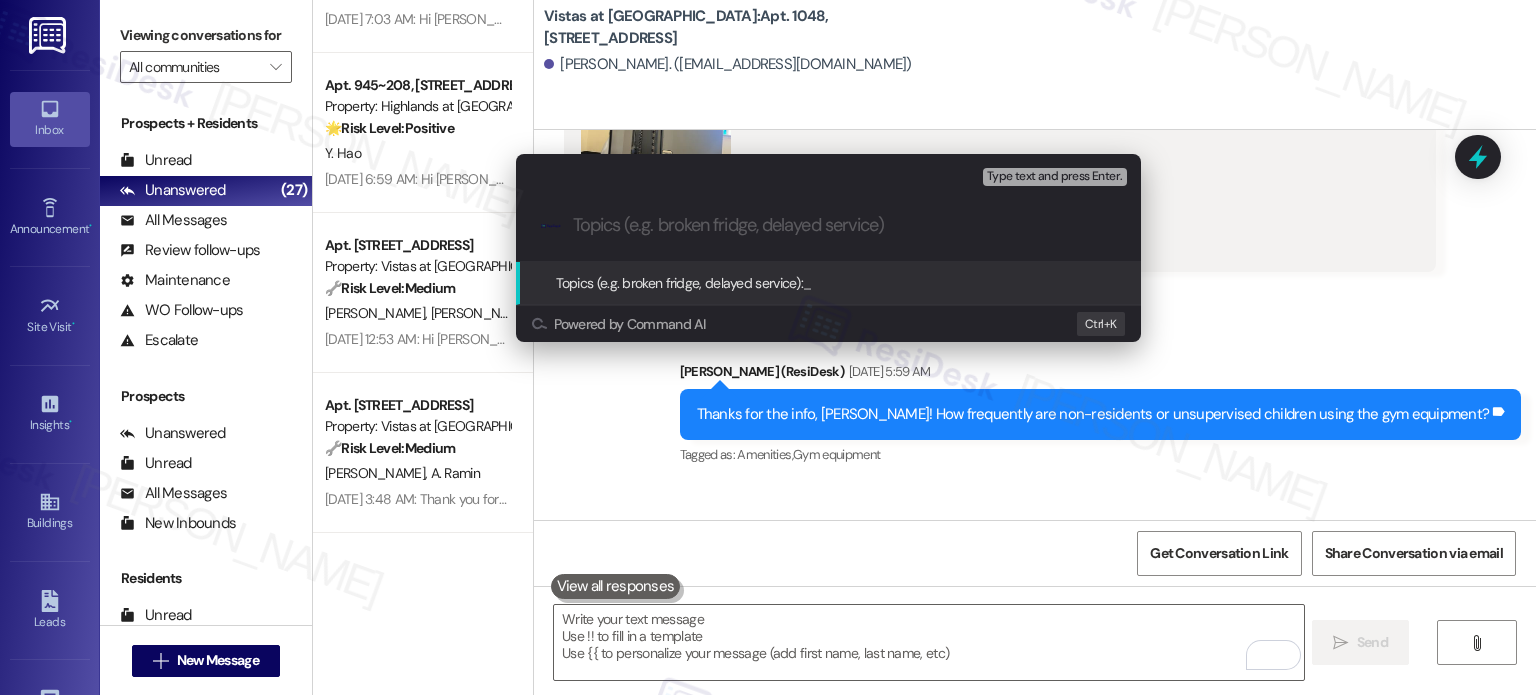 paste on "non-residents or unsupervised children" 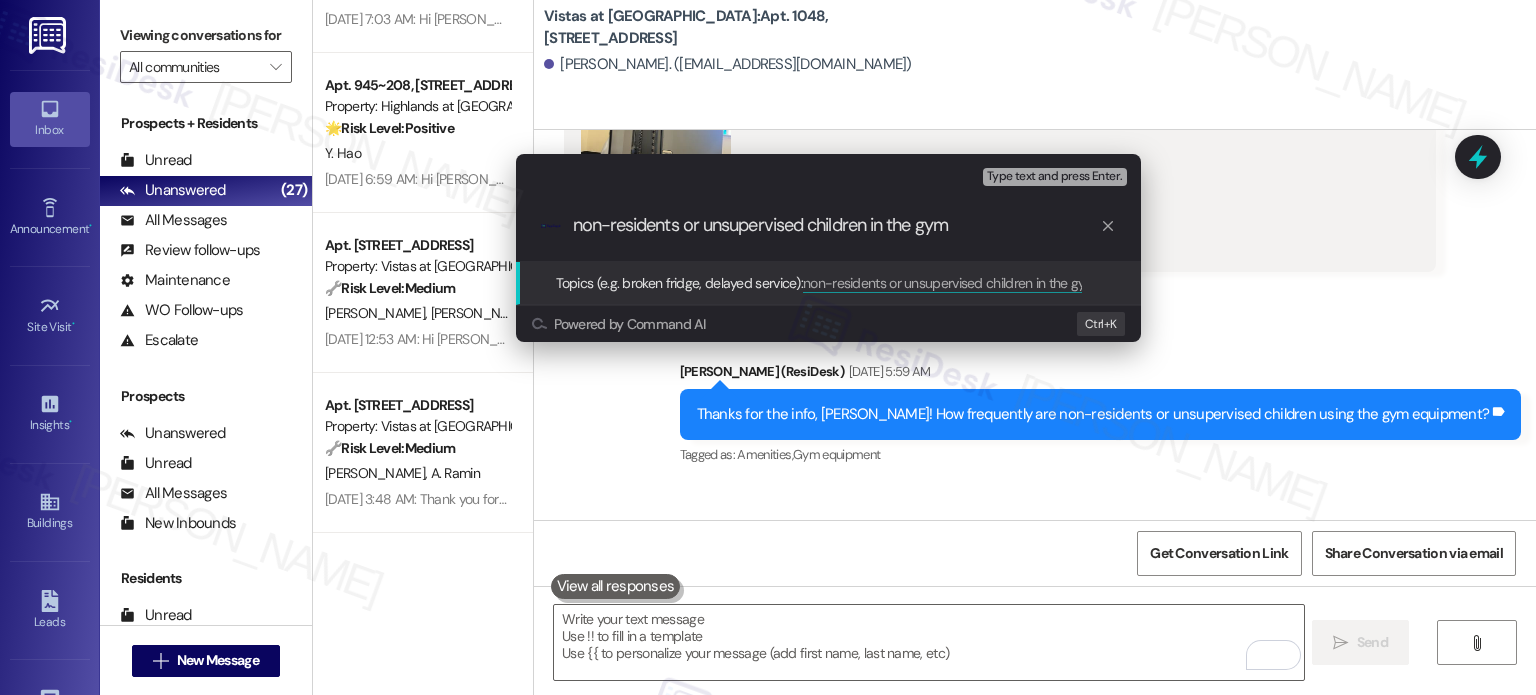click on "non-residents or unsupervised children in the gym" at bounding box center [836, 225] 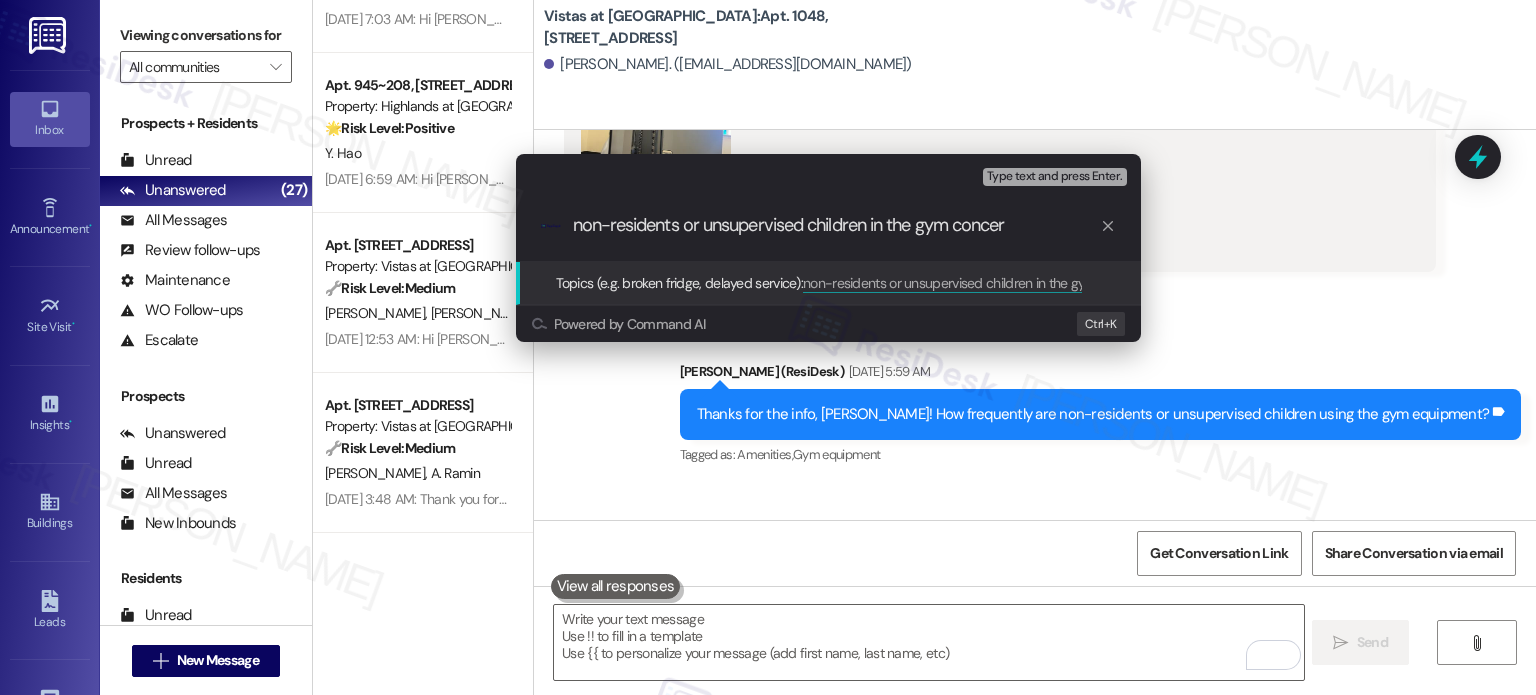 type on "non-residents or unsupervised children in the gym concern" 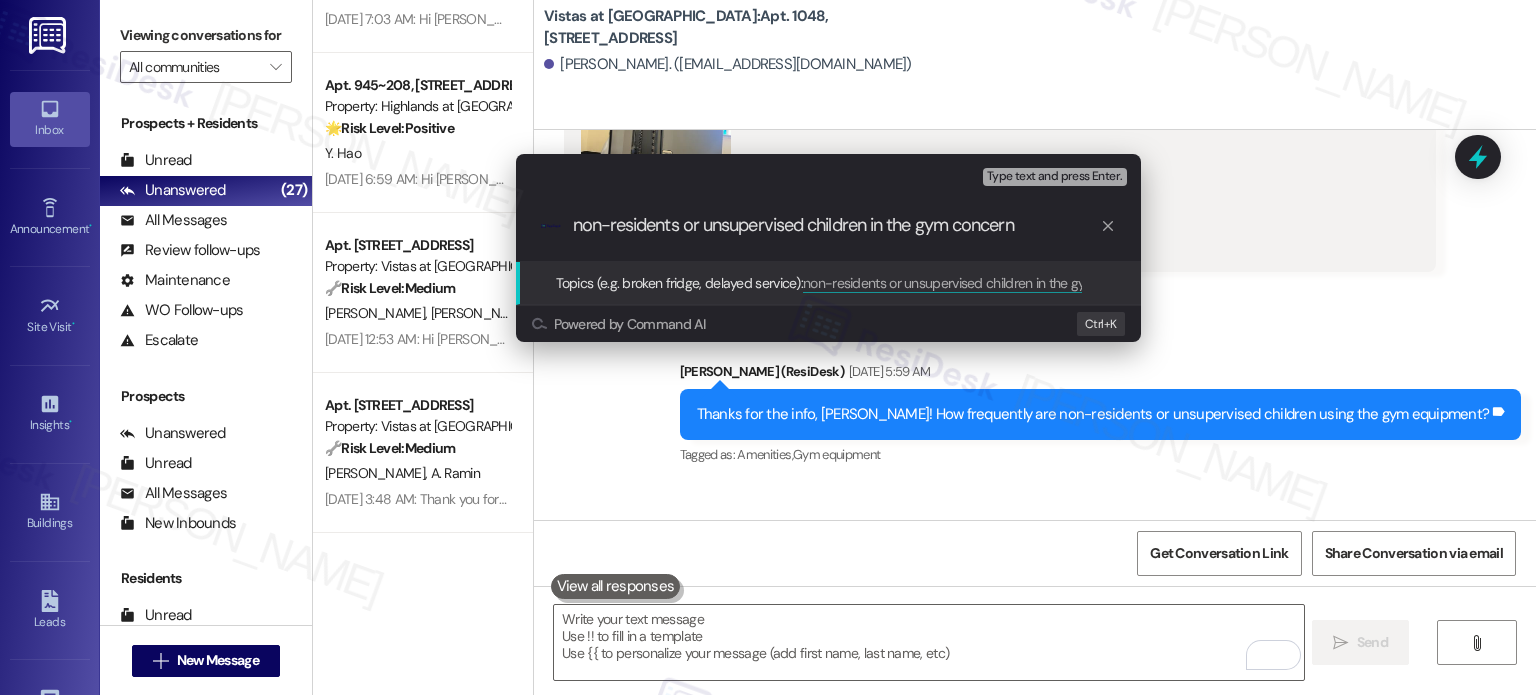 click on "non-residents or unsupervised children in the gym concern" at bounding box center [836, 225] 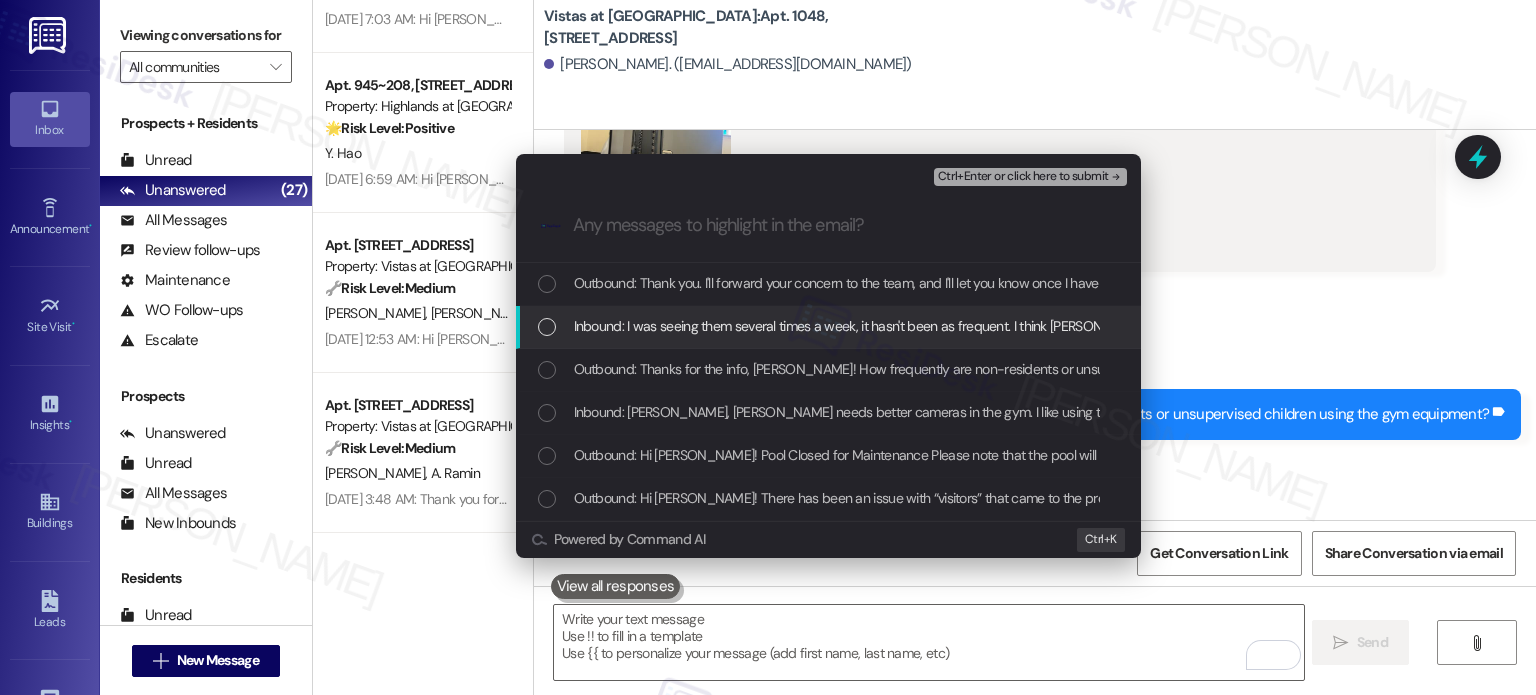 click on "Inbound: I was seeing them several times a week, it hasn't been as frequent. I think [PERSON_NAME] has taken care of unsupervised children.
What I'm seeing recently is kids with an adult, but the kids are playing on the equipment and the adult doesn't care" at bounding box center [1314, 326] 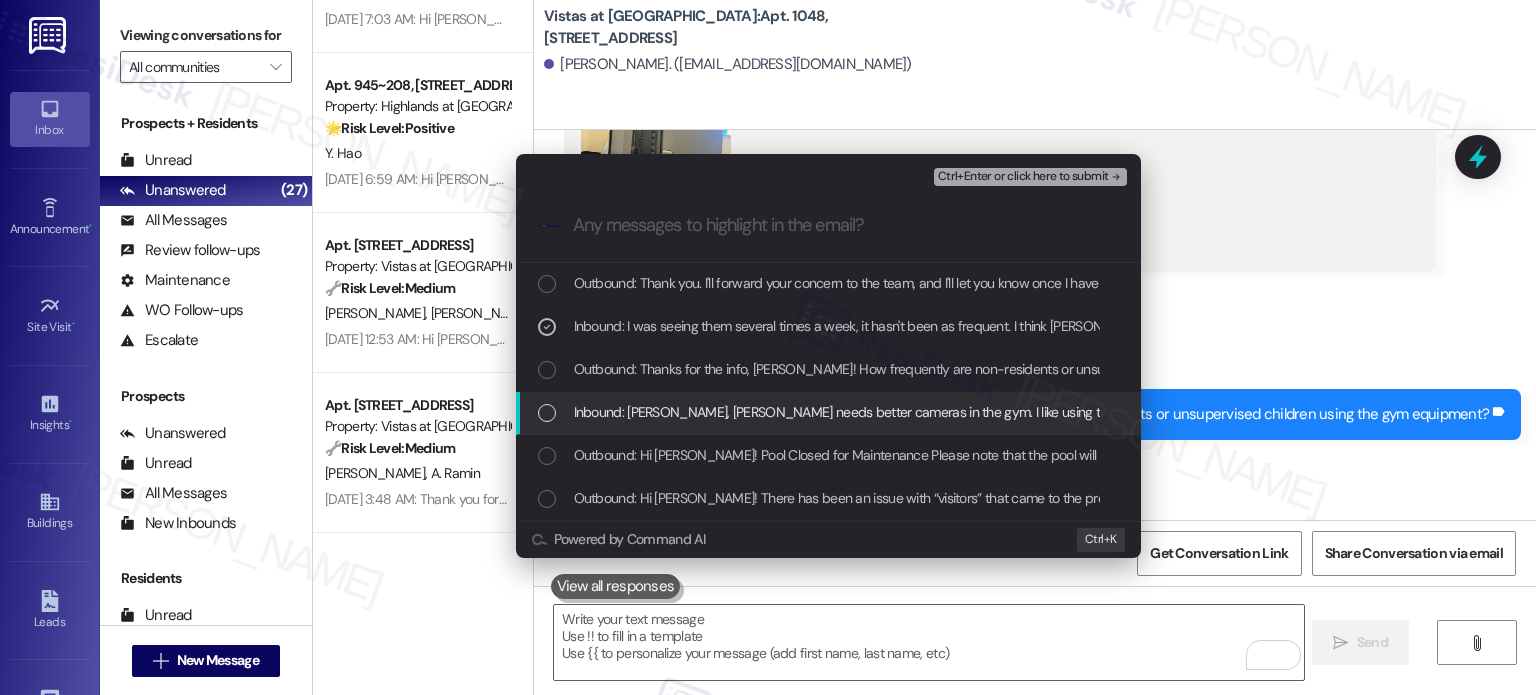 click on "Inbound: [PERSON_NAME], [PERSON_NAME] needs better cameras in the gym. I like using the gym but kids are coming in here and playing on the equipment. Some kid wedged the pin into this machine making the machine inoperable.
When I cane in here [DATE] there was a guy that spoke no English and his 2 kids were running a muck in here." at bounding box center (1567, 412) 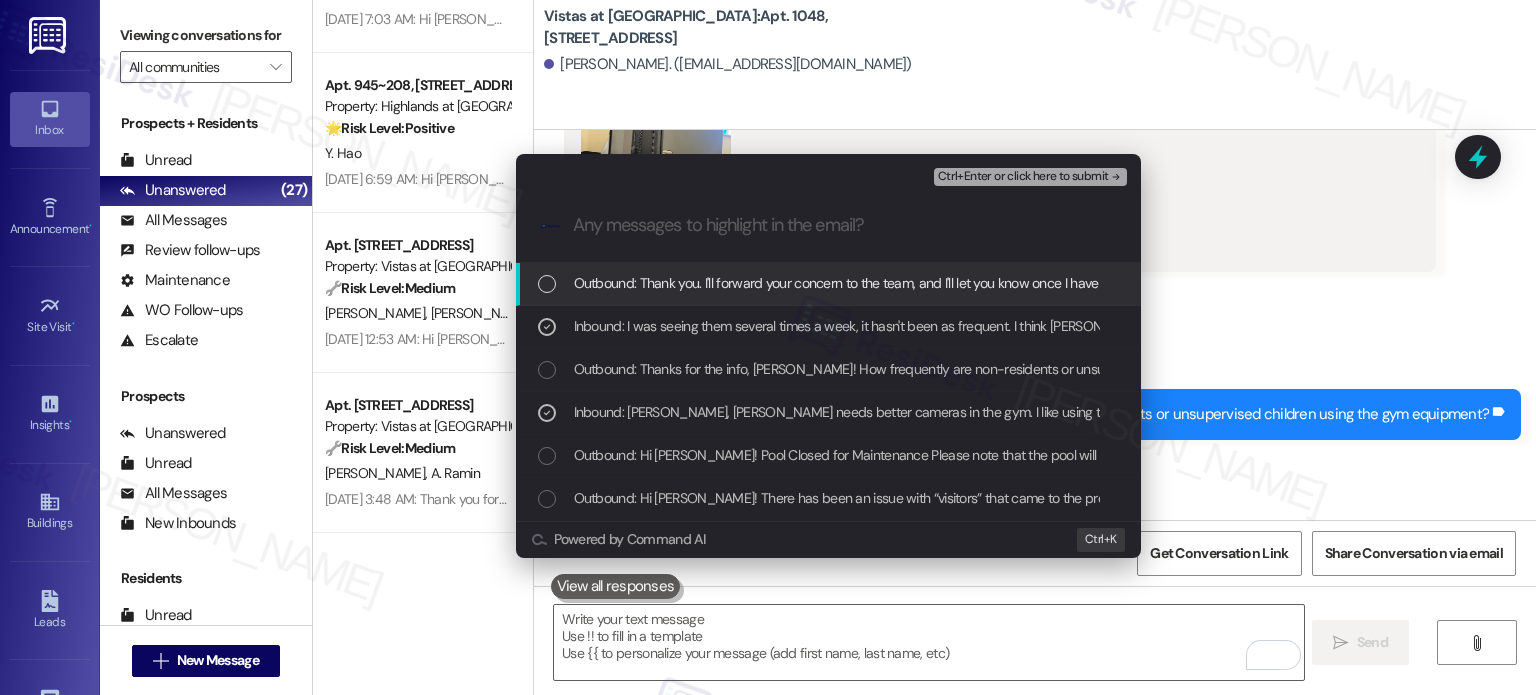 click on "Ctrl+Enter or click here to submit" at bounding box center [1023, 177] 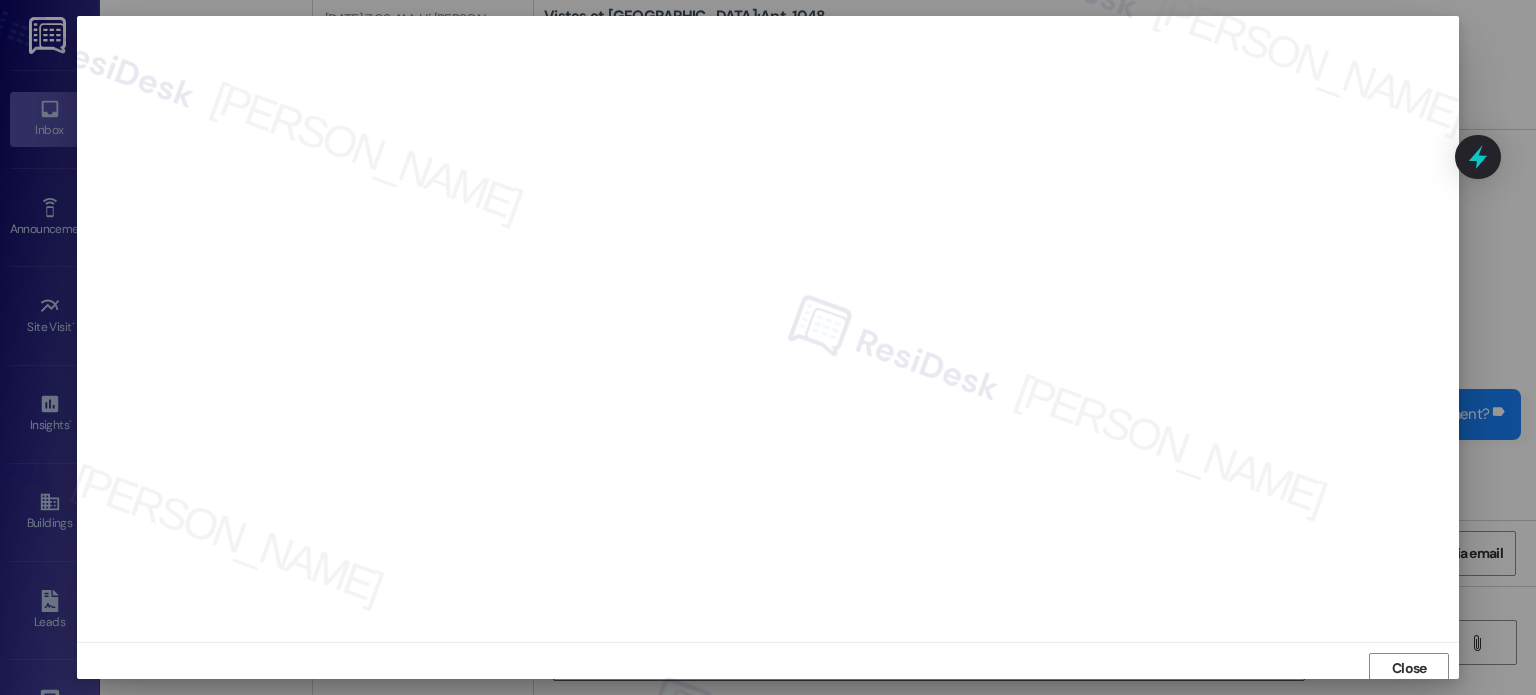 scroll, scrollTop: 5, scrollLeft: 0, axis: vertical 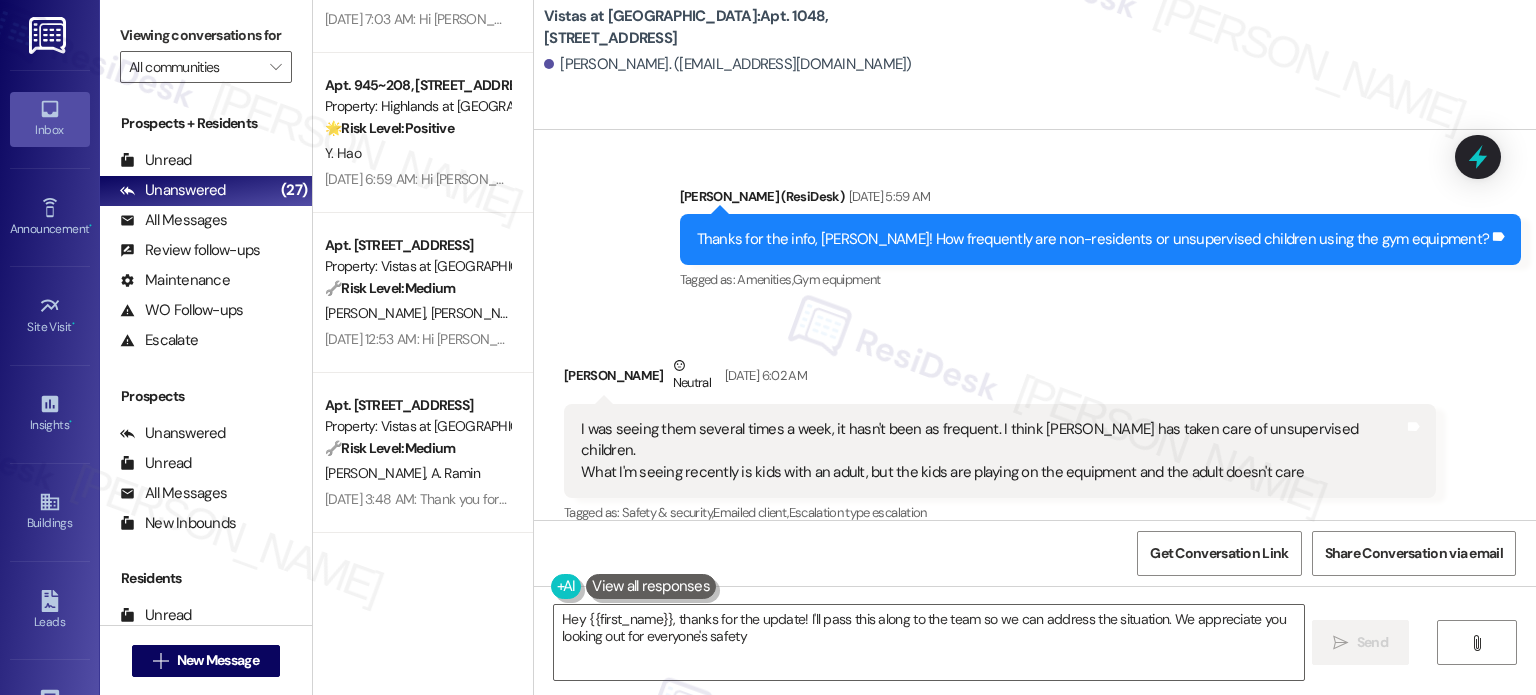 type on "Hey {{first_name}}, thanks for the update! I'll pass this along to the team so we can address the situation. We appreciate you looking out for everyone's safety!" 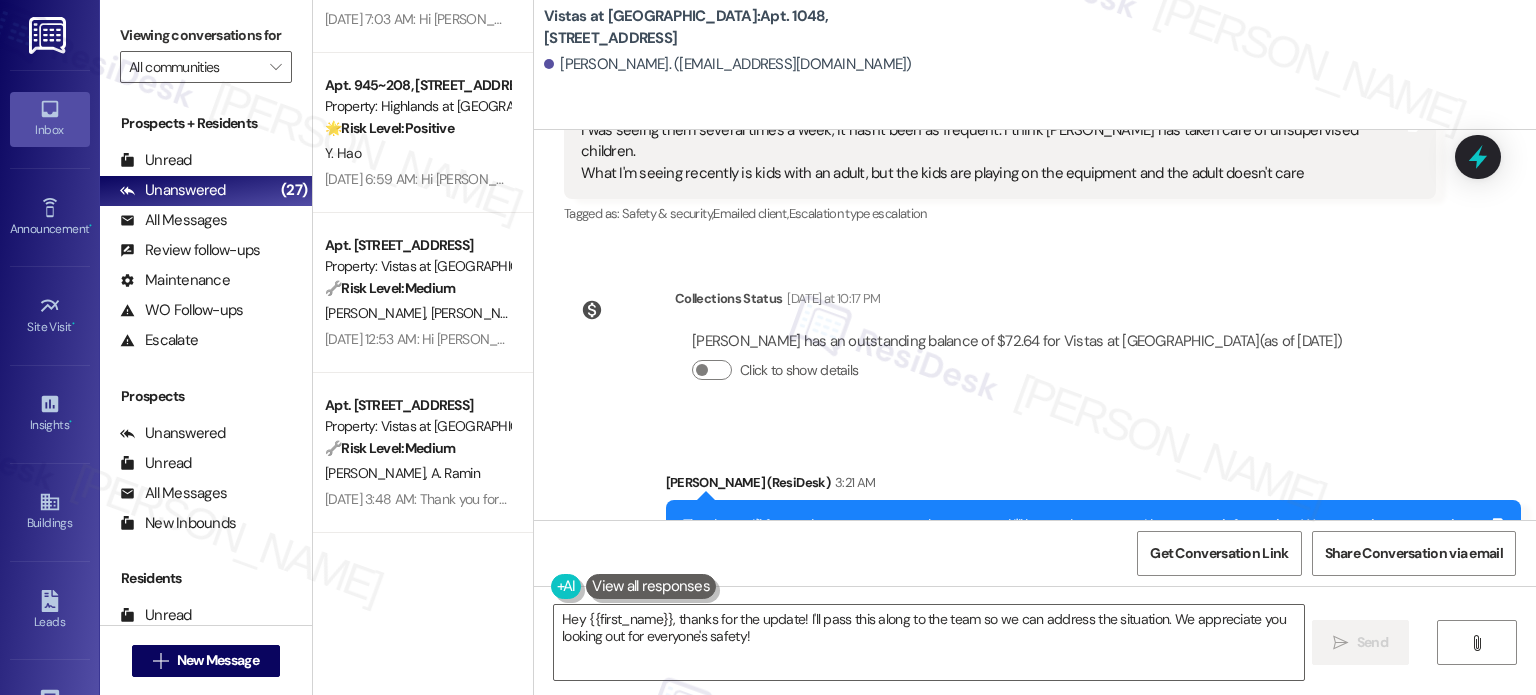 scroll, scrollTop: 1664, scrollLeft: 0, axis: vertical 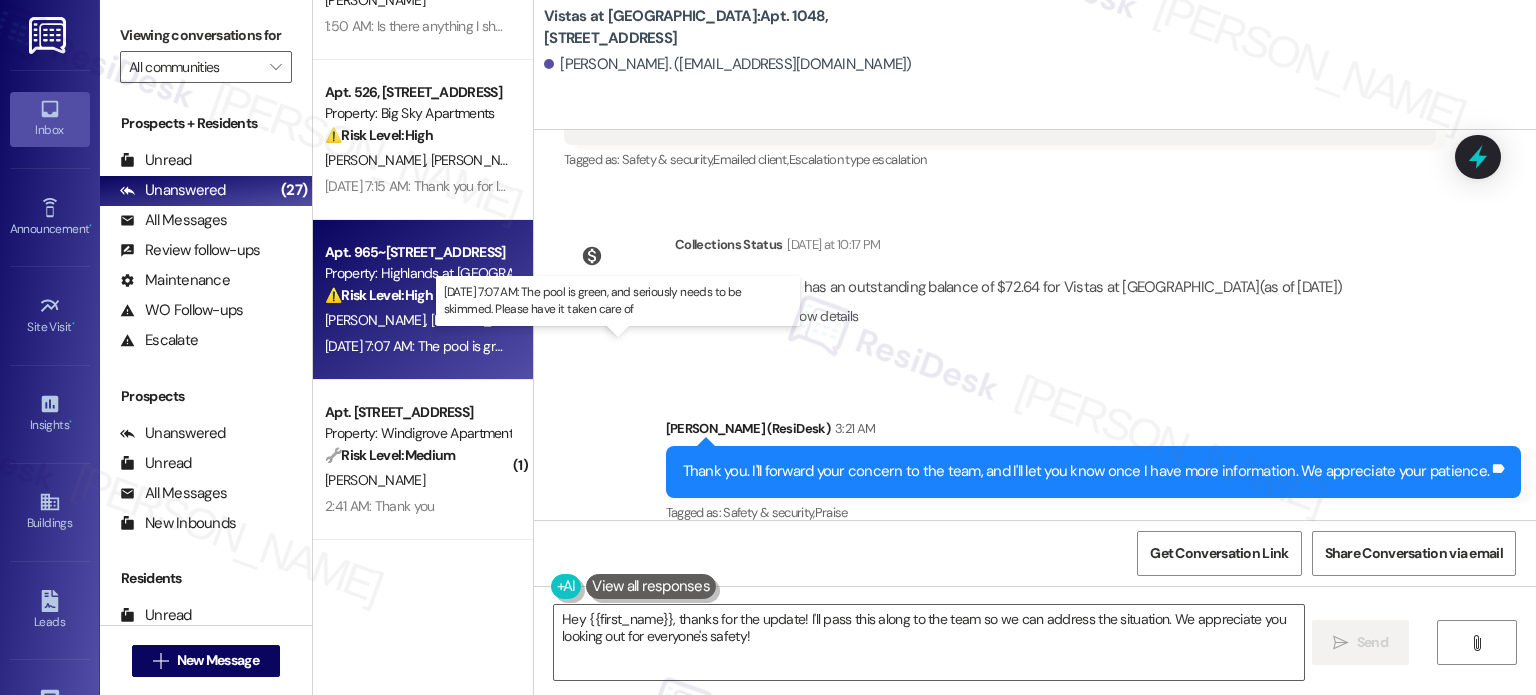 click on "[DATE] 7:07 AM: The pool is green, and seriously needs to be skimmed. Please have it taken care of  [DATE] 7:07 AM: The pool is green, and seriously needs to be skimmed. Please have it taken care of" at bounding box center [609, 346] 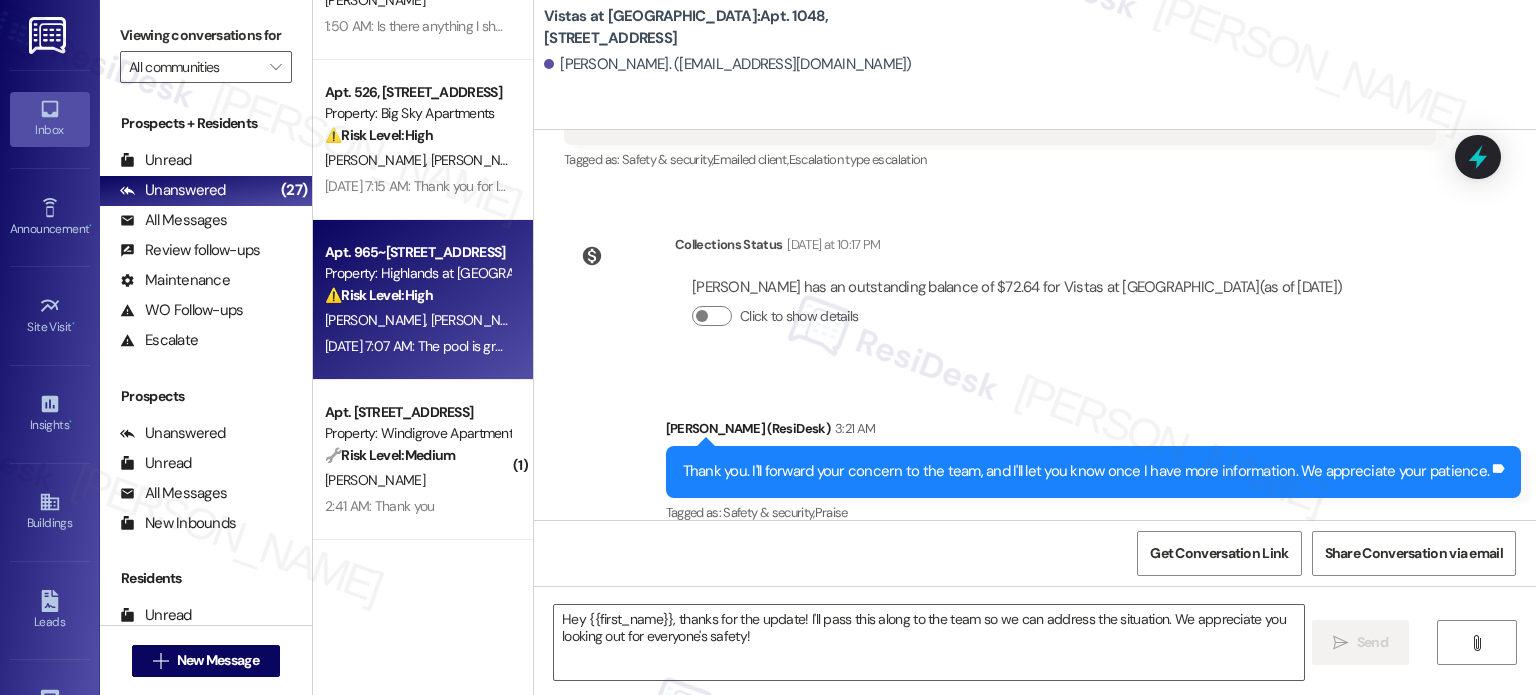 type on "Fetching suggested responses. Please feel free to read through the conversation in the meantime." 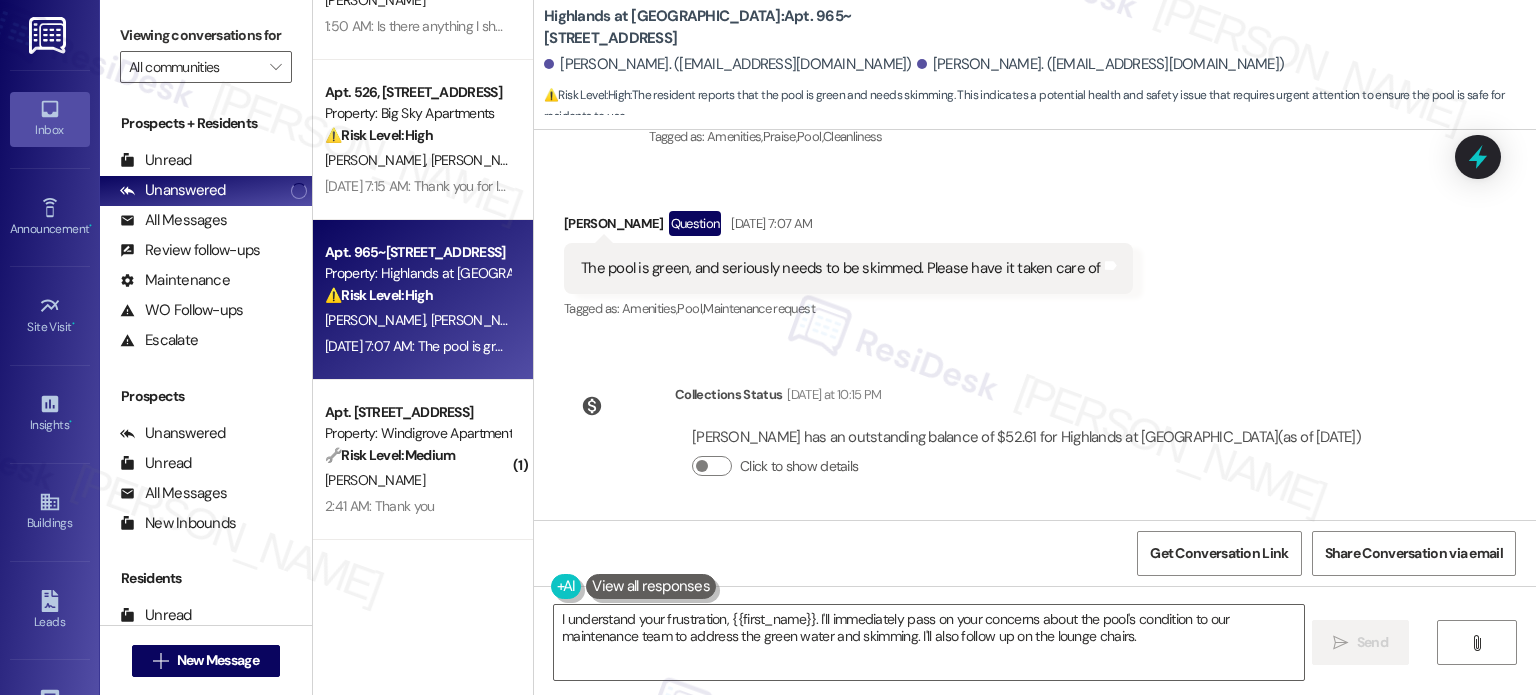 scroll, scrollTop: 13372, scrollLeft: 0, axis: vertical 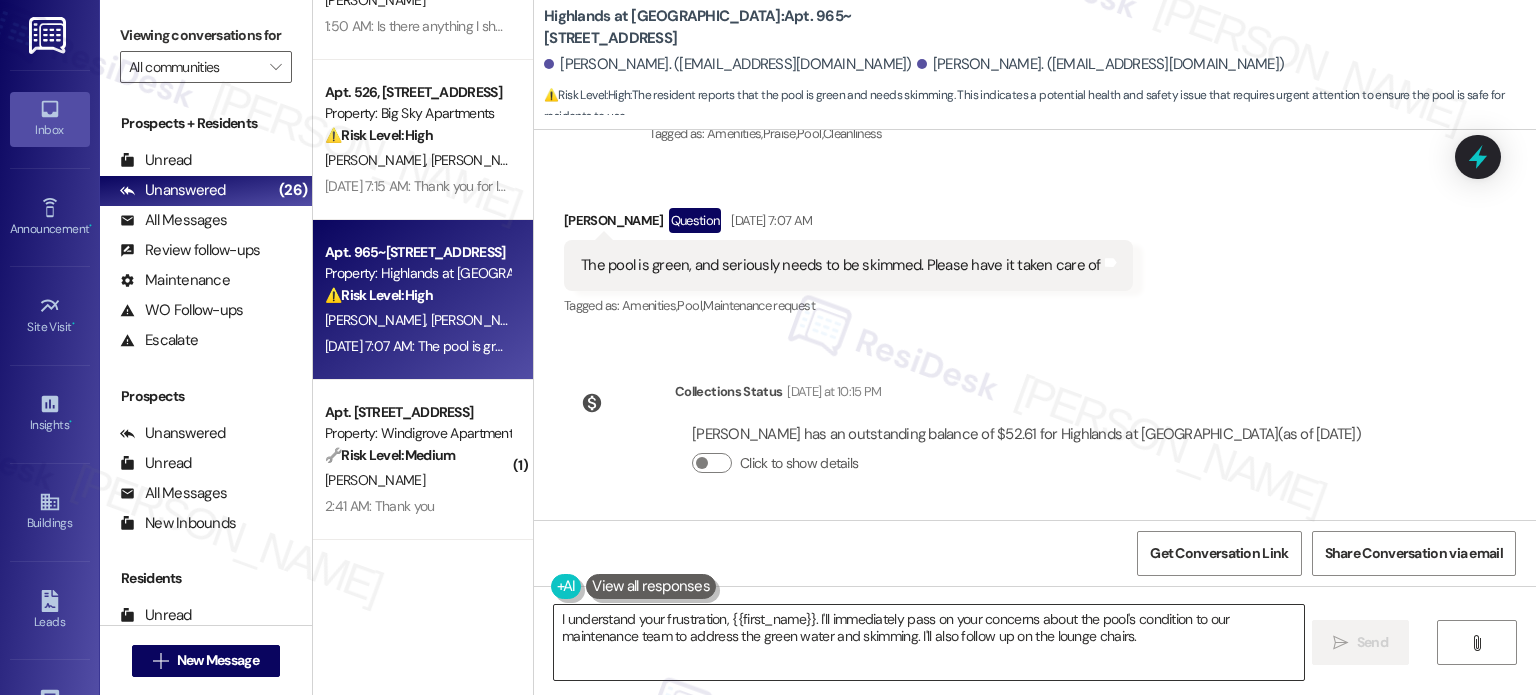 click on "I understand your frustration, {{first_name}}. I'll immediately pass on your concerns about the pool's condition to our maintenance team to address the green water and skimming. I'll also follow up on the lounge chairs." at bounding box center [928, 642] 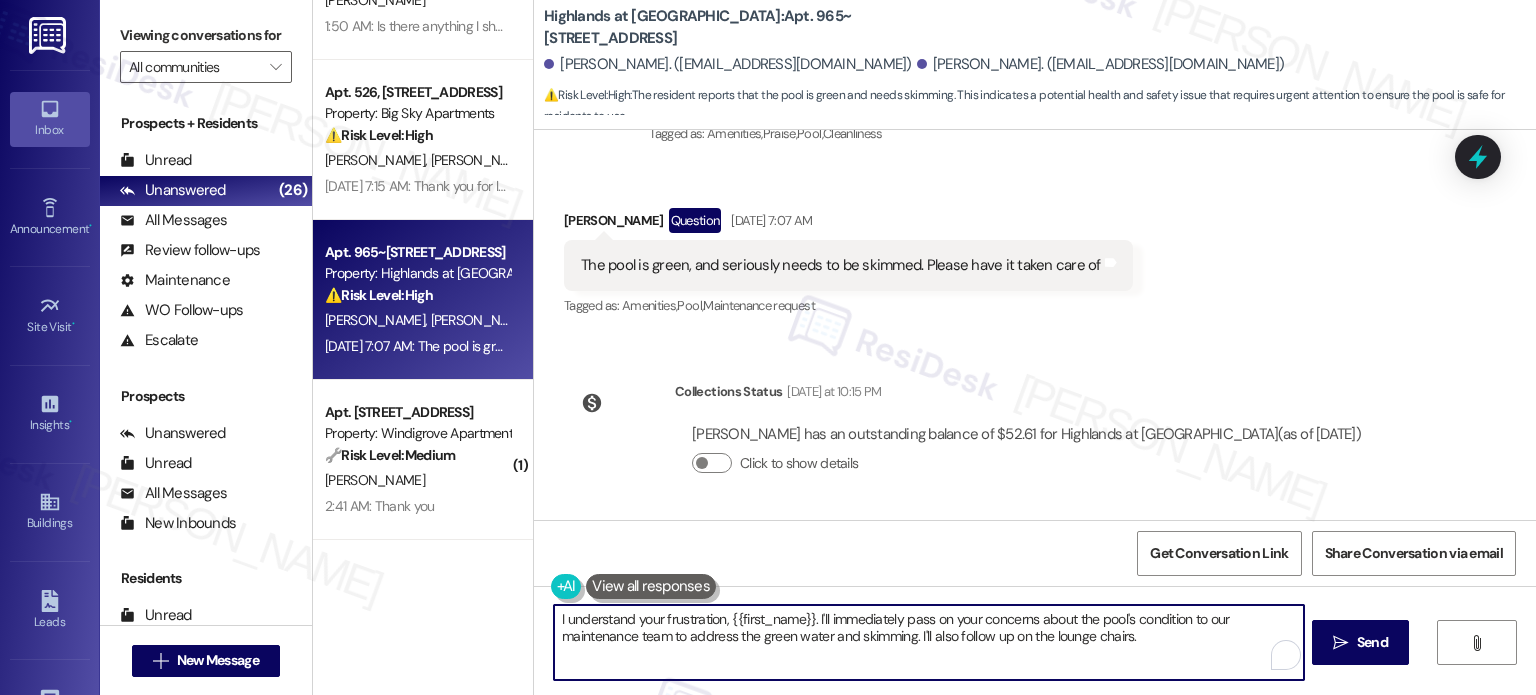 click on "I understand your frustration, {{first_name}}. I'll immediately pass on your concerns about the pool's condition to our maintenance team to address the green water and skimming. I'll also follow up on the lounge chairs." at bounding box center [928, 642] 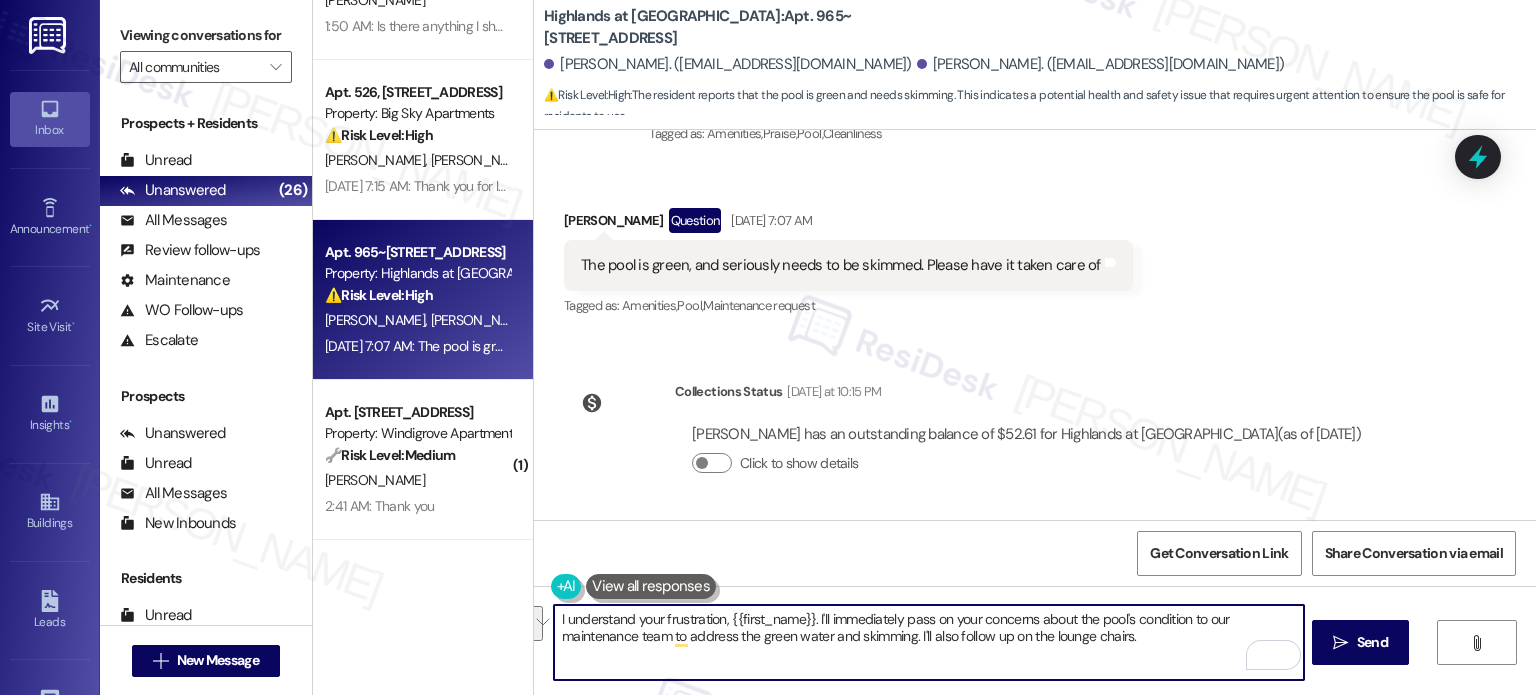 paste on "Thank you. I'll forward your concern to the team, and I'll let you know once I have more information. We appreciate your patience." 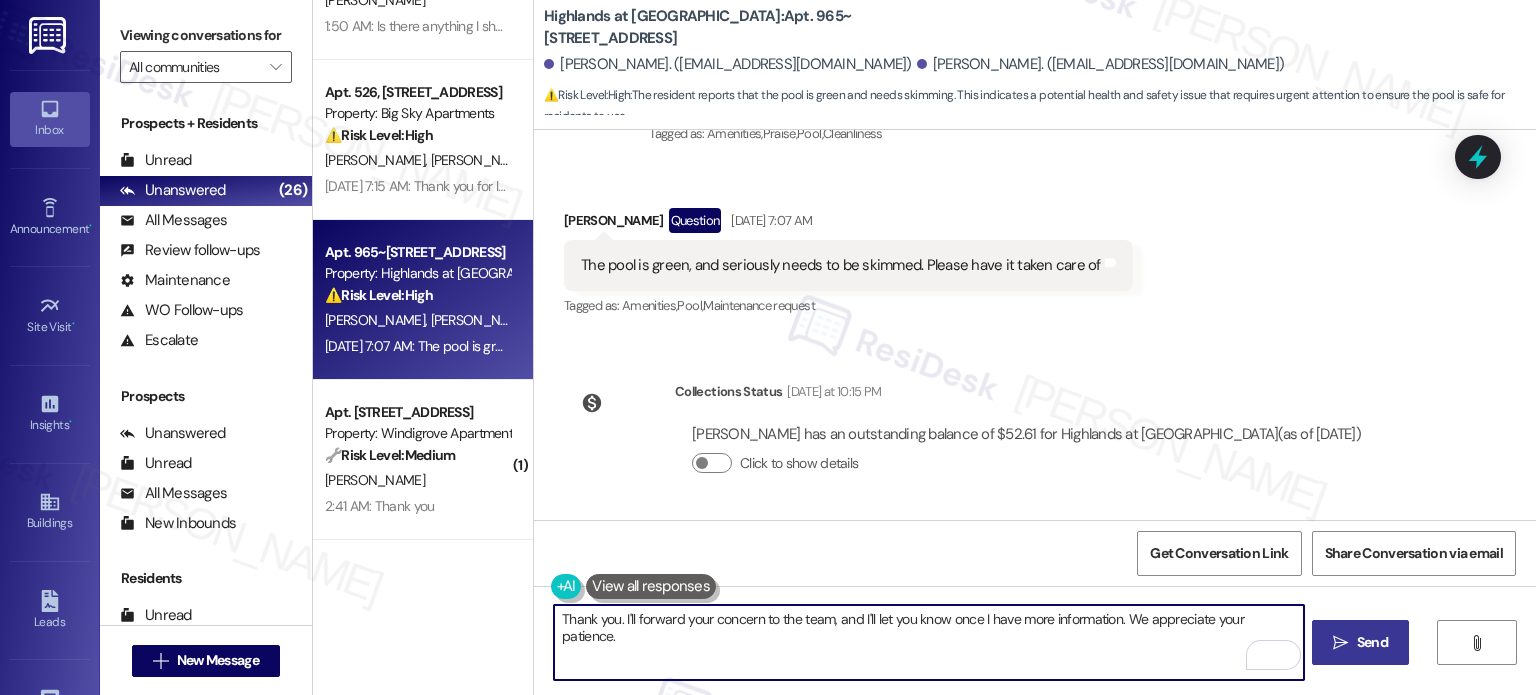 type on "Thank you. I'll forward your concern to the team, and I'll let you know once I have more information. We appreciate your patience." 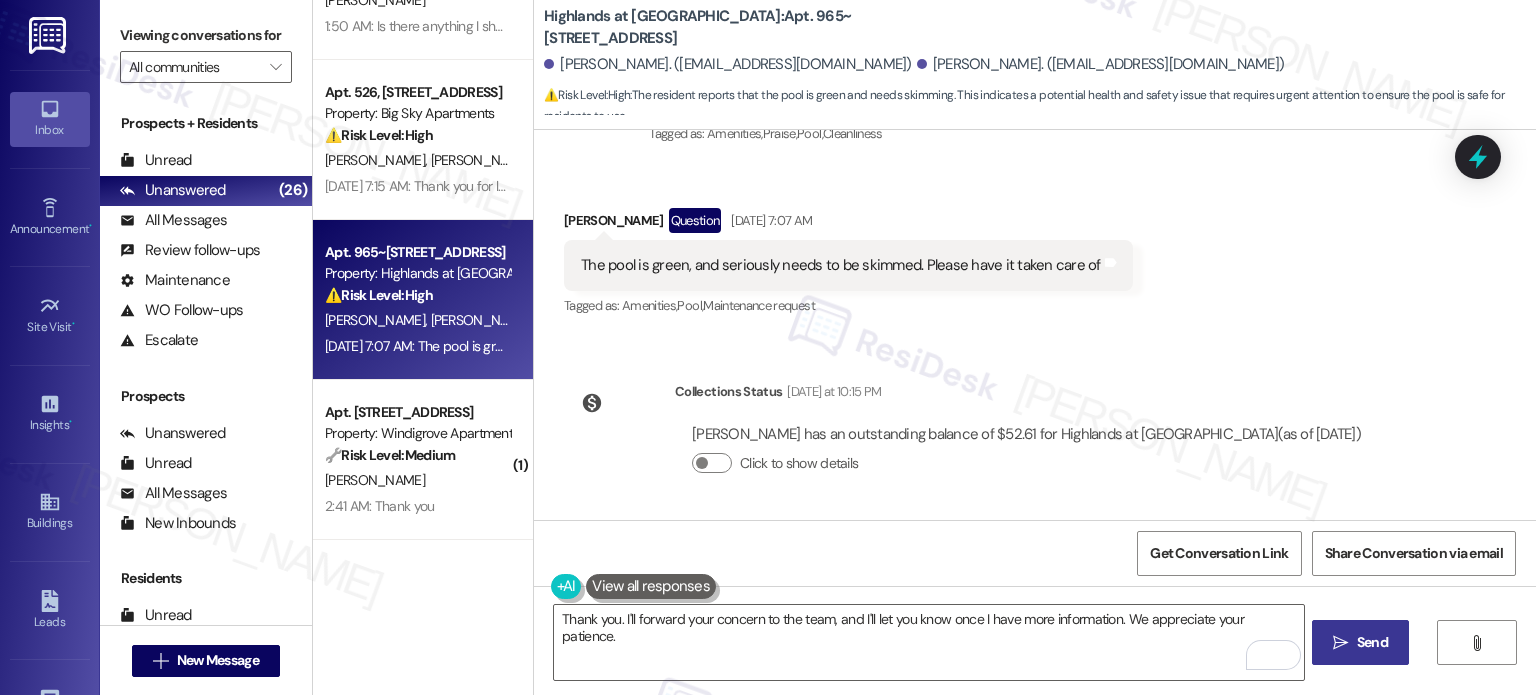 click on " Send" at bounding box center (1360, 642) 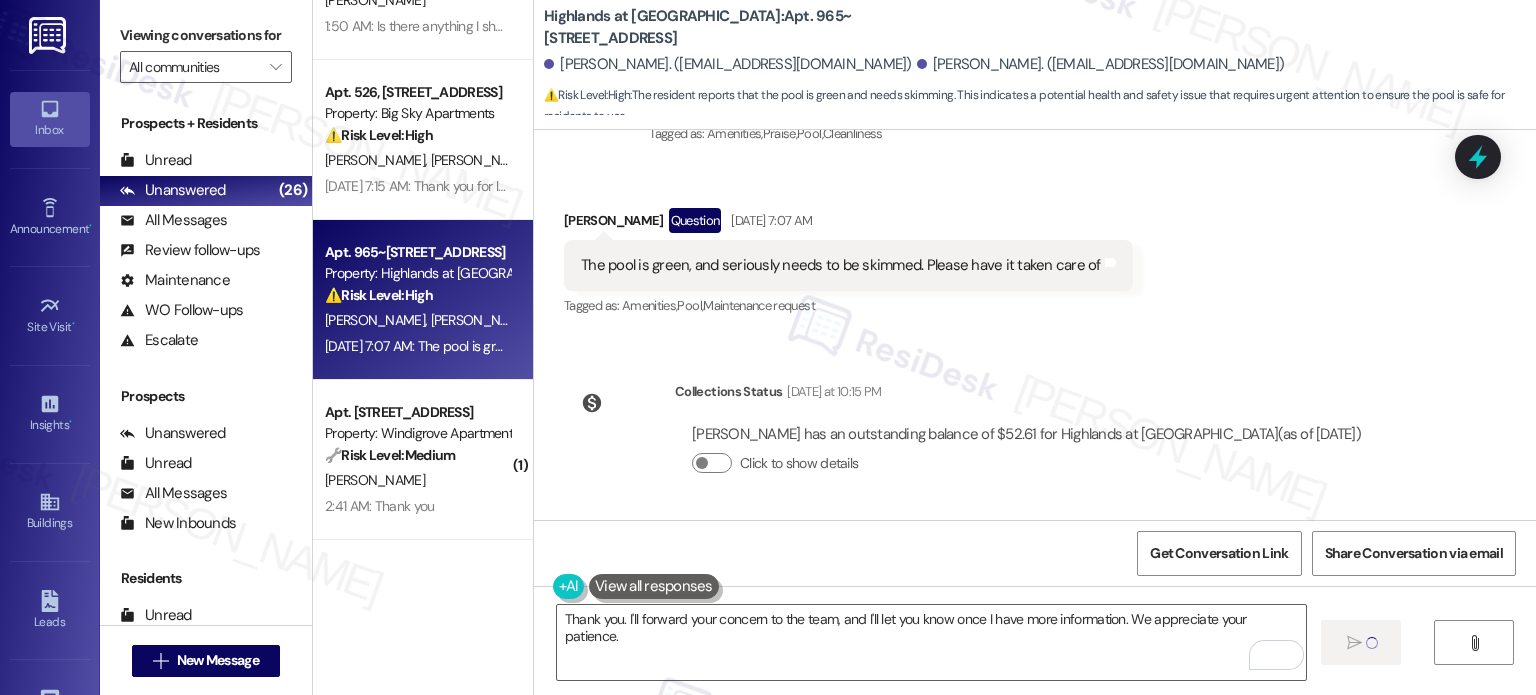 type 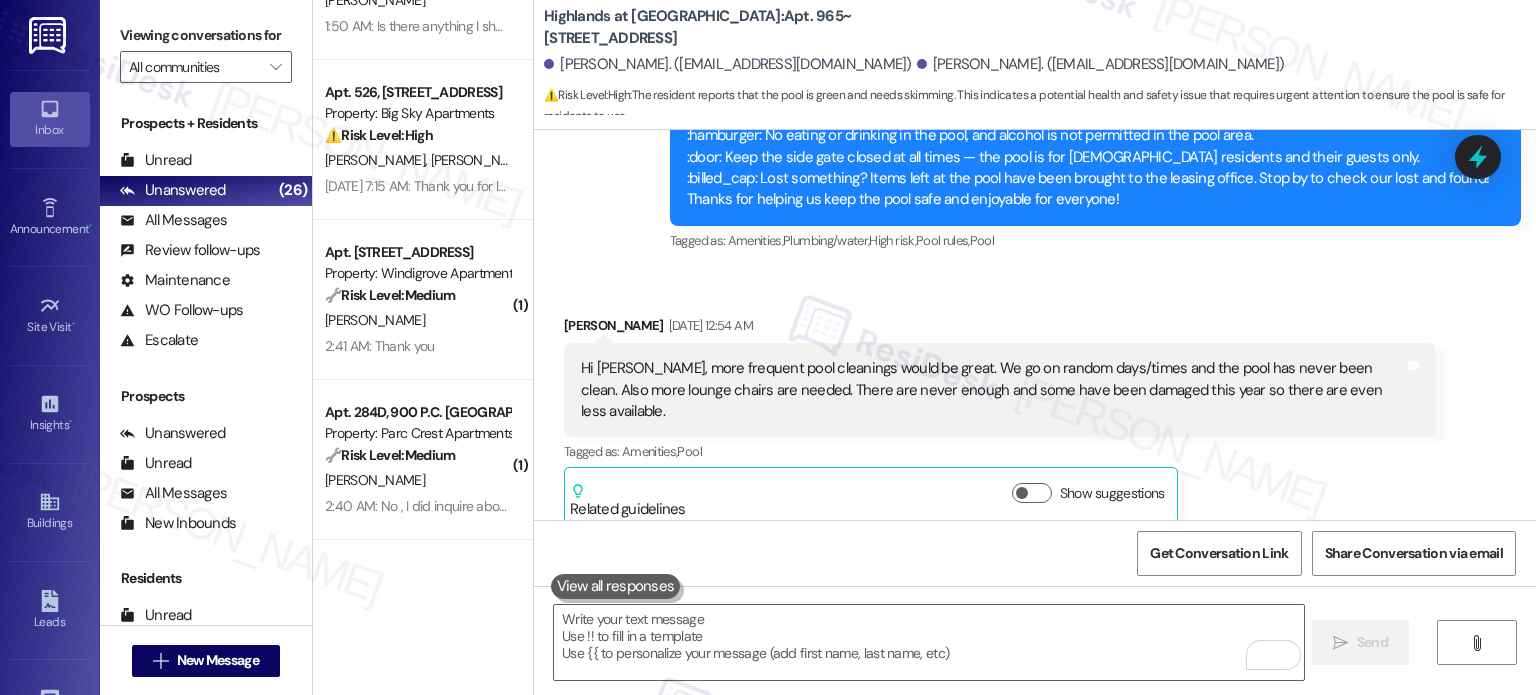 scroll, scrollTop: 12566, scrollLeft: 0, axis: vertical 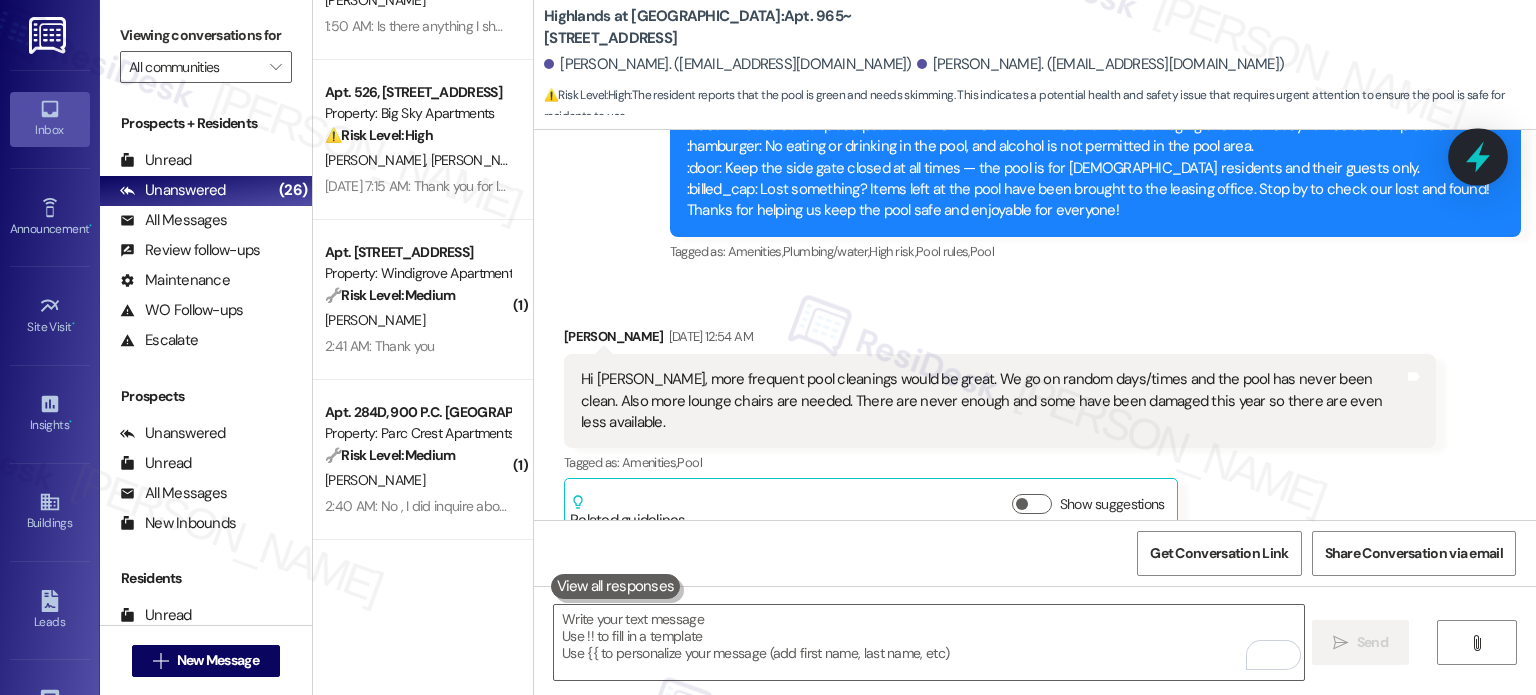 click 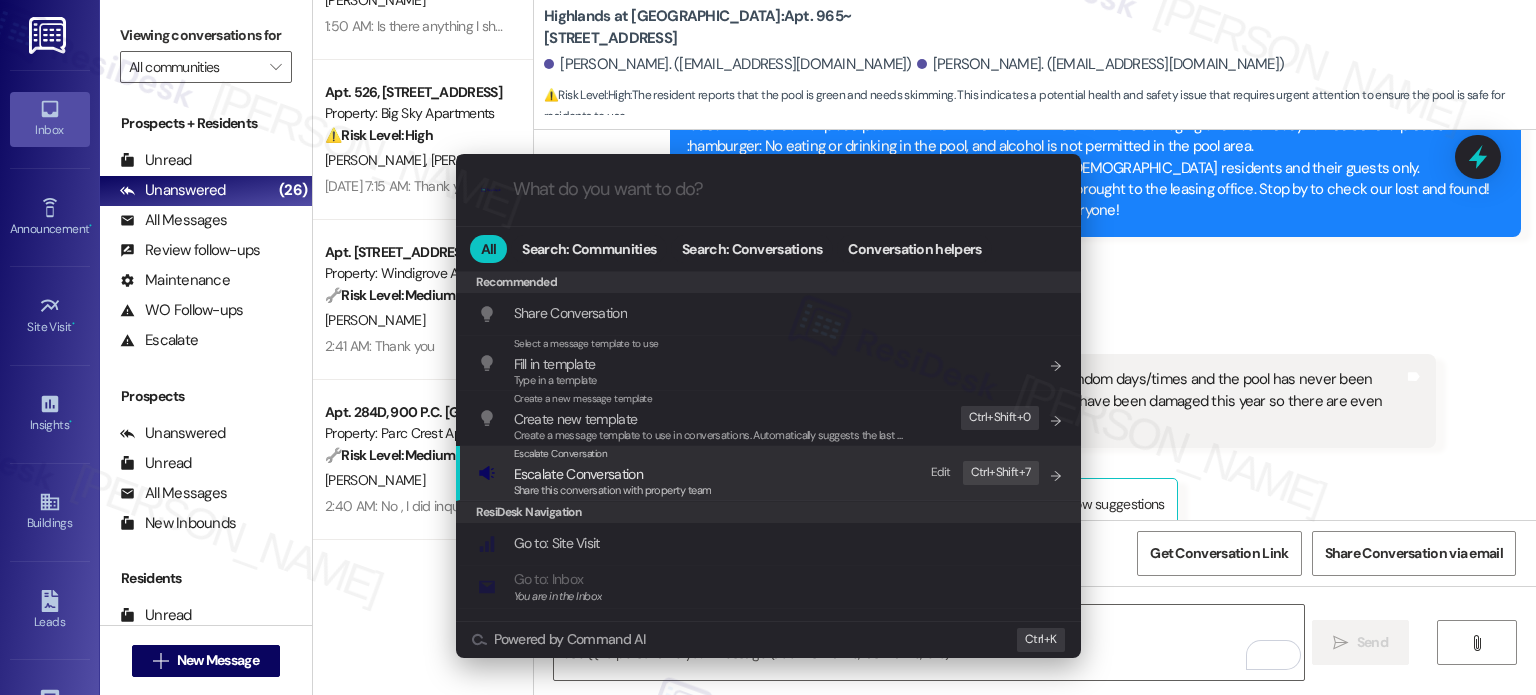 click on "Escalate Conversation" at bounding box center [613, 454] 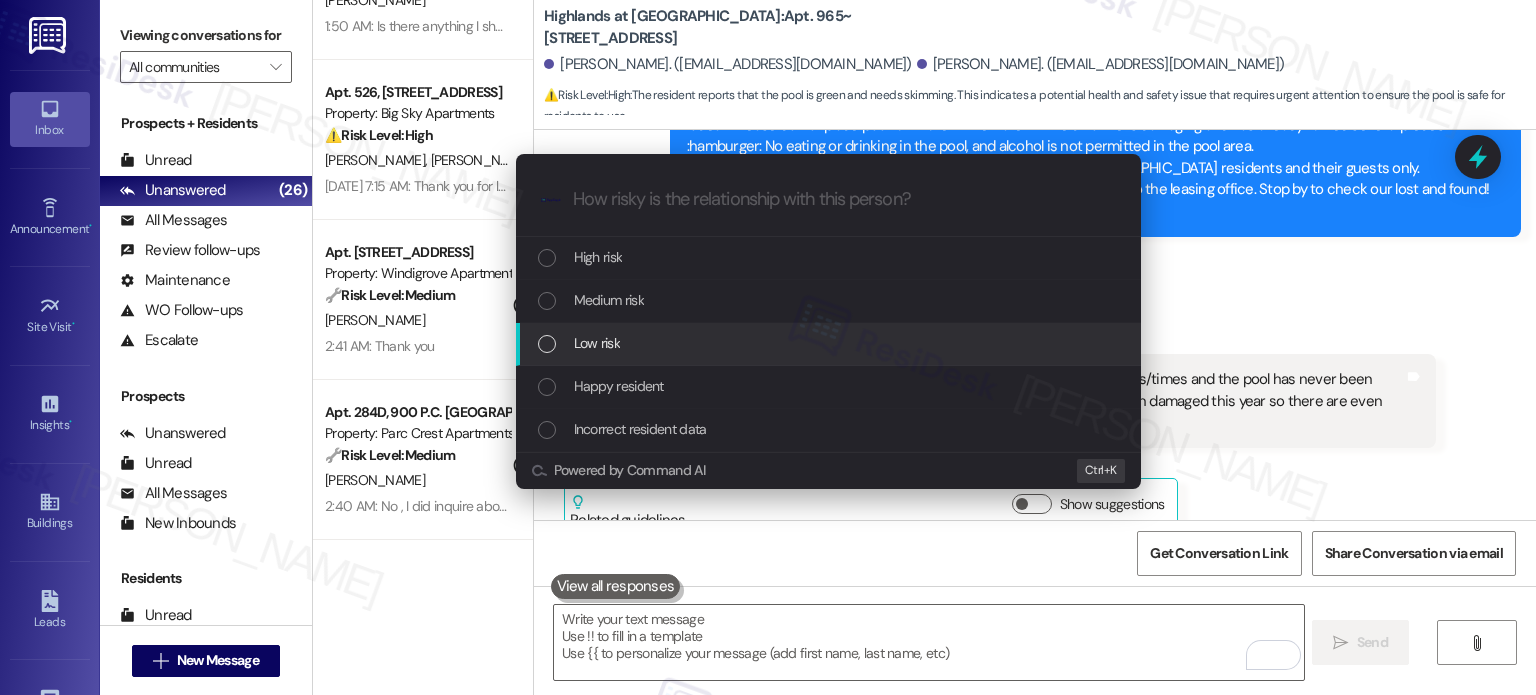 click on "Low risk" at bounding box center [597, 343] 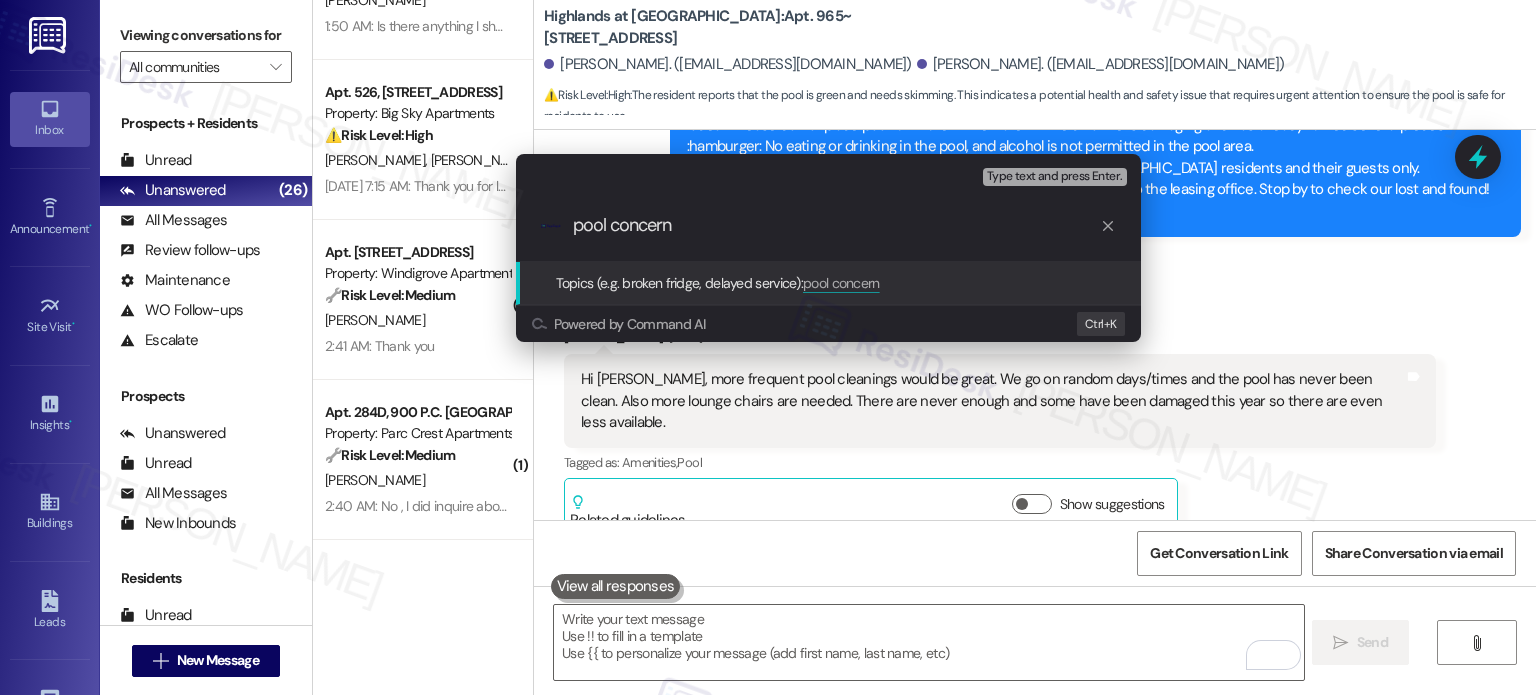 type on "pool concerns" 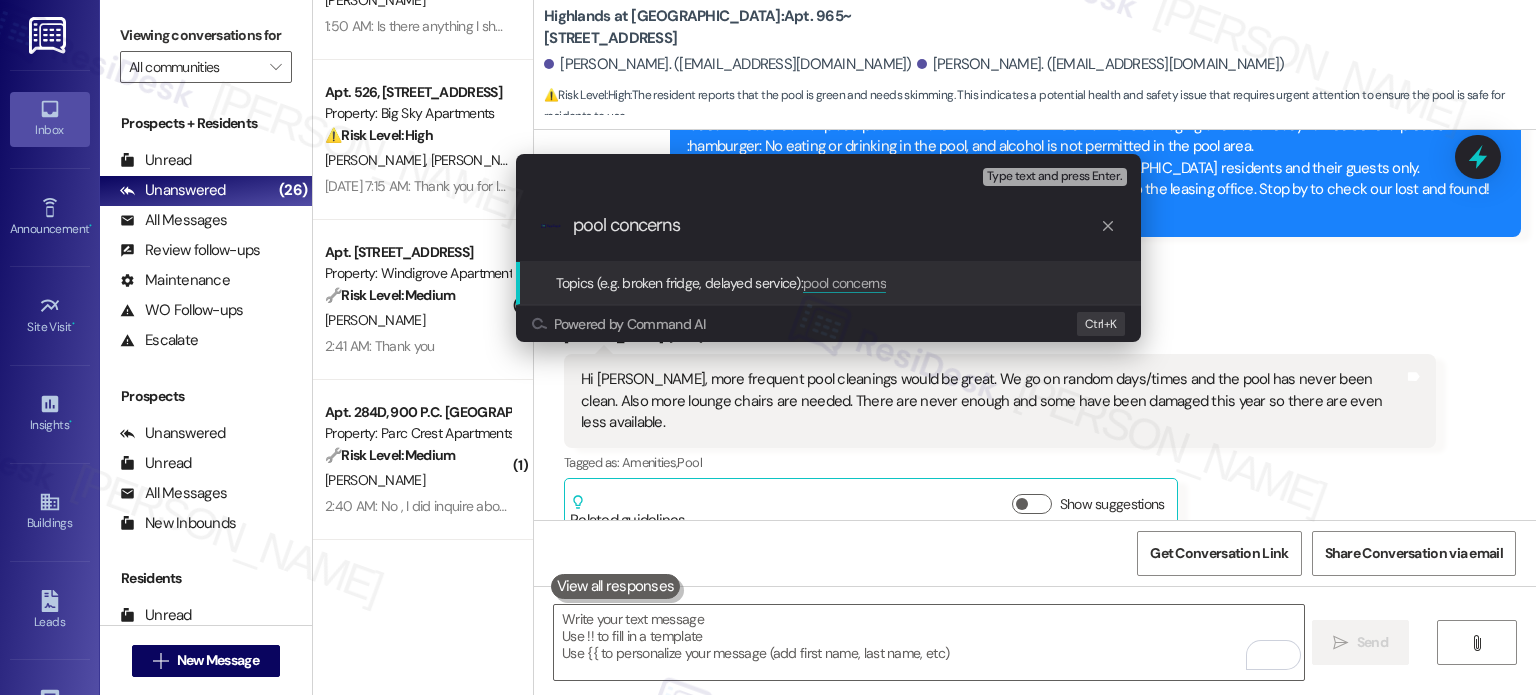click on "pool concerns" at bounding box center (836, 225) 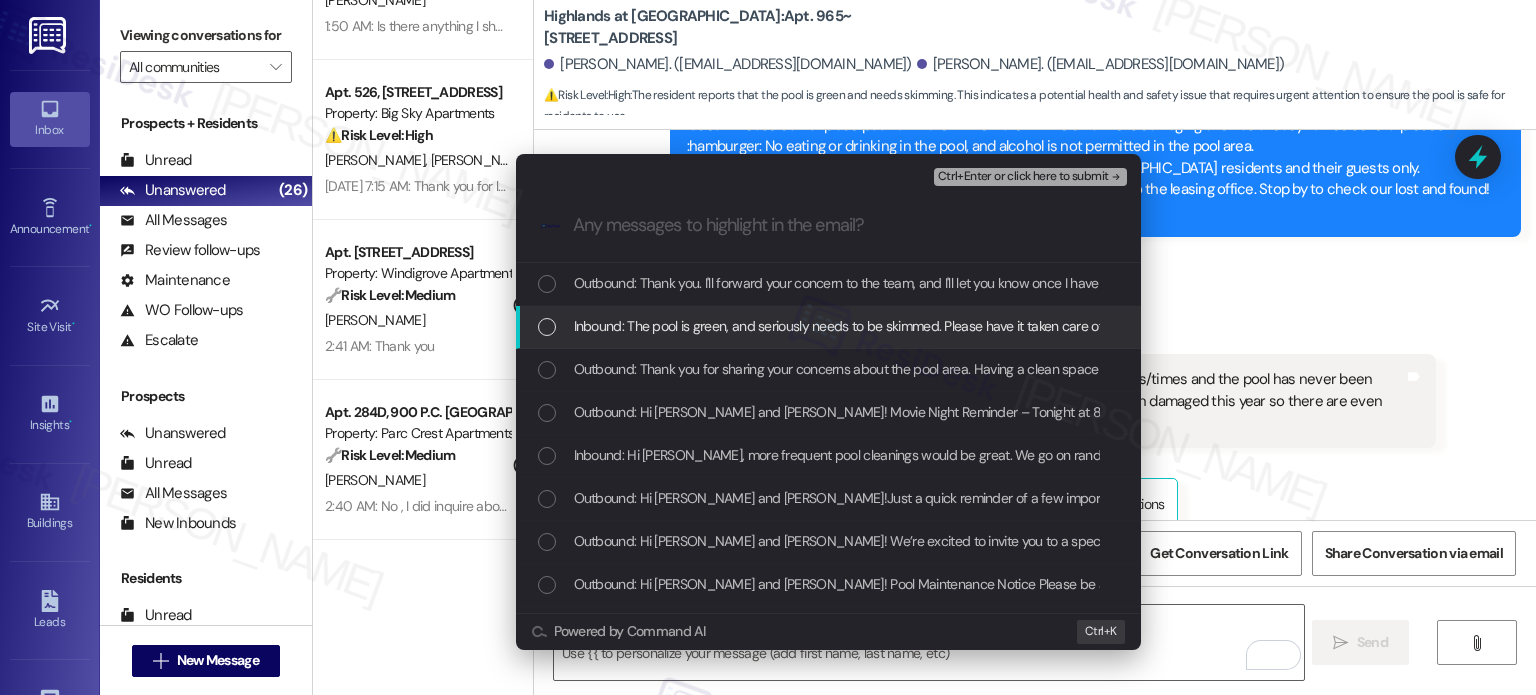 click on "Inbound: The pool is green, and seriously needs to be skimmed. Please have it taken care of" at bounding box center (838, 326) 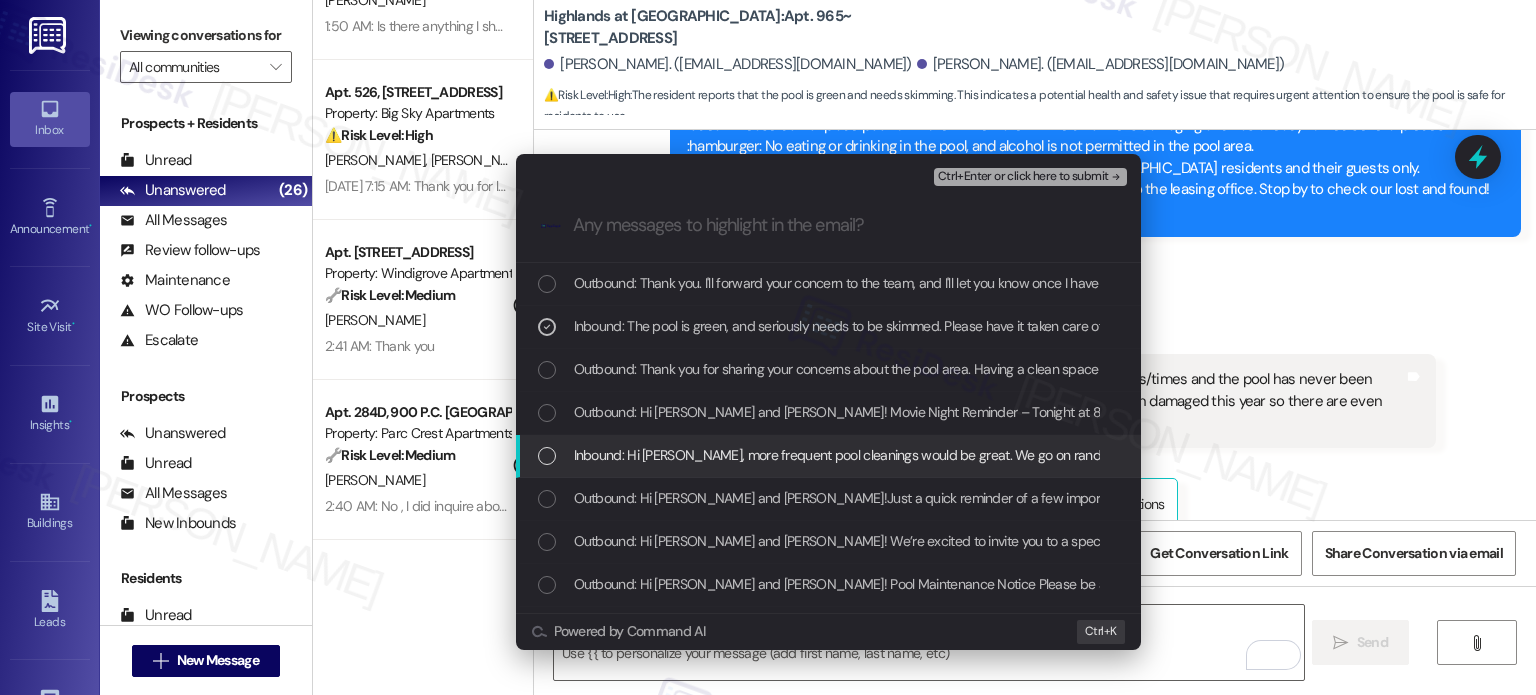 click on "Inbound: Hi [PERSON_NAME], more frequent pool cleanings would be great. We go on random days/times and the pool has never been clean. Also more lounge chairs are needed. There are never enough and some have been damaged this year so there are even less available." at bounding box center [1376, 455] 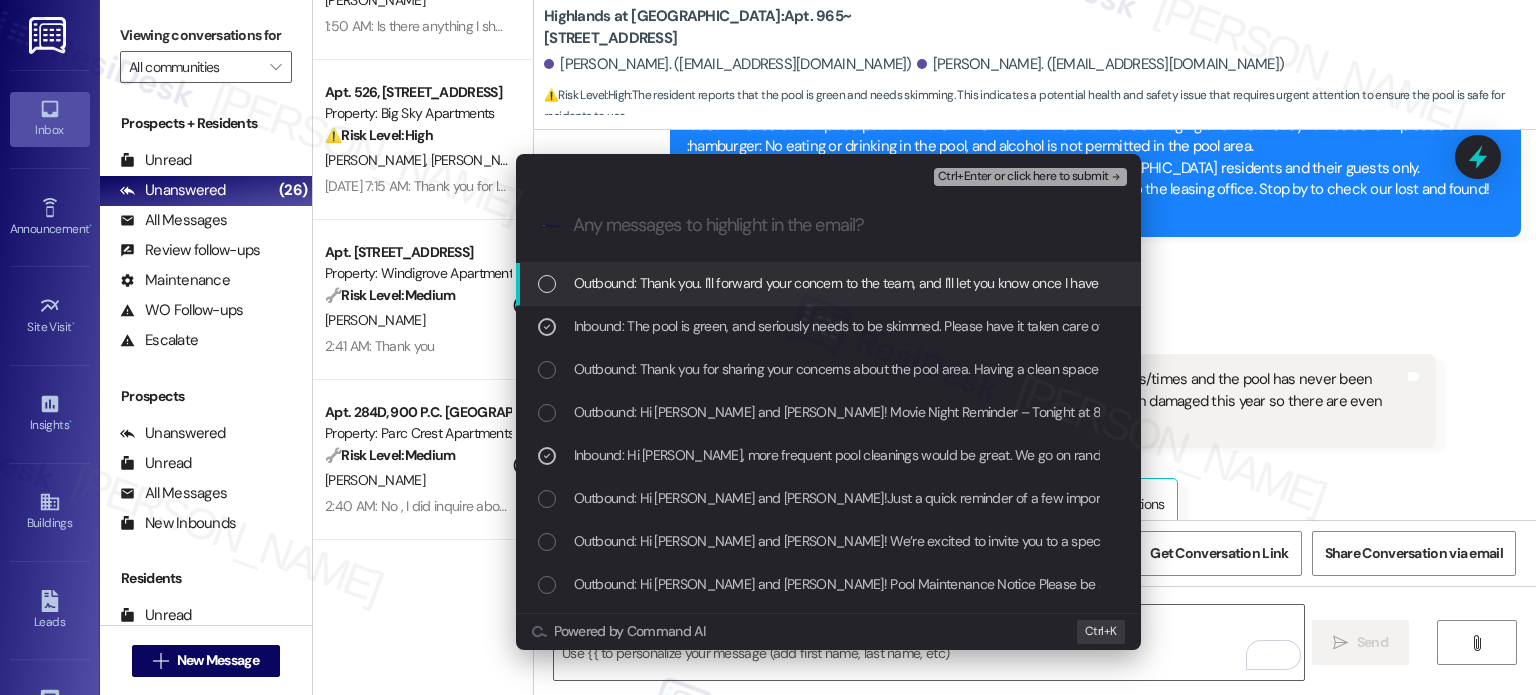 click on "Ctrl+Enter or click here to submit" at bounding box center (1023, 177) 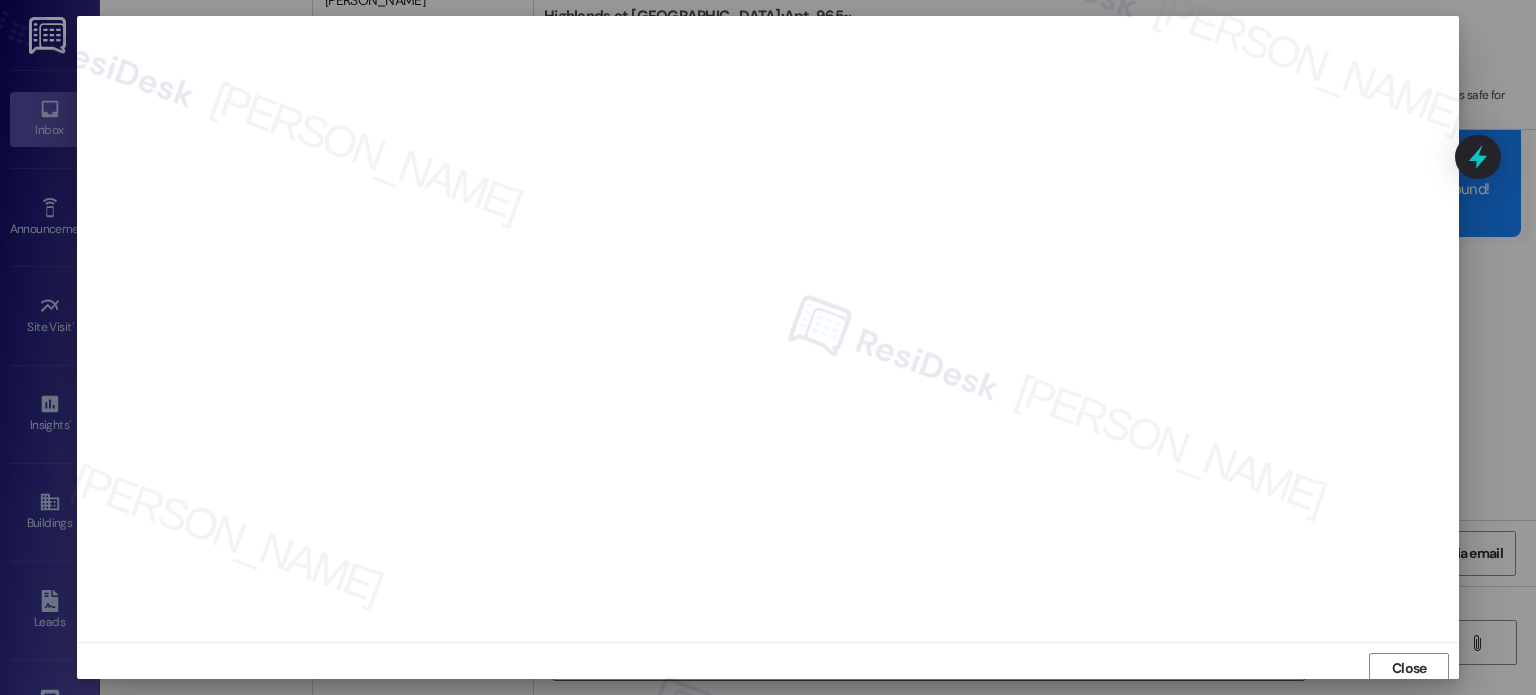 scroll, scrollTop: 5, scrollLeft: 0, axis: vertical 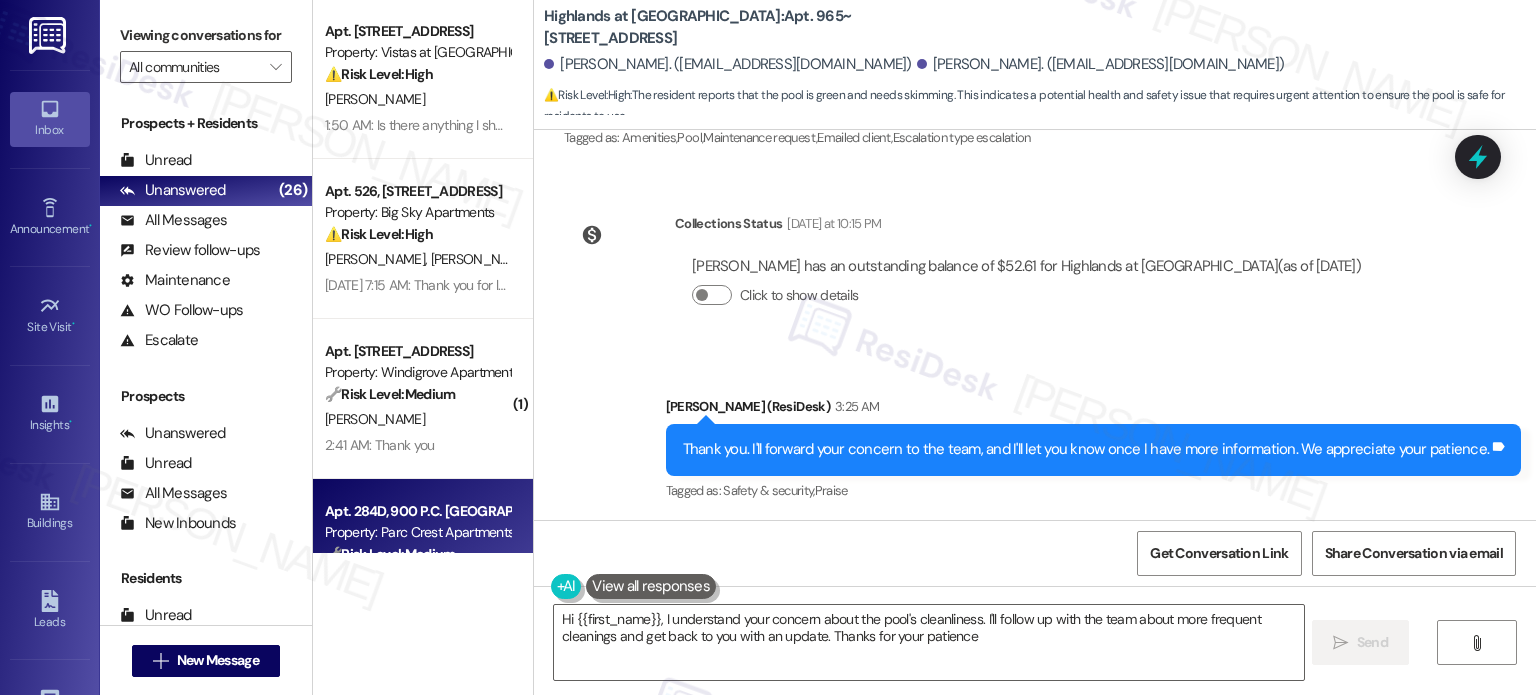 type on "Hi {{first_name}}, I understand your concern about the pool's cleanliness. I'll follow up with the team about more frequent cleanings and get back to you with an update. Thanks for your patience!" 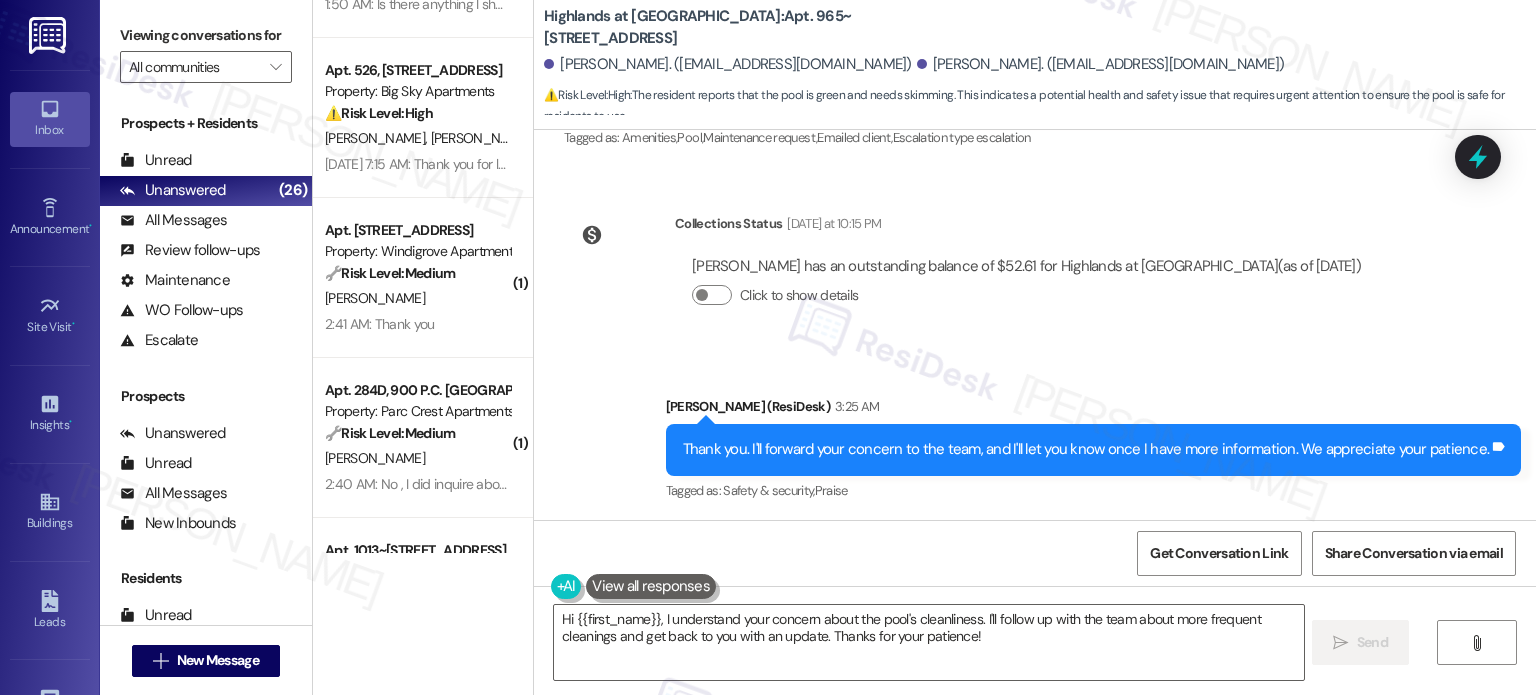 scroll, scrollTop: 0, scrollLeft: 0, axis: both 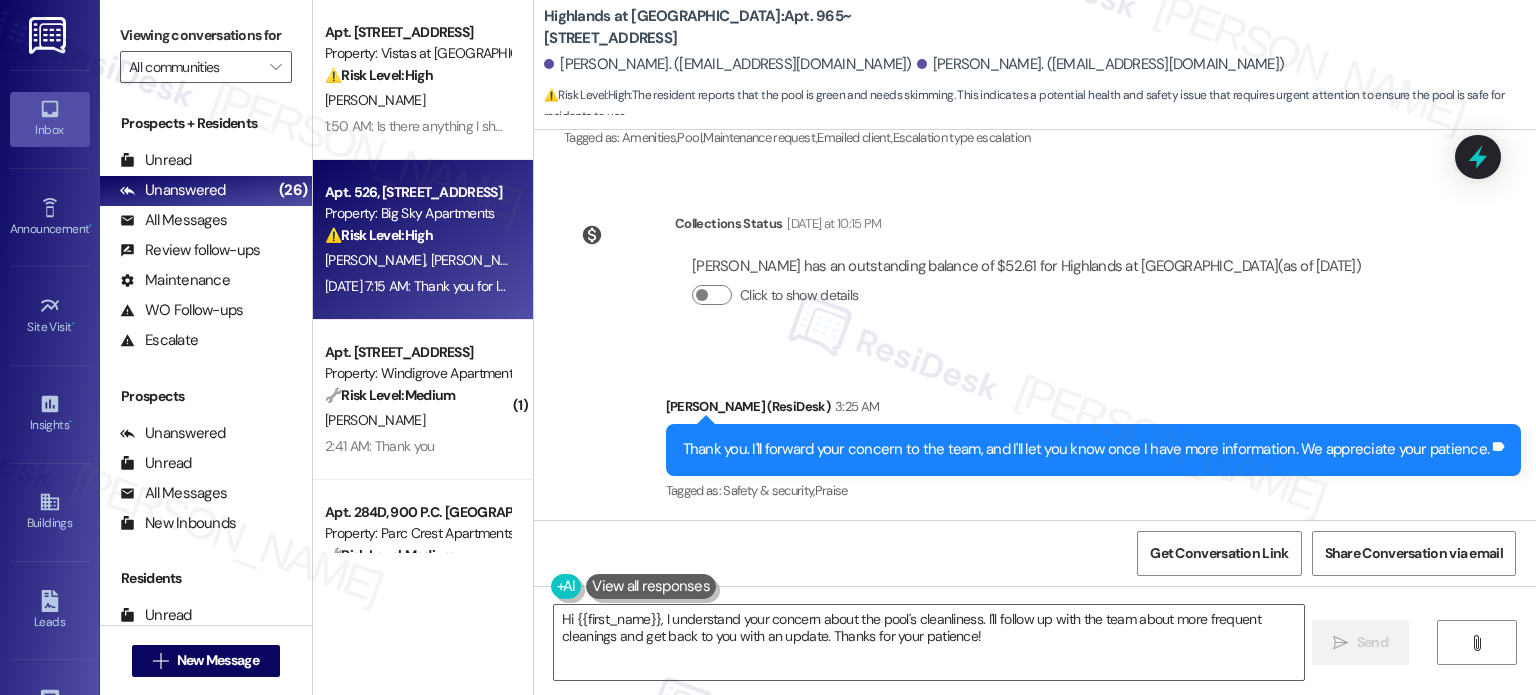 click on "Property: Big Sky Apartments" at bounding box center [417, 213] 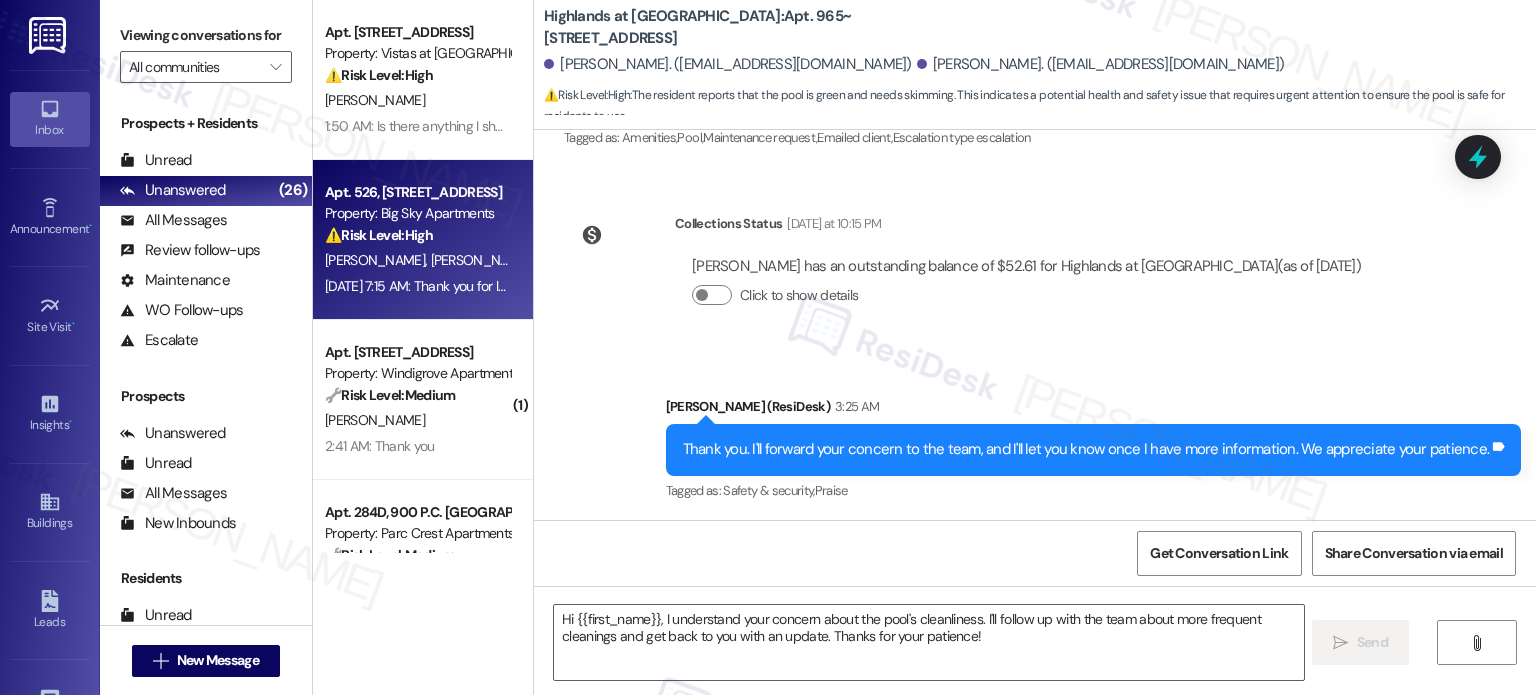 type on "Fetching suggested responses. Please feel free to read through the conversation in the meantime." 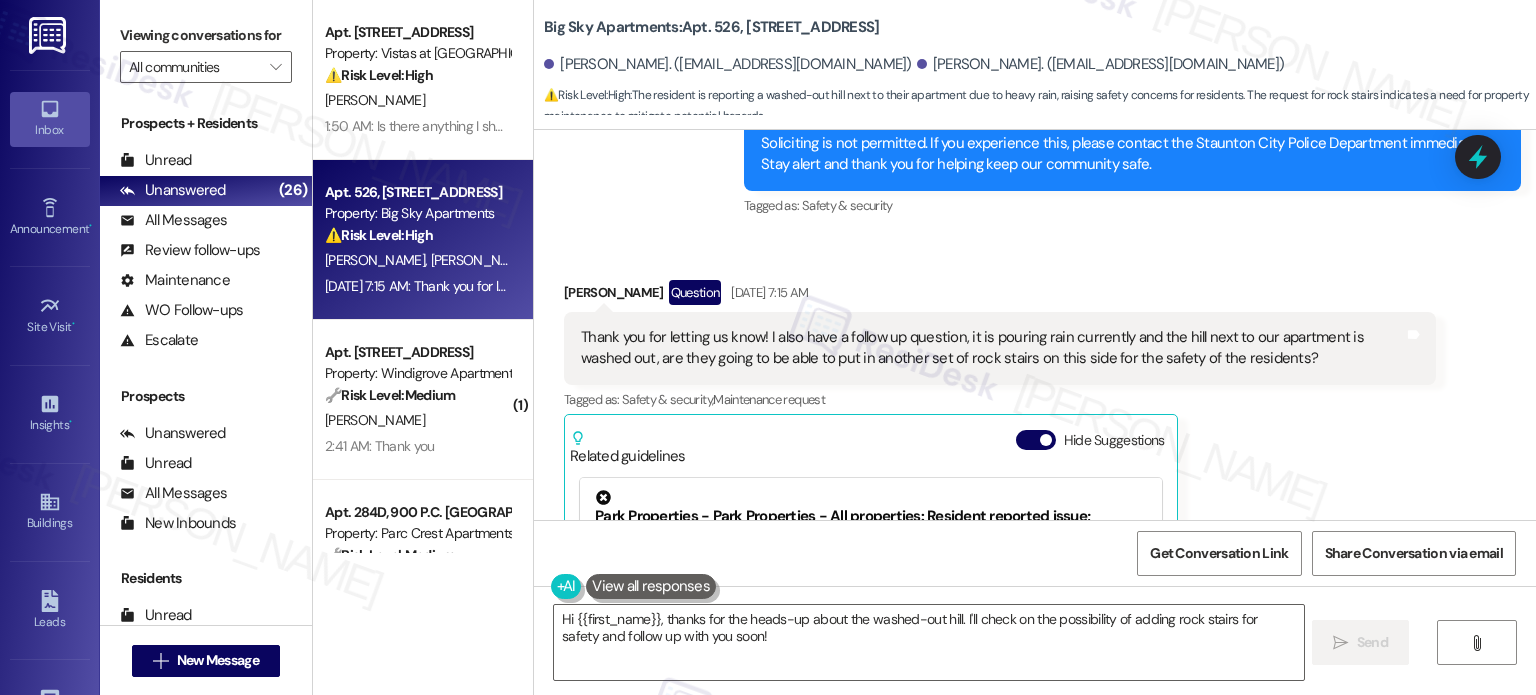 scroll, scrollTop: 3066, scrollLeft: 0, axis: vertical 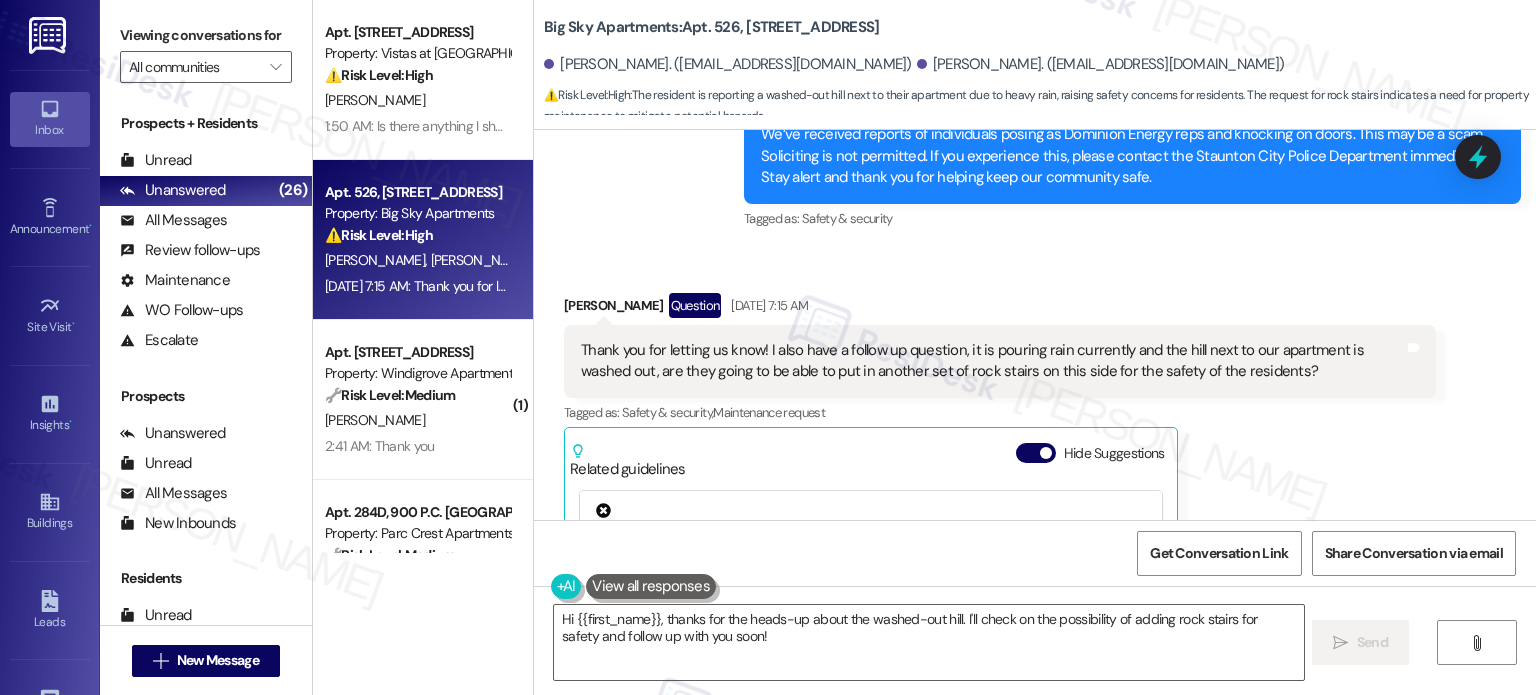 click on "Thank you for letting us know! I also have a follow up question, it is pouring rain currently and the hill next to our apartment is washed out, are they going to be able to put in another set of rock stairs on this side for the safety of the residents?" at bounding box center [992, 361] 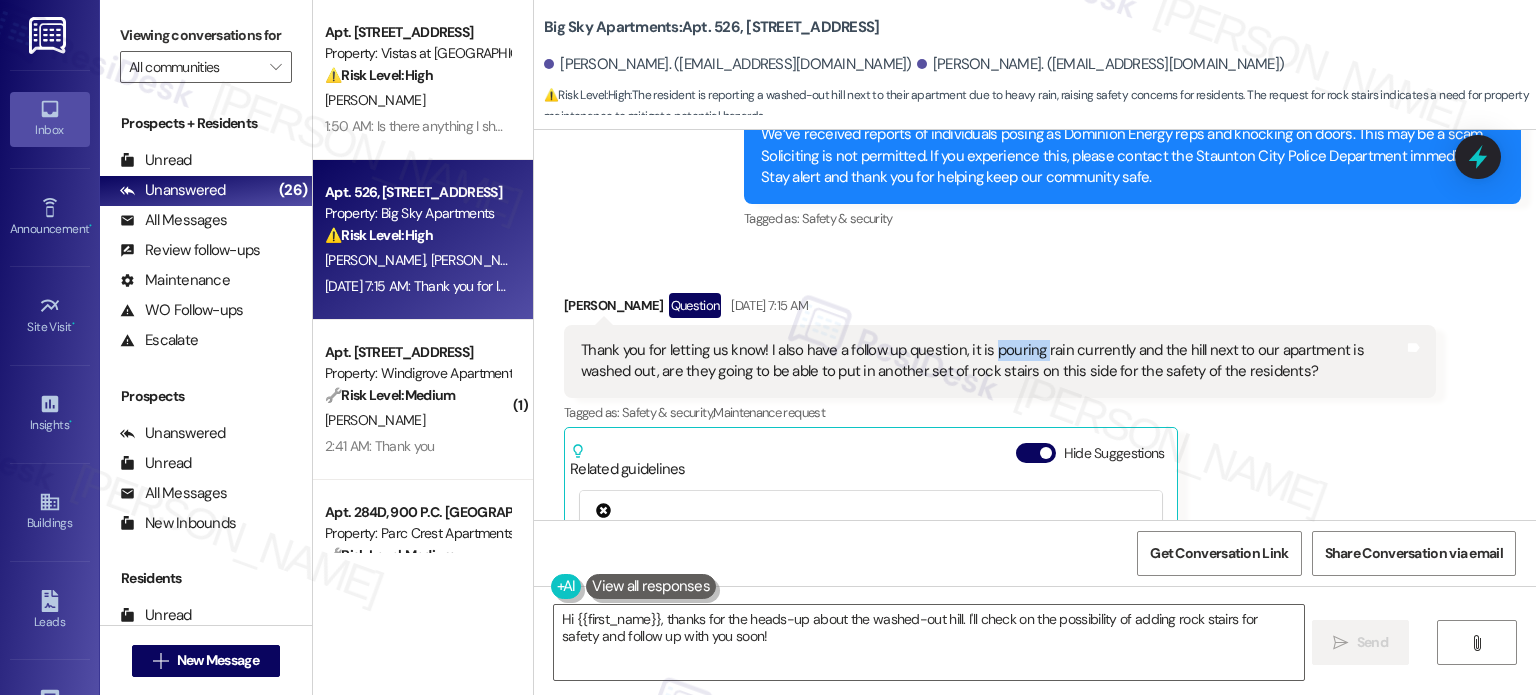 click on "Thank you for letting us know! I also have a follow up question, it is pouring rain currently and the hill next to our apartment is washed out, are they going to be able to put in another set of rock stairs on this side for the safety of the residents?" at bounding box center [992, 361] 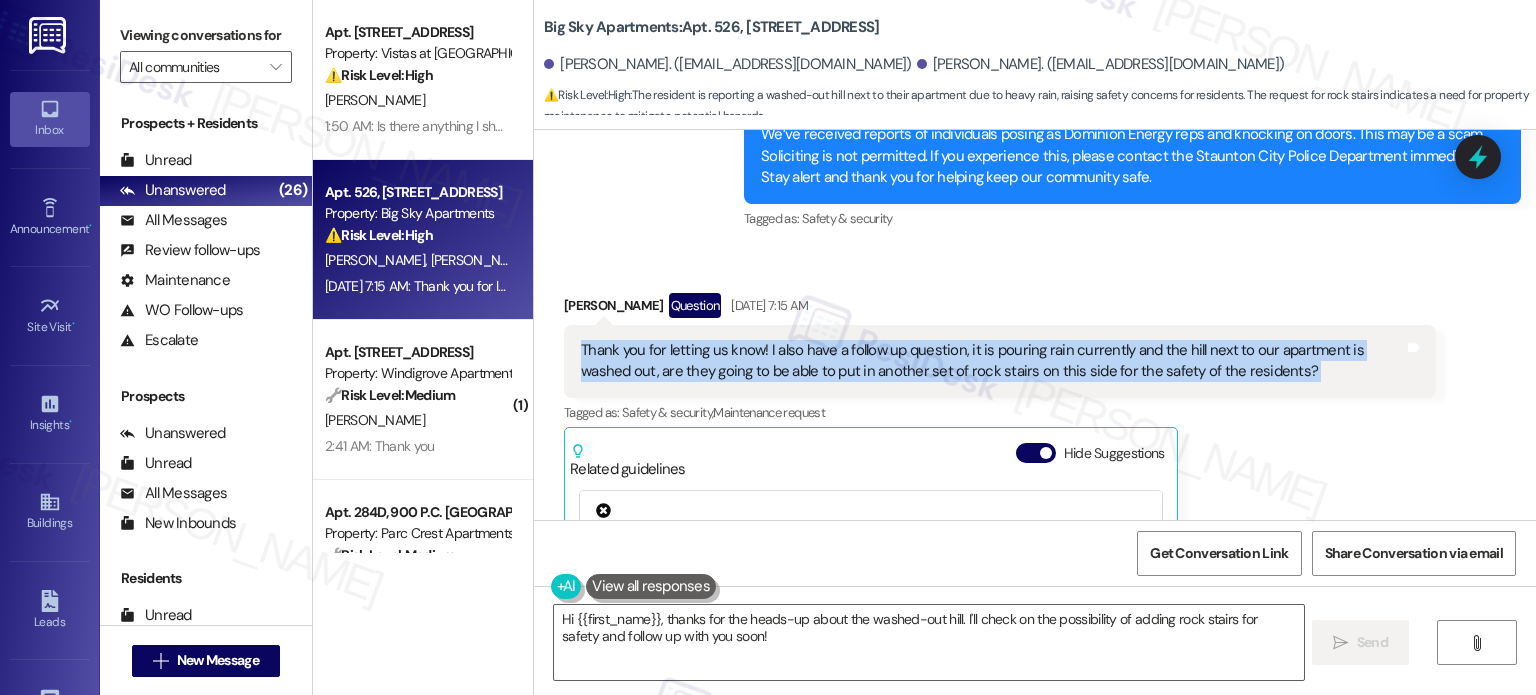 click on "Thank you for letting us know! I also have a follow up question, it is pouring rain currently and the hill next to our apartment is washed out, are they going to be able to put in another set of rock stairs on this side for the safety of the residents?" at bounding box center [992, 361] 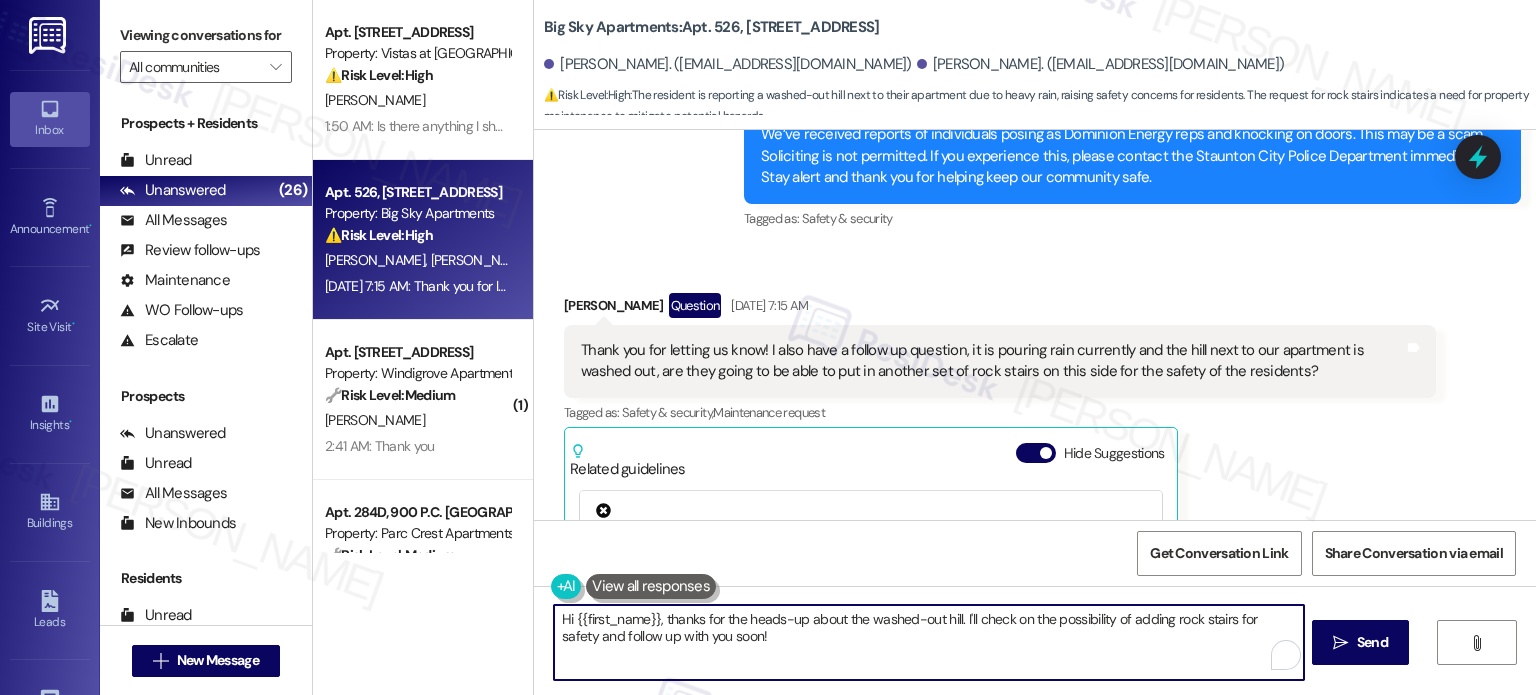 drag, startPoint x: 955, startPoint y: 615, endPoint x: 1007, endPoint y: 697, distance: 97.097885 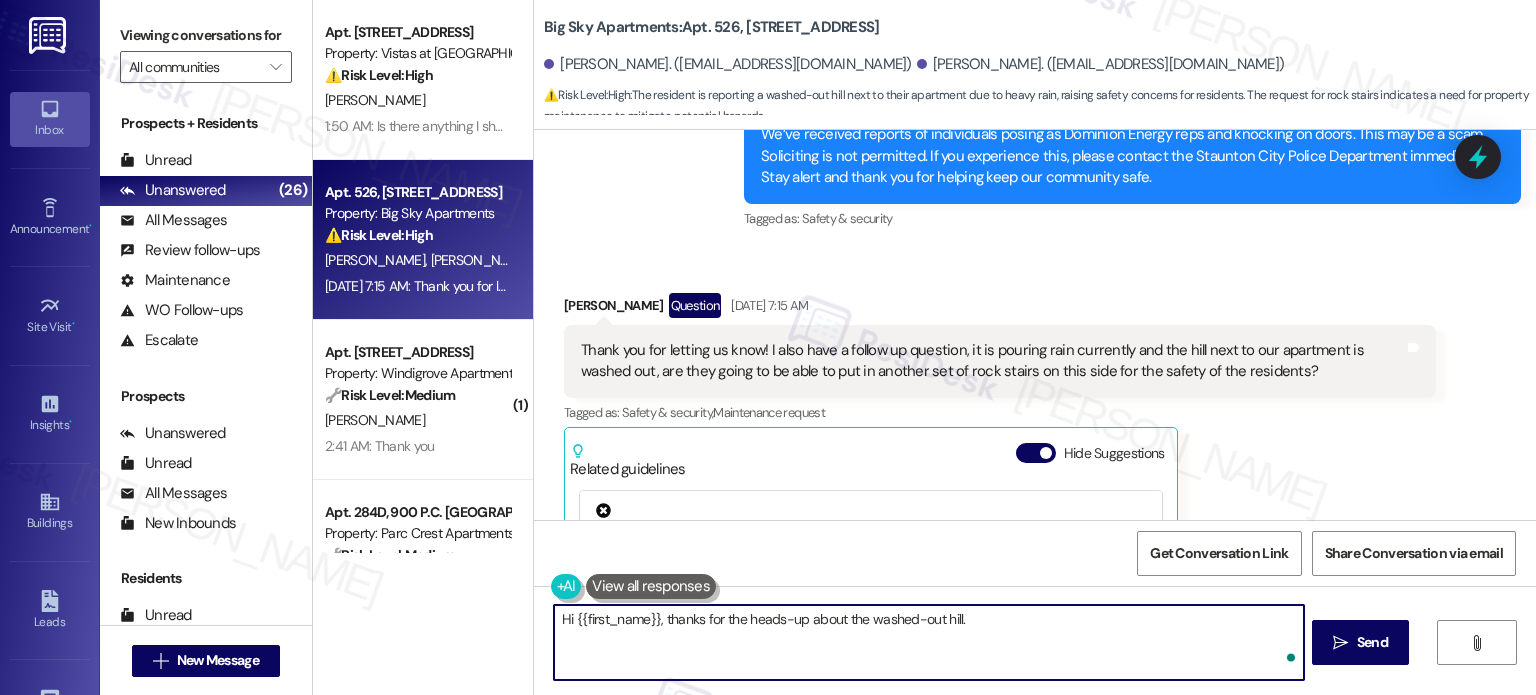 paste on "Has this area experienced washouts or drainage issues in previous rainstorms too?" 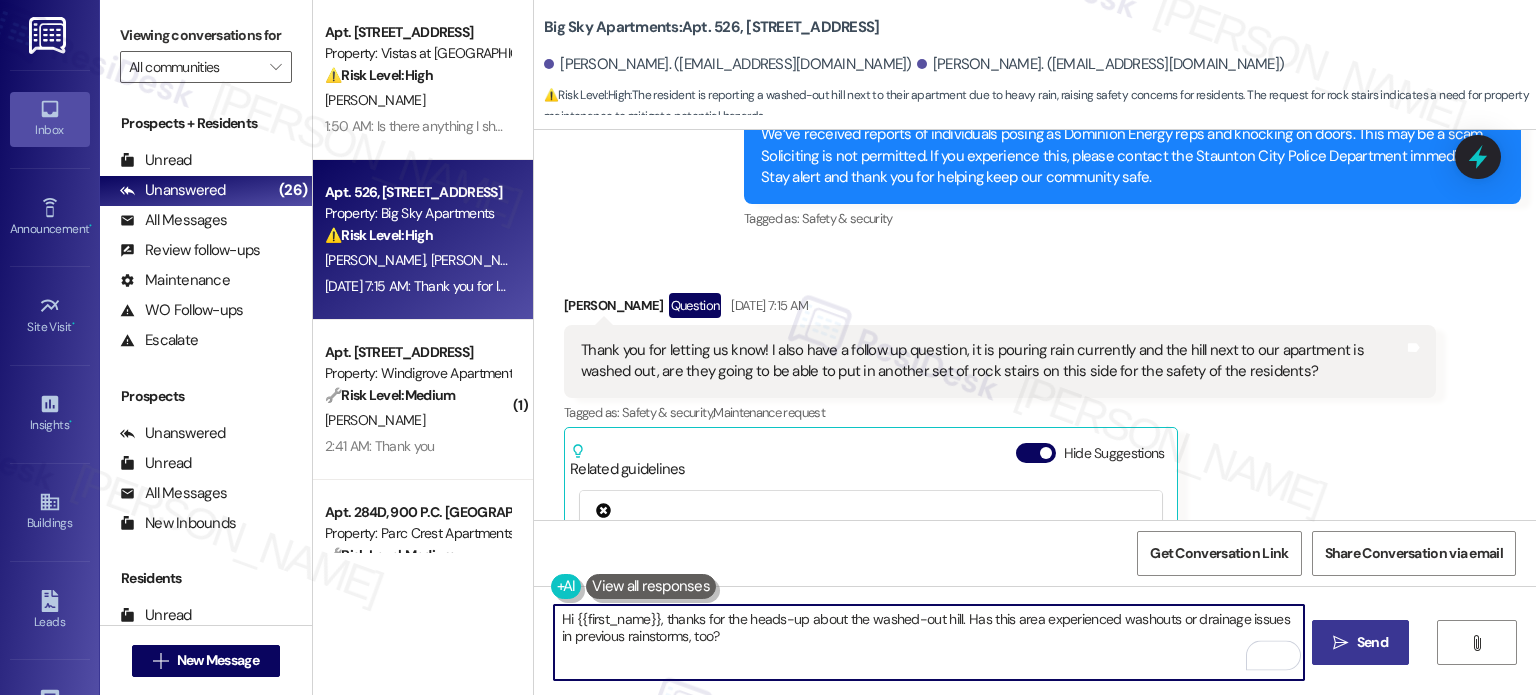 type on "Hi {{first_name}}, thanks for the heads-up about the washed-out hill. Has this area experienced washouts or drainage issues in previous rainstorms, too?" 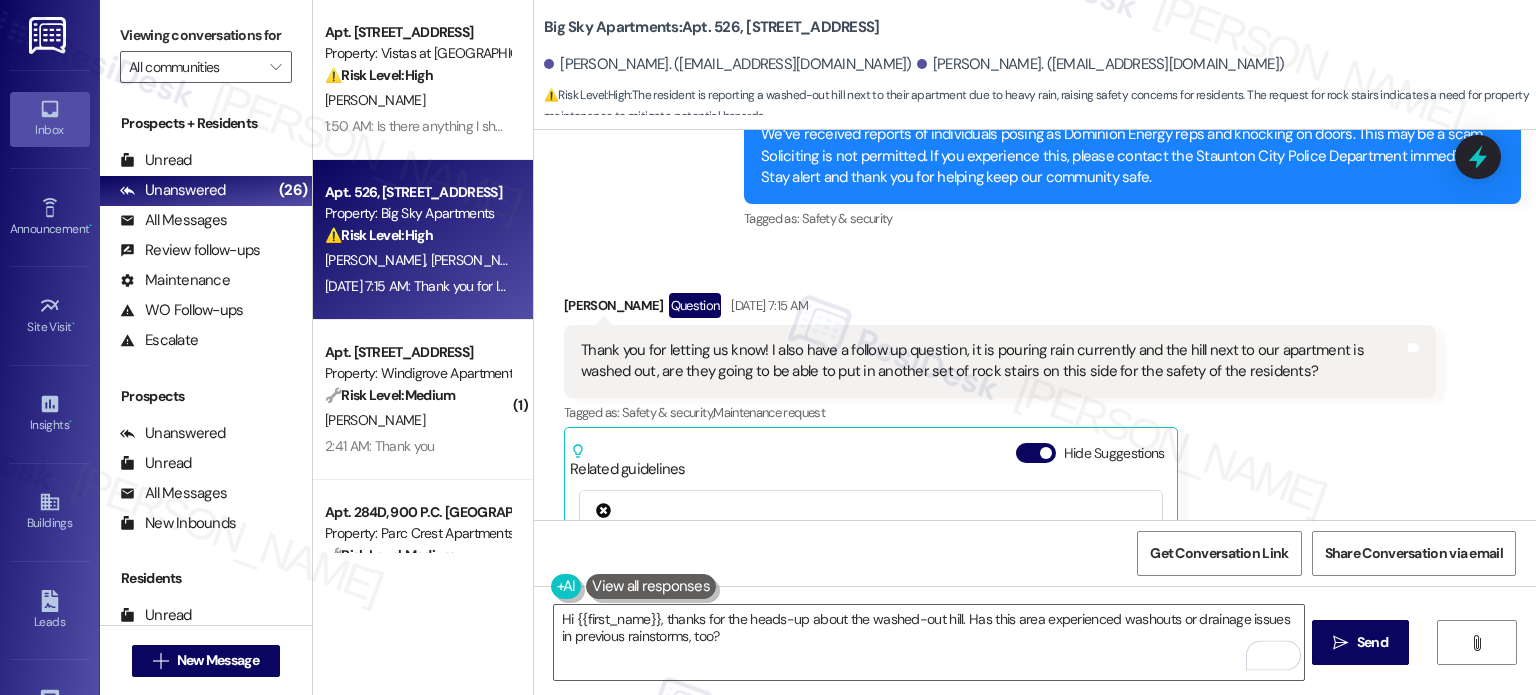 drag, startPoint x: 1391, startPoint y: 641, endPoint x: 1405, endPoint y: 583, distance: 59.665737 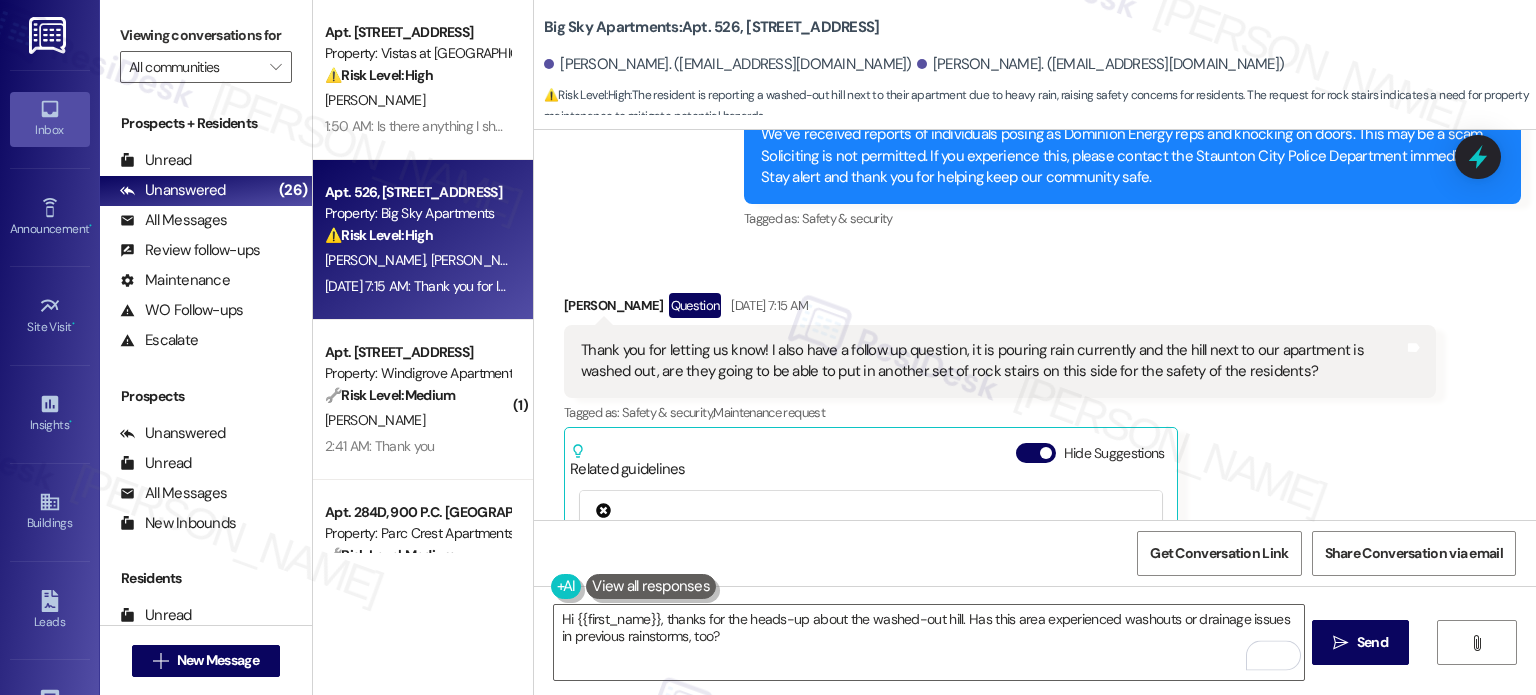 click on " Send" at bounding box center (1360, 642) 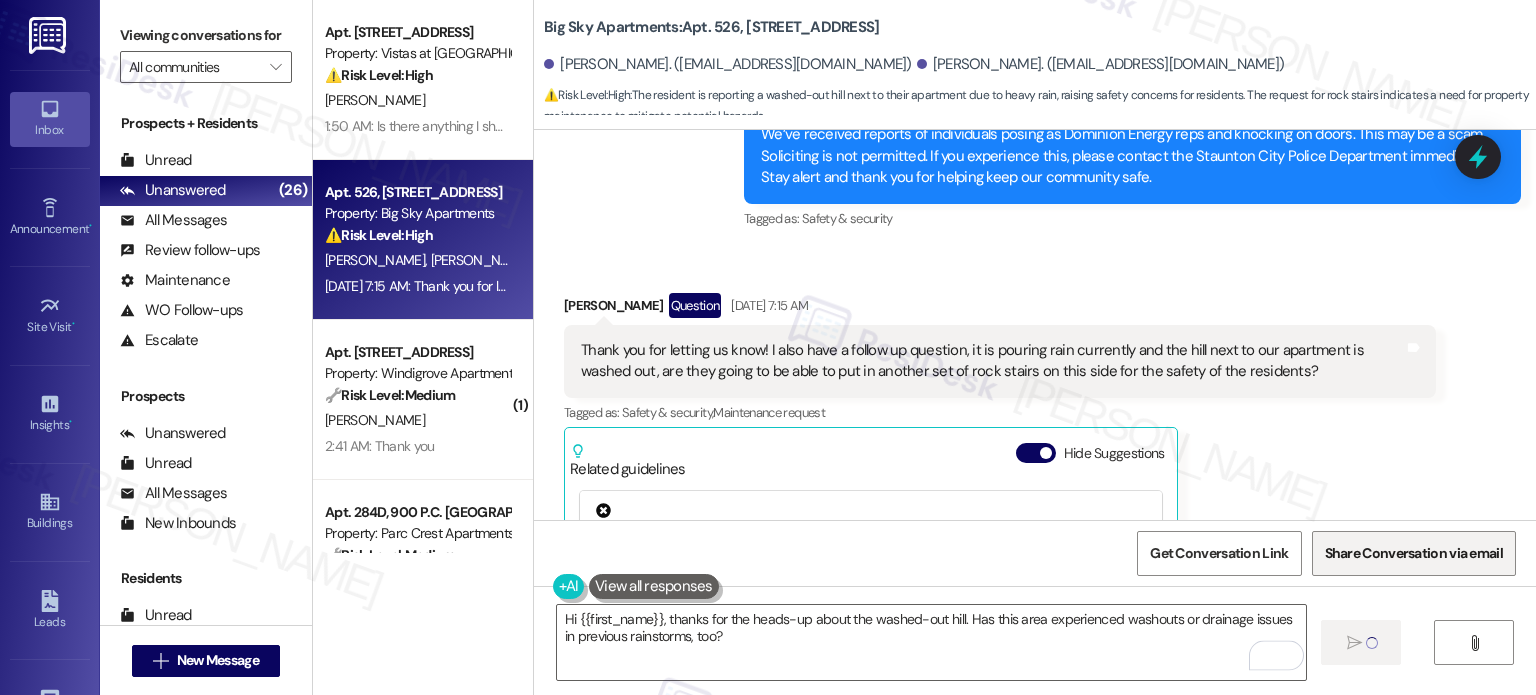 type 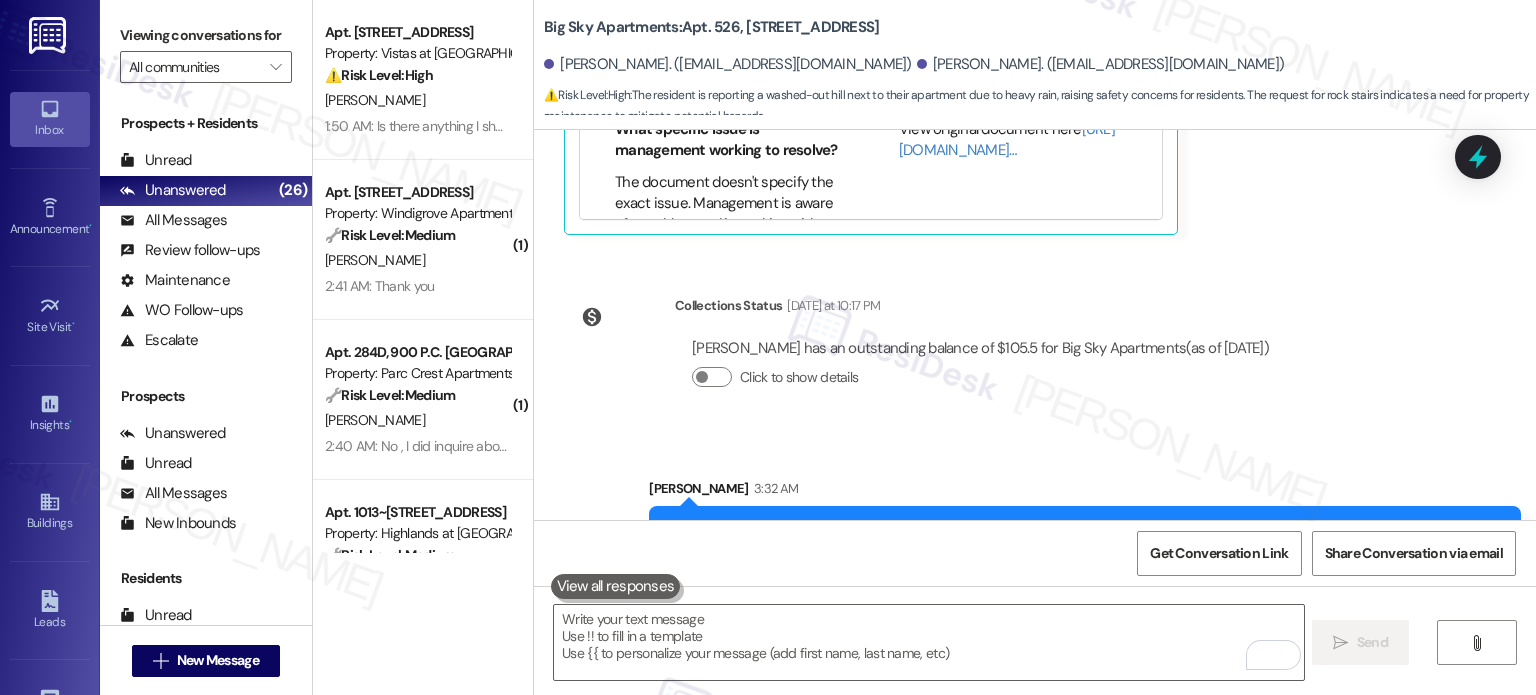 scroll, scrollTop: 3627, scrollLeft: 0, axis: vertical 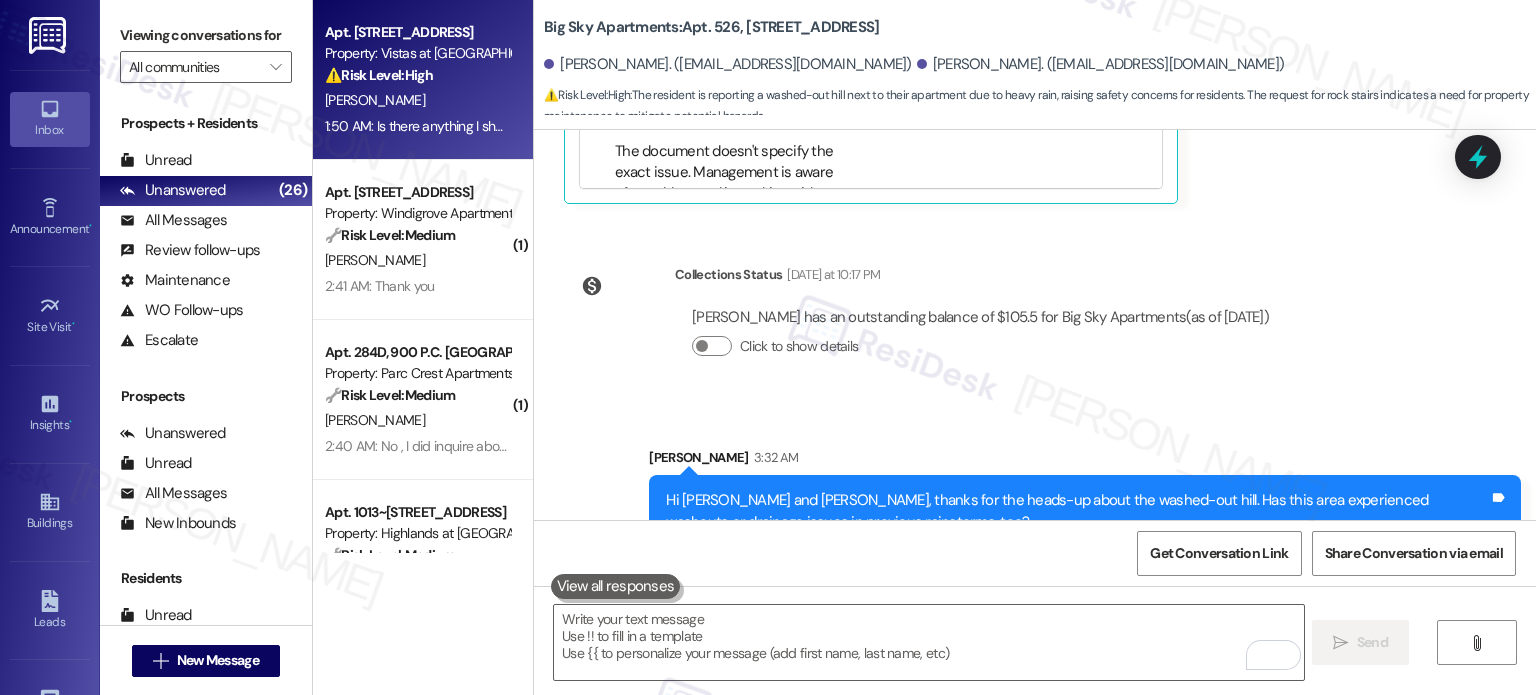 click on "⚠️  Risk Level:  High The resident is reporting a long-standing issue with their AC, resulting in high energy bills and uncomfortable living conditions. While there have been some recent attempts to address the problem, the resident's frustration and the history of unresolved maintenance requests suggest a potential habitability issue and financial concern. The resident is now asking what they should do, indicating the issue is ongoing and unresolved." at bounding box center [417, 75] 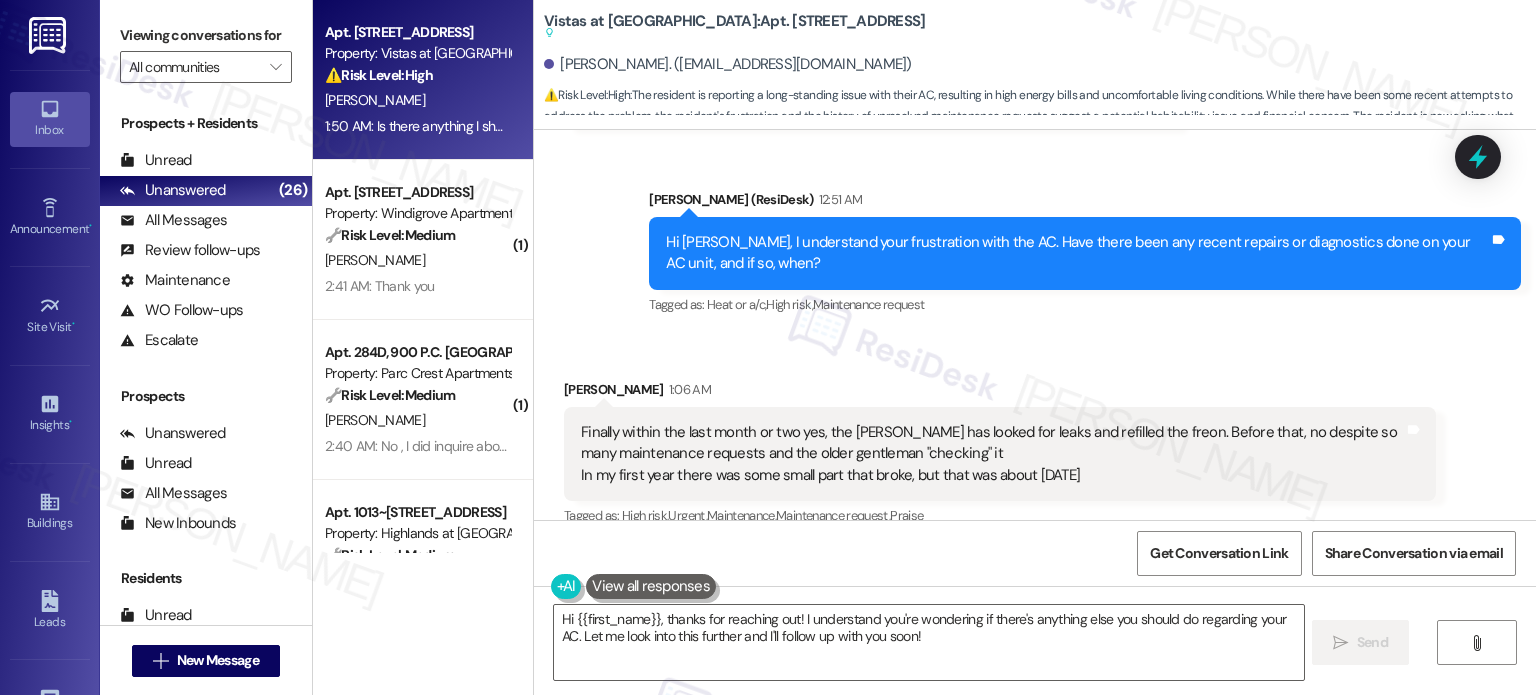 scroll, scrollTop: 2501, scrollLeft: 0, axis: vertical 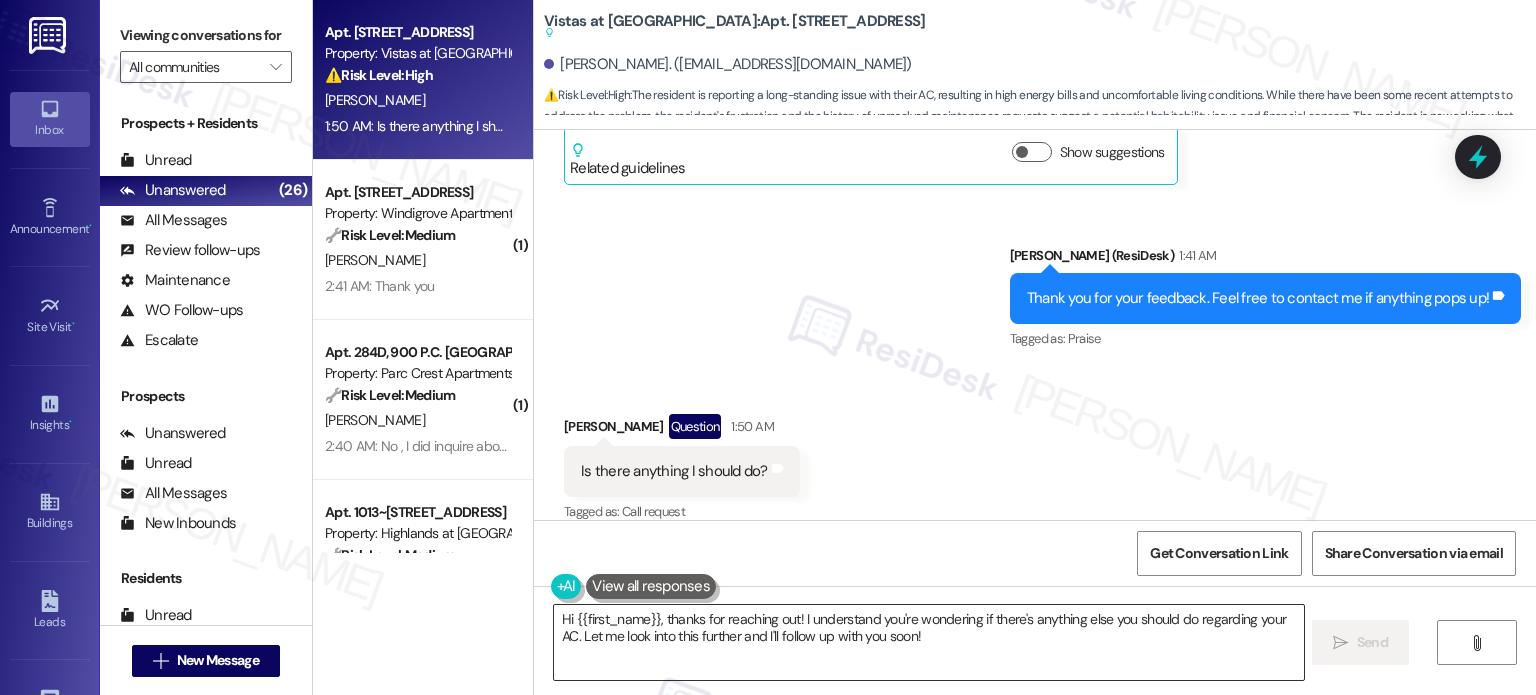 click on "Hi {{first_name}}, thanks for reaching out! I understand you're wondering if there's anything else you should do regarding your AC. Let me look into this further and I'll follow up with you soon!" at bounding box center (928, 642) 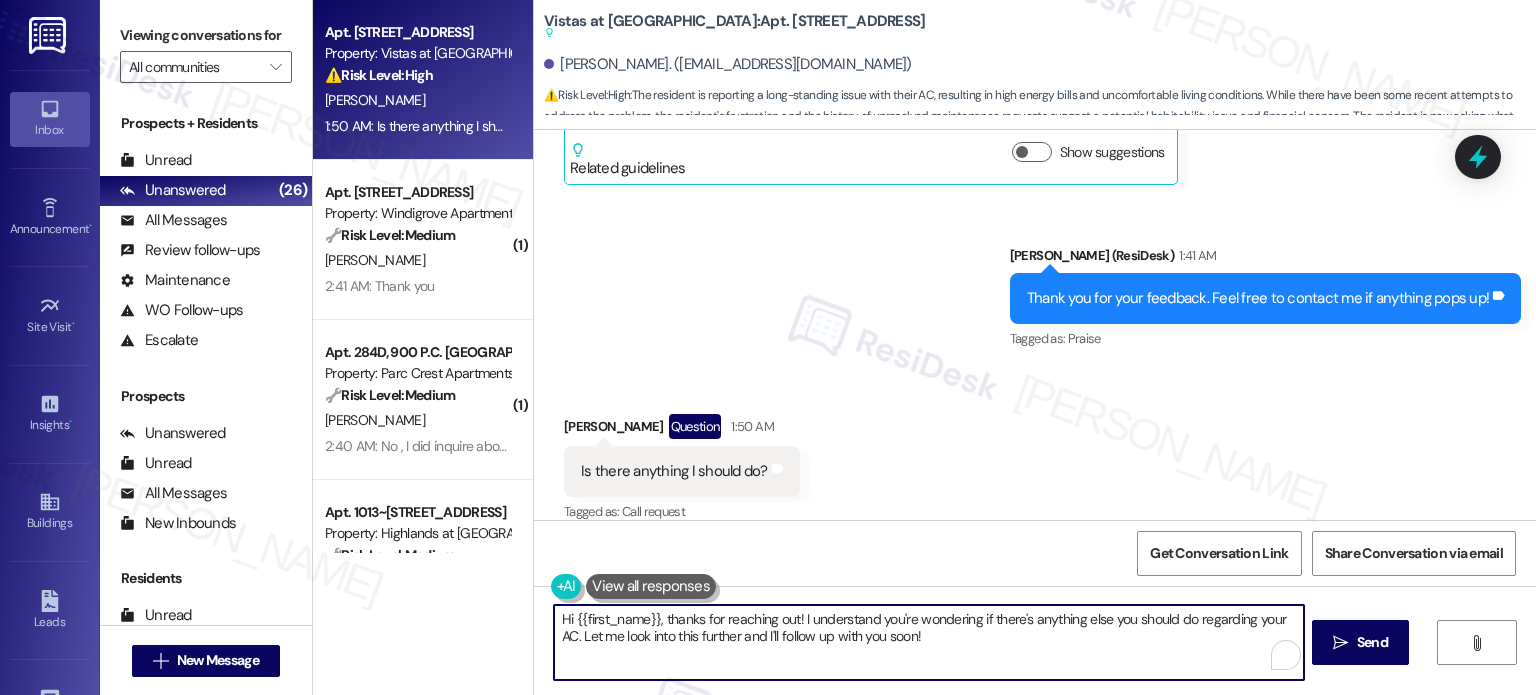 click on "Hi {{first_name}}, thanks for reaching out! I understand you're wondering if there's anything else you should do regarding your AC. Let me look into this further and I'll follow up with you soon!" at bounding box center (928, 642) 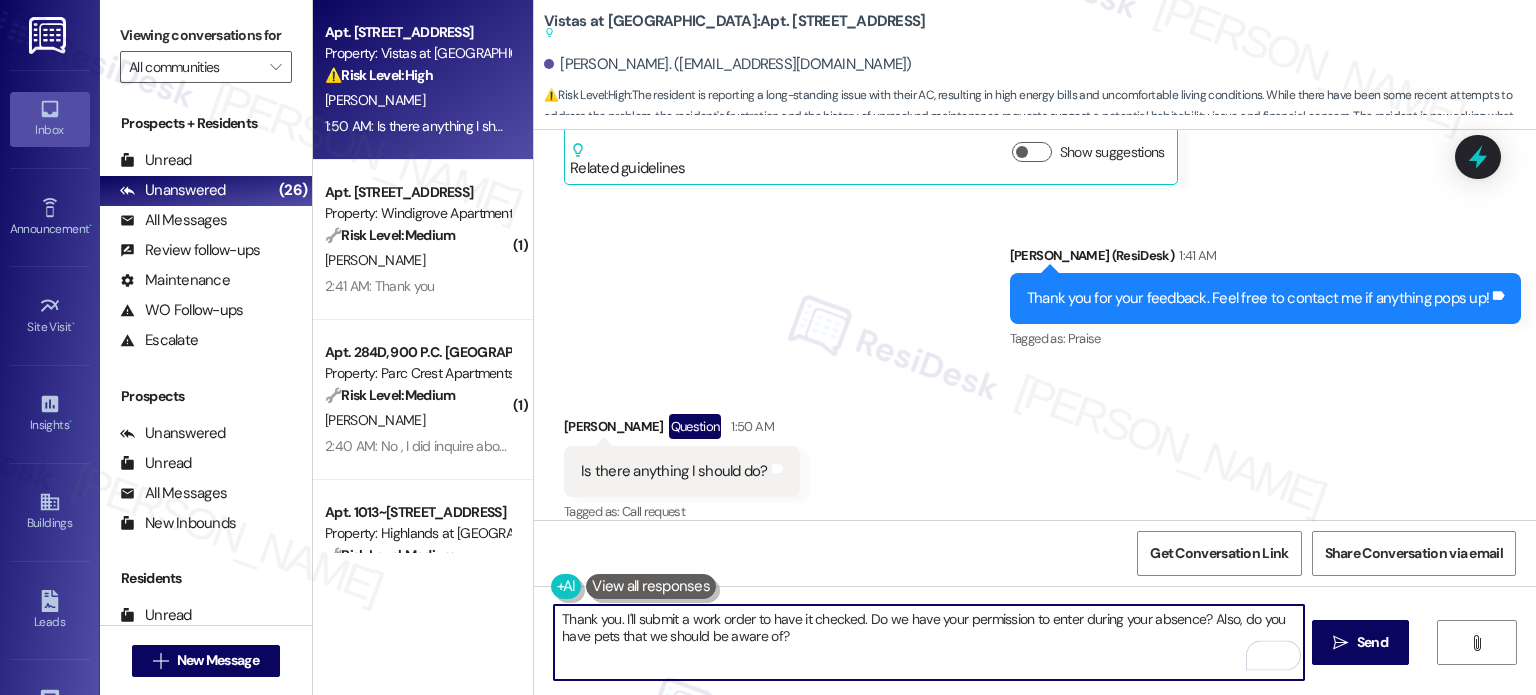 drag, startPoint x: 616, startPoint y: 617, endPoint x: 499, endPoint y: 606, distance: 117.51595 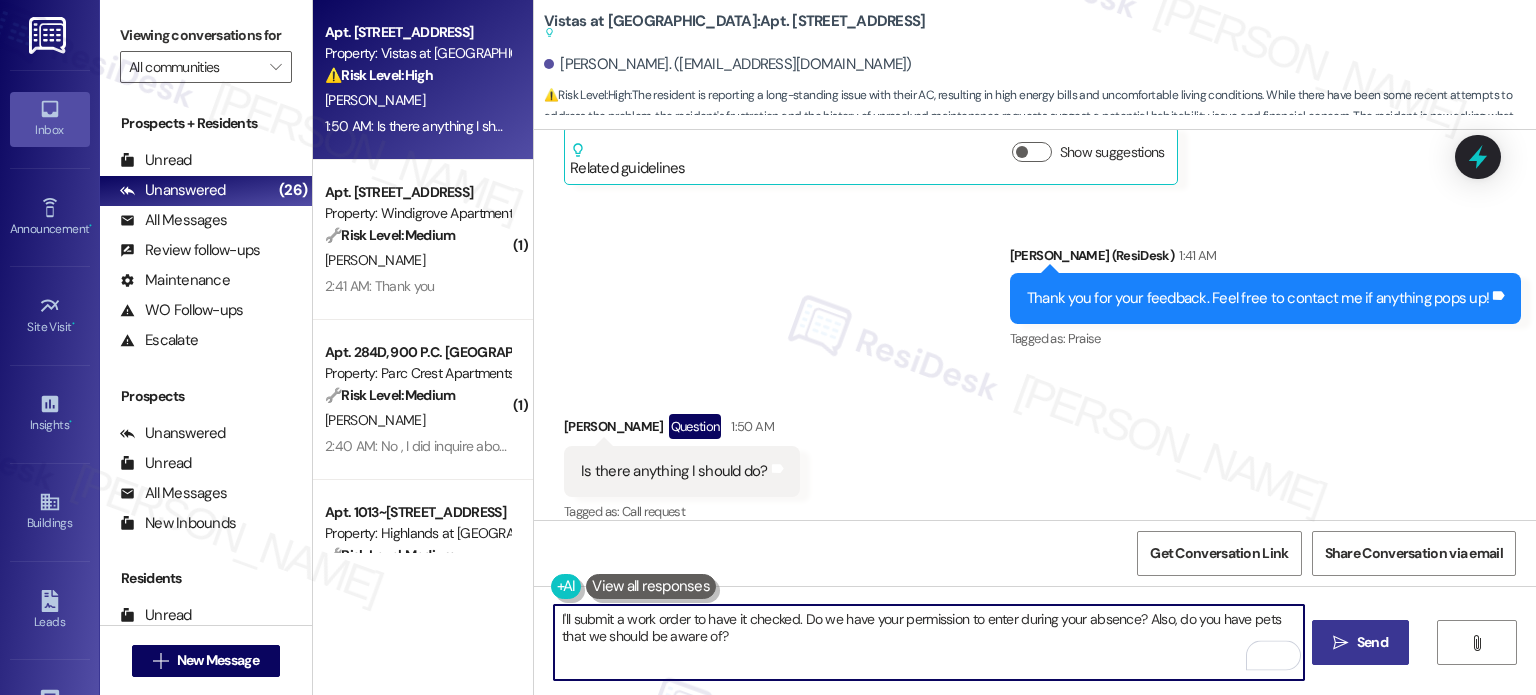 type on "I'll submit a work order to have it checked. Do we have your permission to enter during your absence? Also, do you have pets that we should be aware of?" 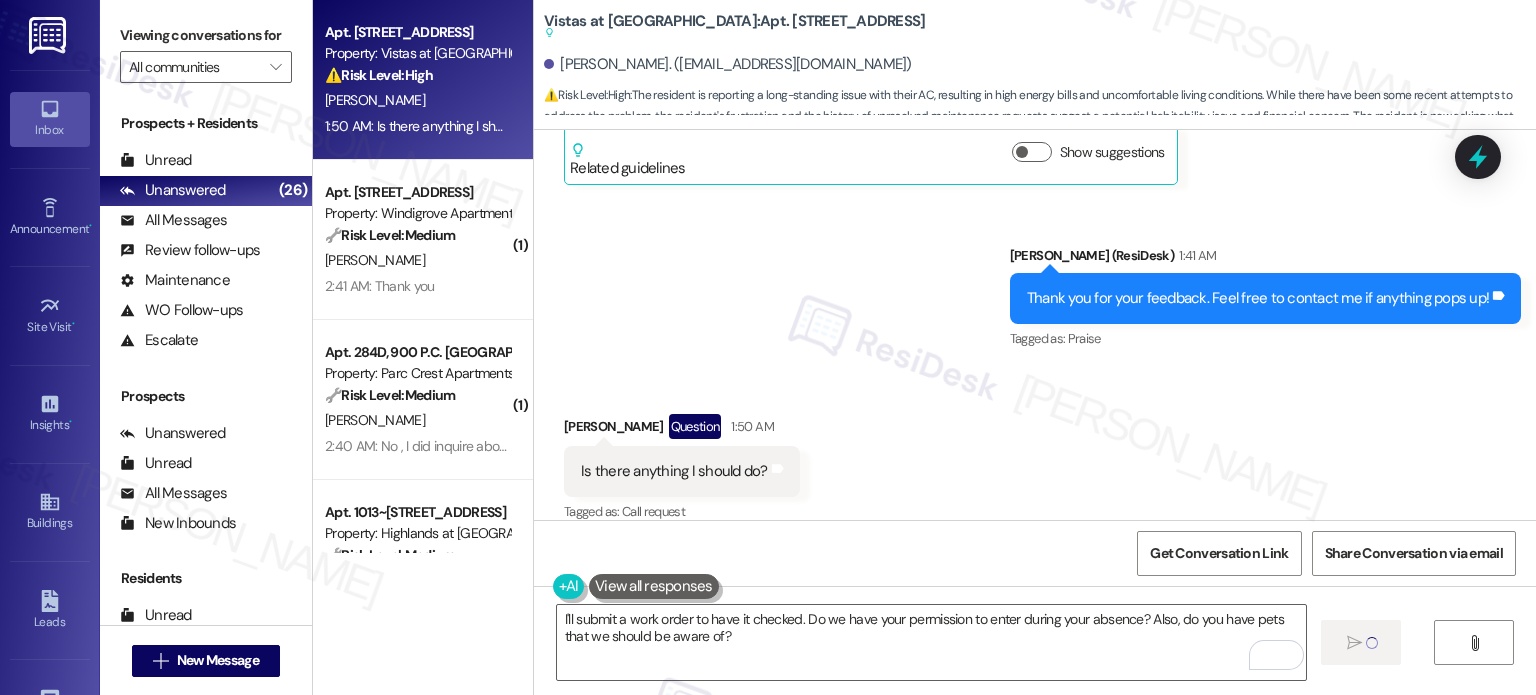 type 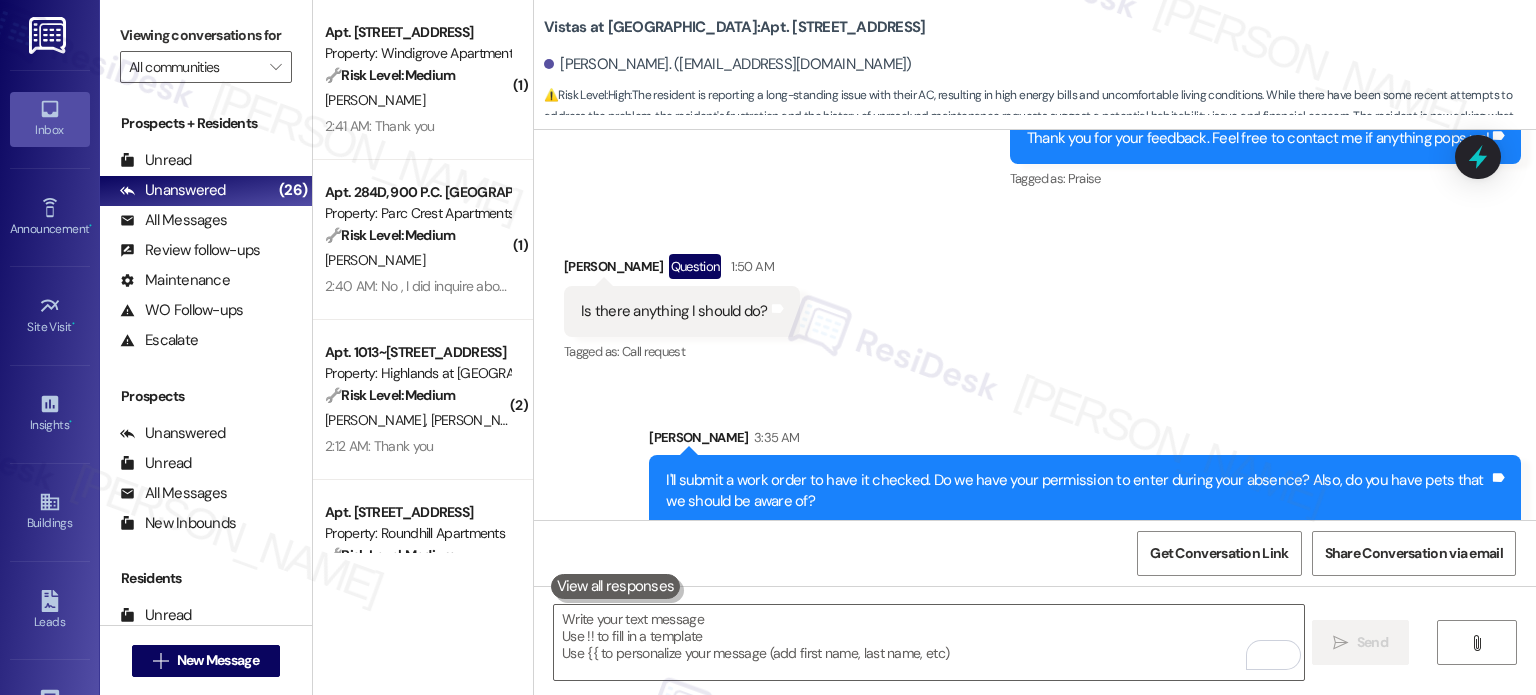 scroll, scrollTop: 2662, scrollLeft: 0, axis: vertical 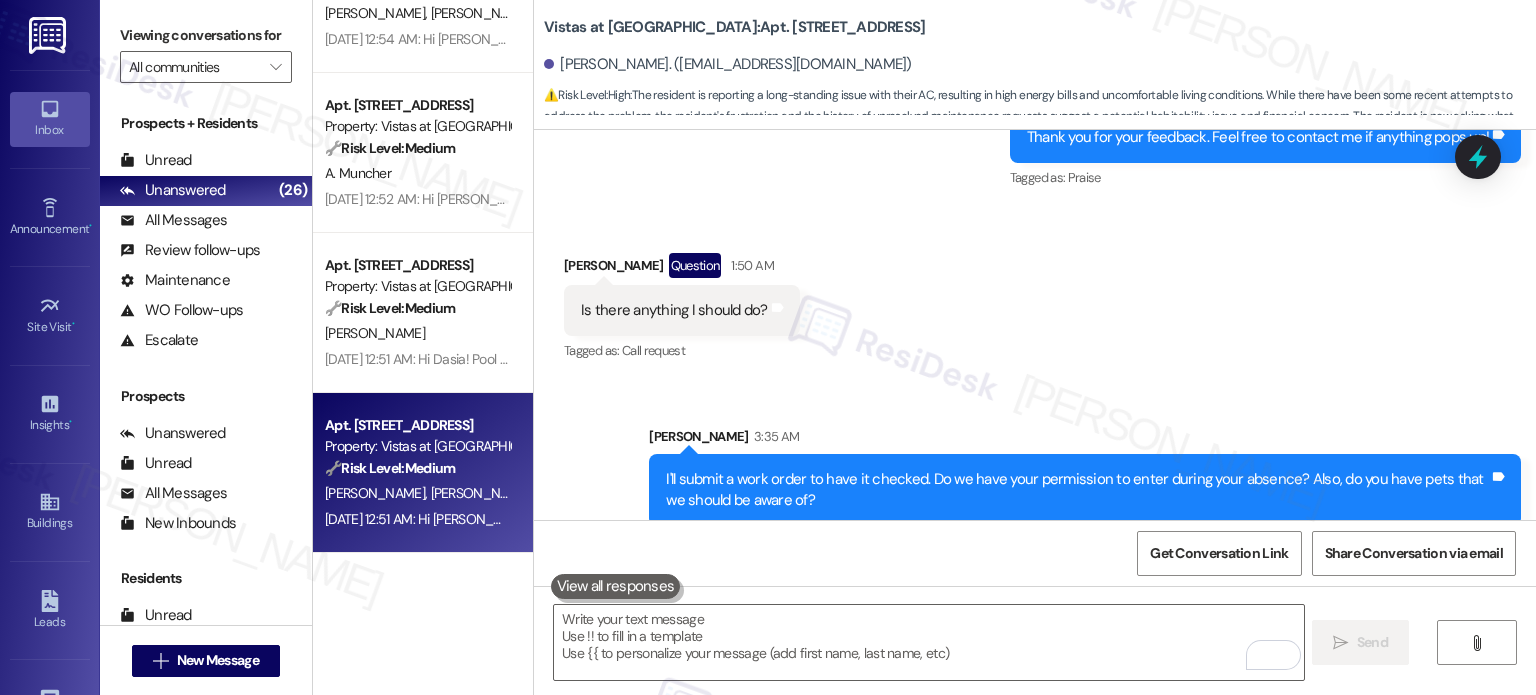 click on "[PERSON_NAME] [PERSON_NAME]" at bounding box center (417, 493) 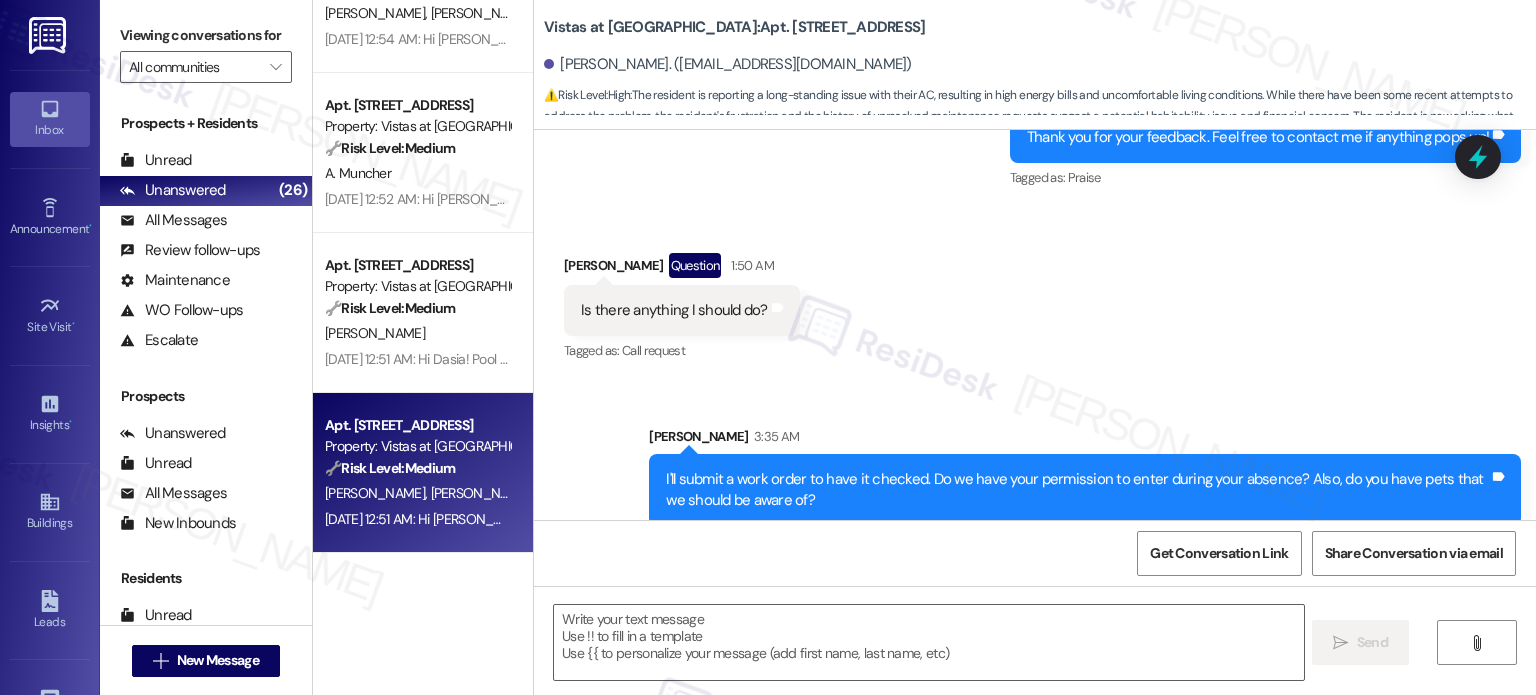 type on "Fetching suggested responses. Please feel free to read through the conversation in the meantime." 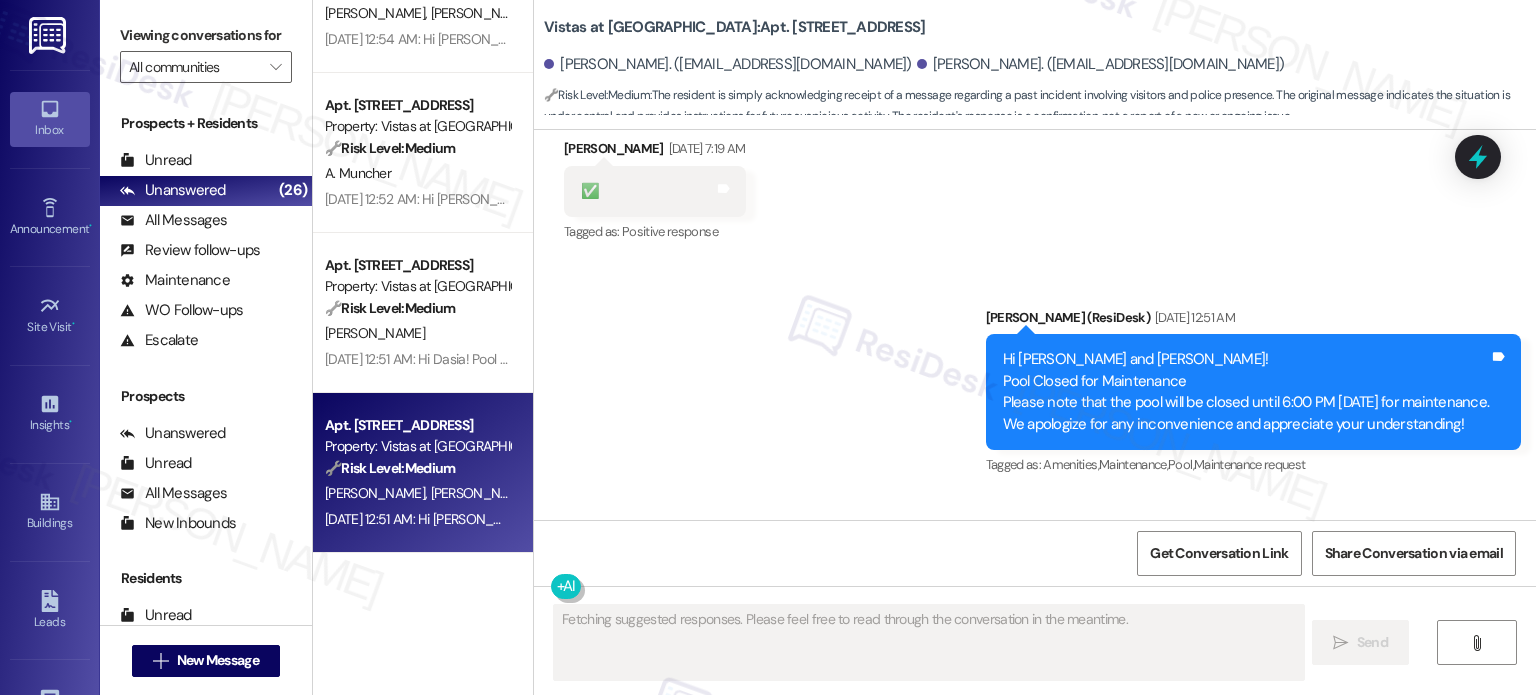 scroll, scrollTop: 1556, scrollLeft: 0, axis: vertical 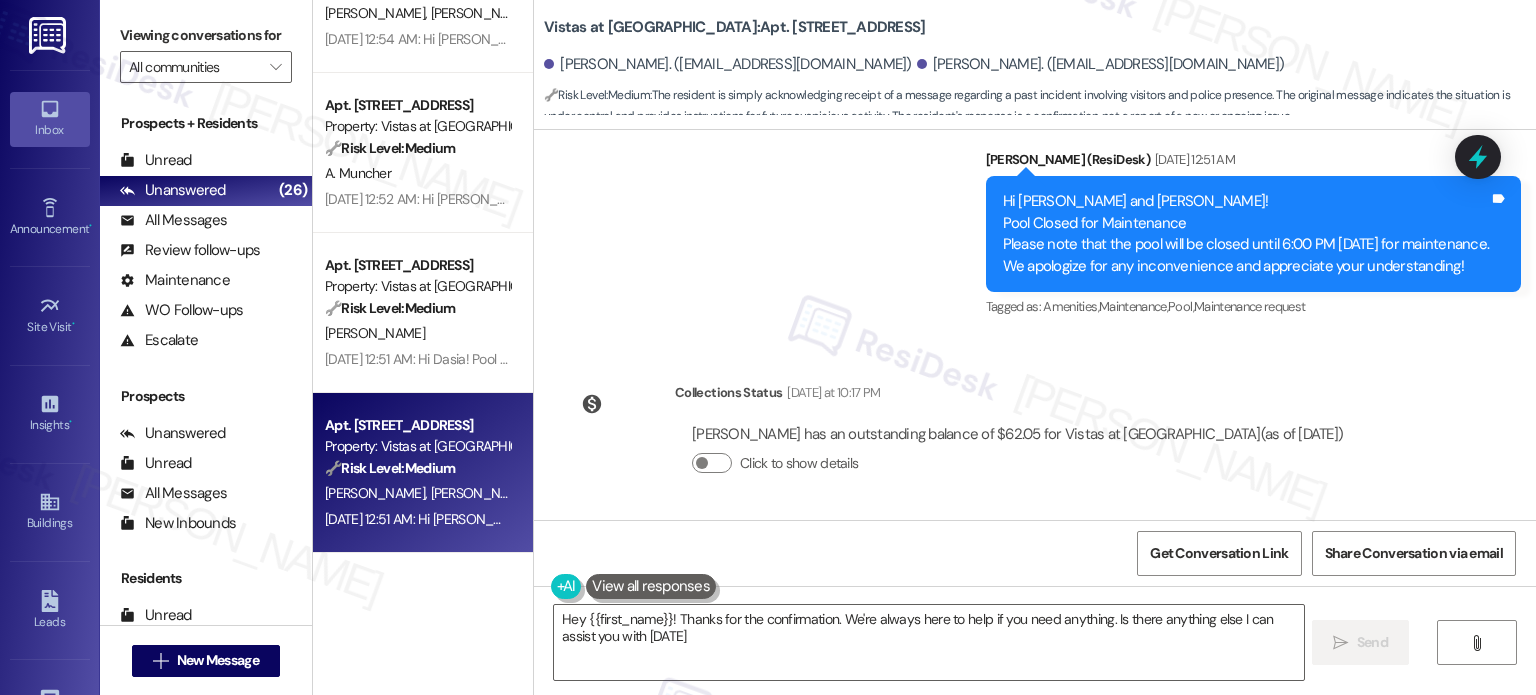 type on "Hey {{first_name}}! Thanks for the confirmation. We're always here to help if you need anything. Is there anything else I can assist you with [DATE]?" 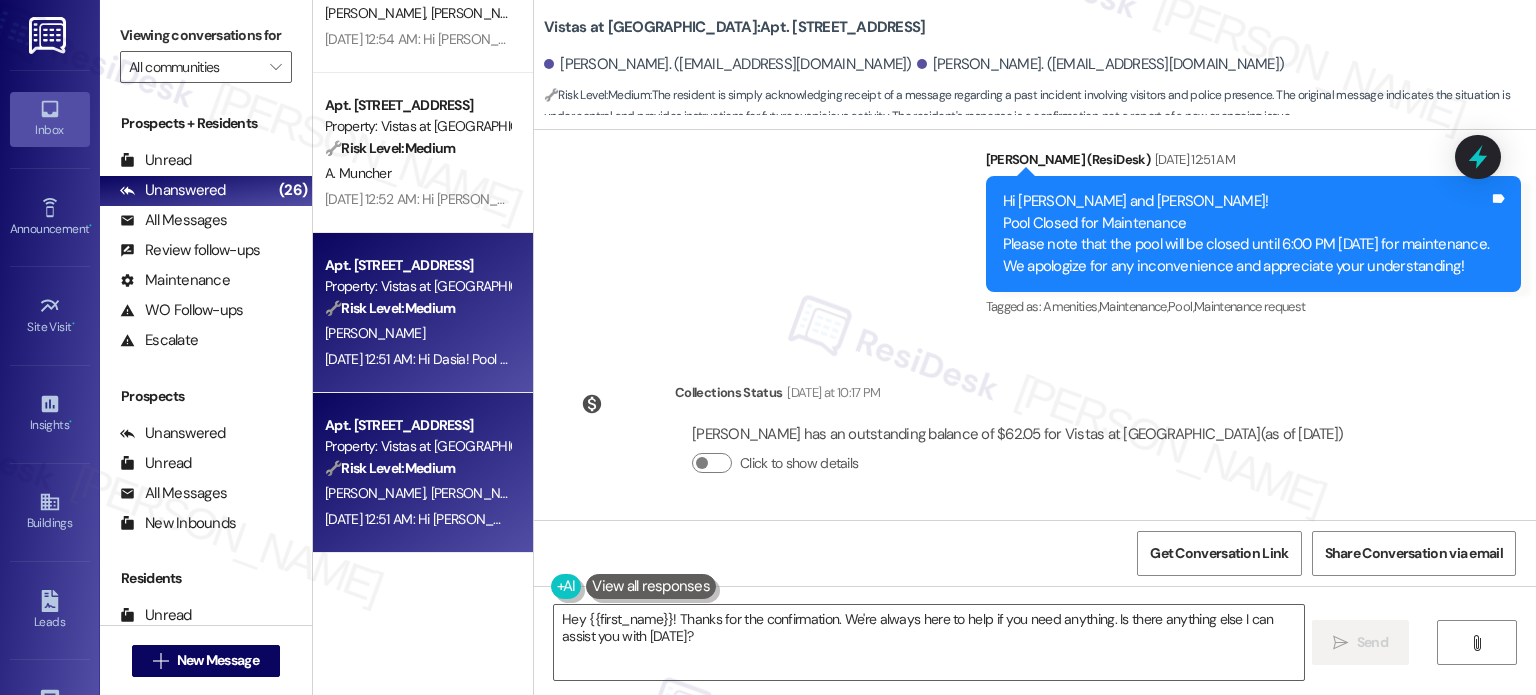 click on "[PERSON_NAME]" at bounding box center (417, 333) 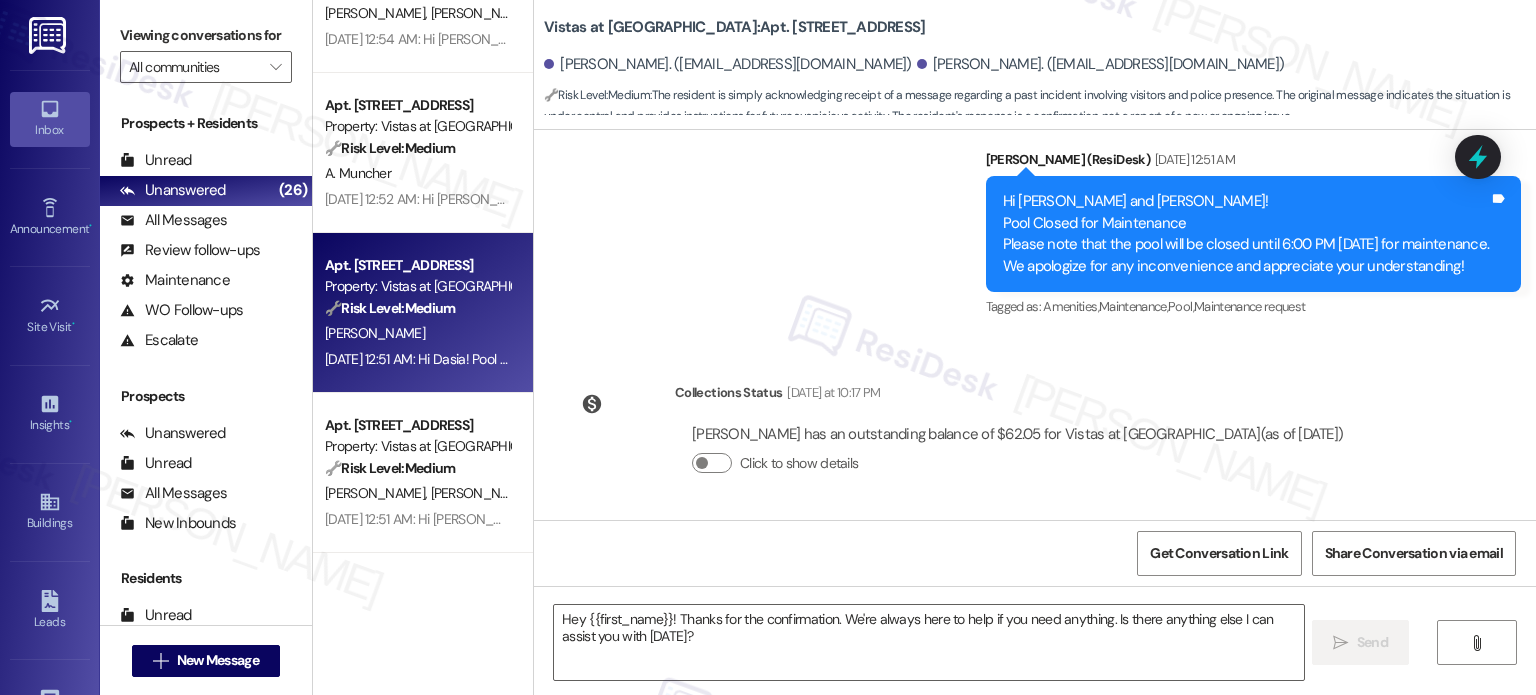 type on "Fetching suggested responses. Please feel free to read through the conversation in the meantime." 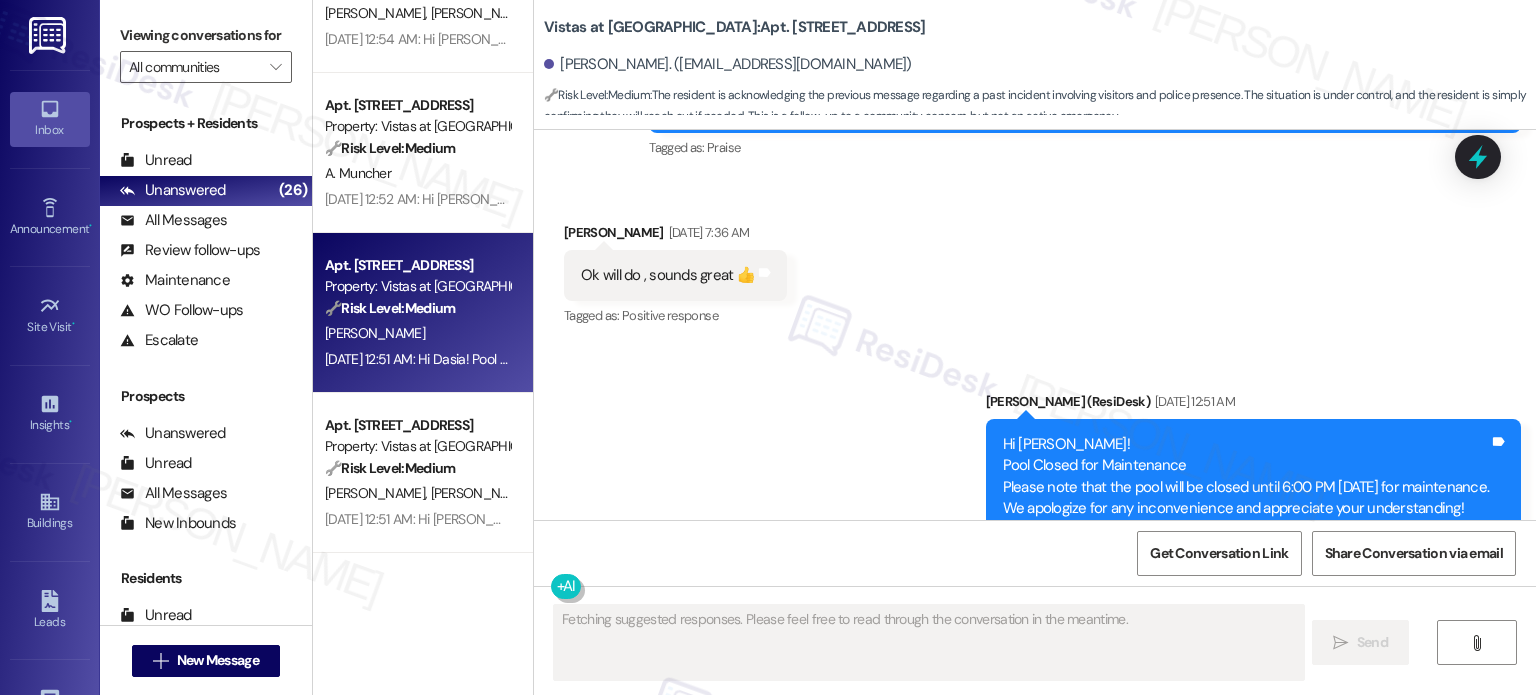 scroll, scrollTop: 1198, scrollLeft: 0, axis: vertical 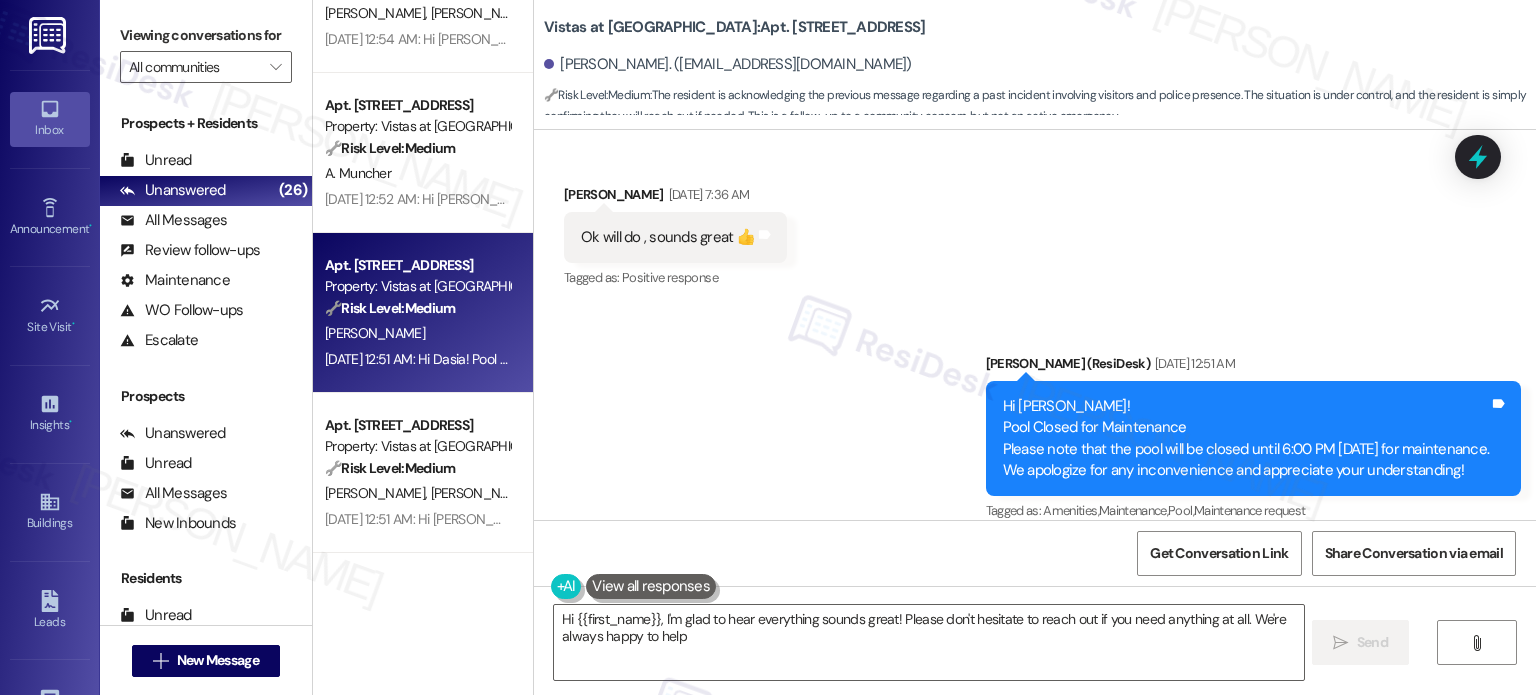 type on "Hi {{first_name}}, I'm glad to hear everything sounds great! Please don't hesitate to reach out if you need anything at all. We're always happy to help!" 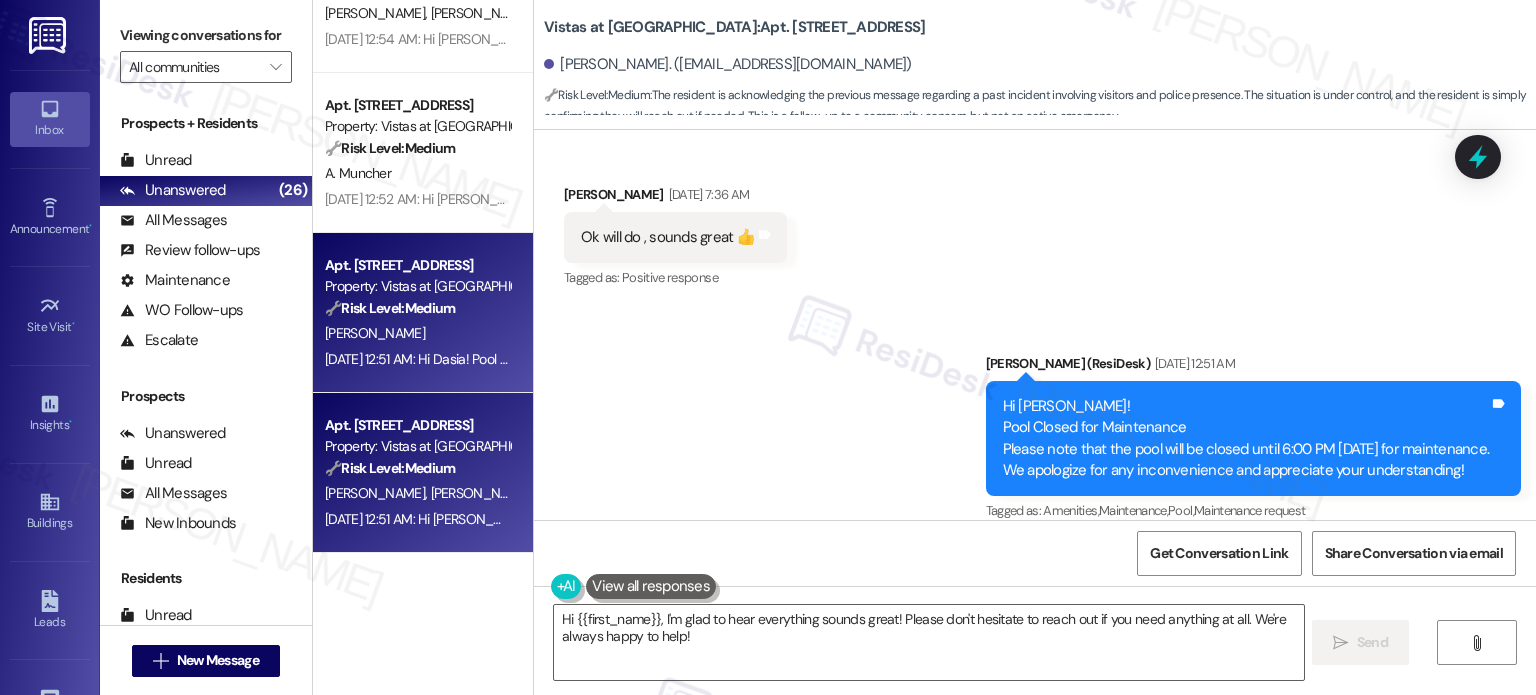 click on "[PERSON_NAME]" at bounding box center [481, 493] 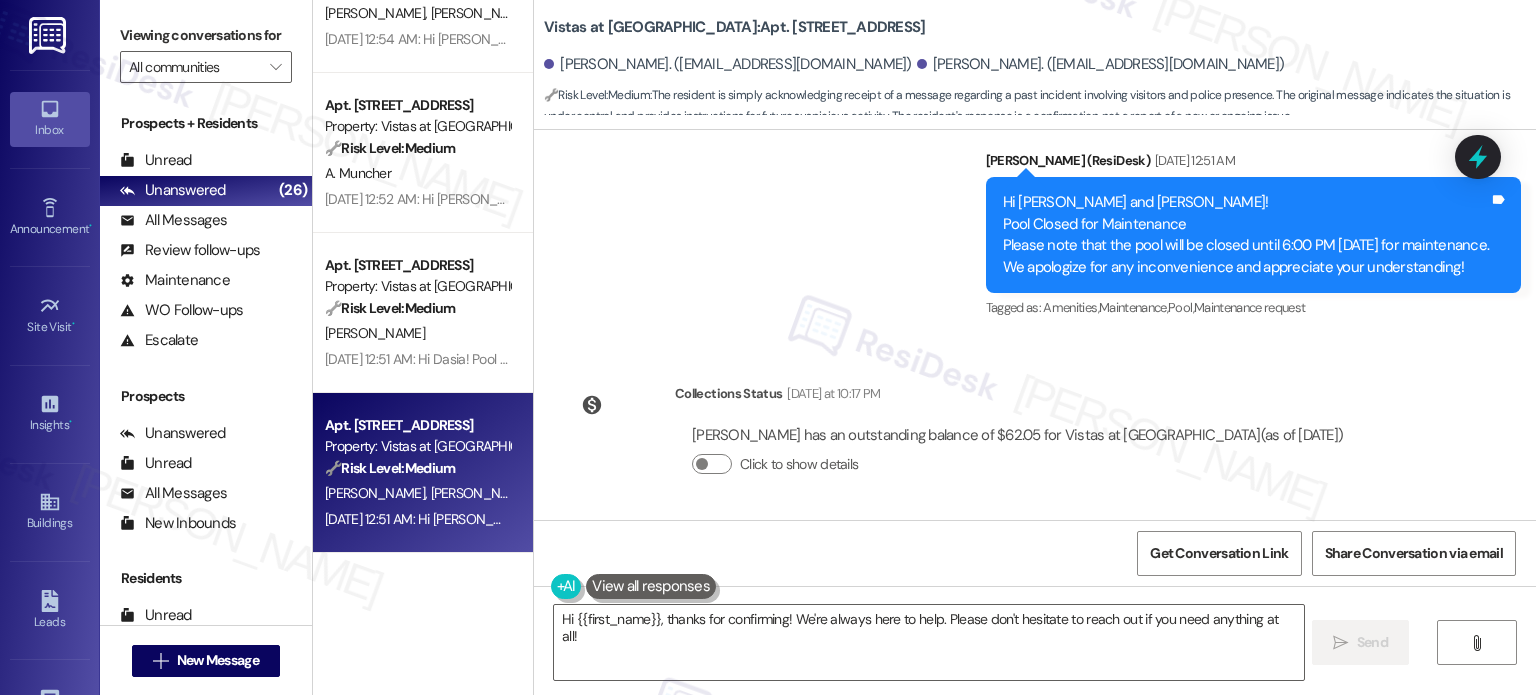 scroll, scrollTop: 1556, scrollLeft: 0, axis: vertical 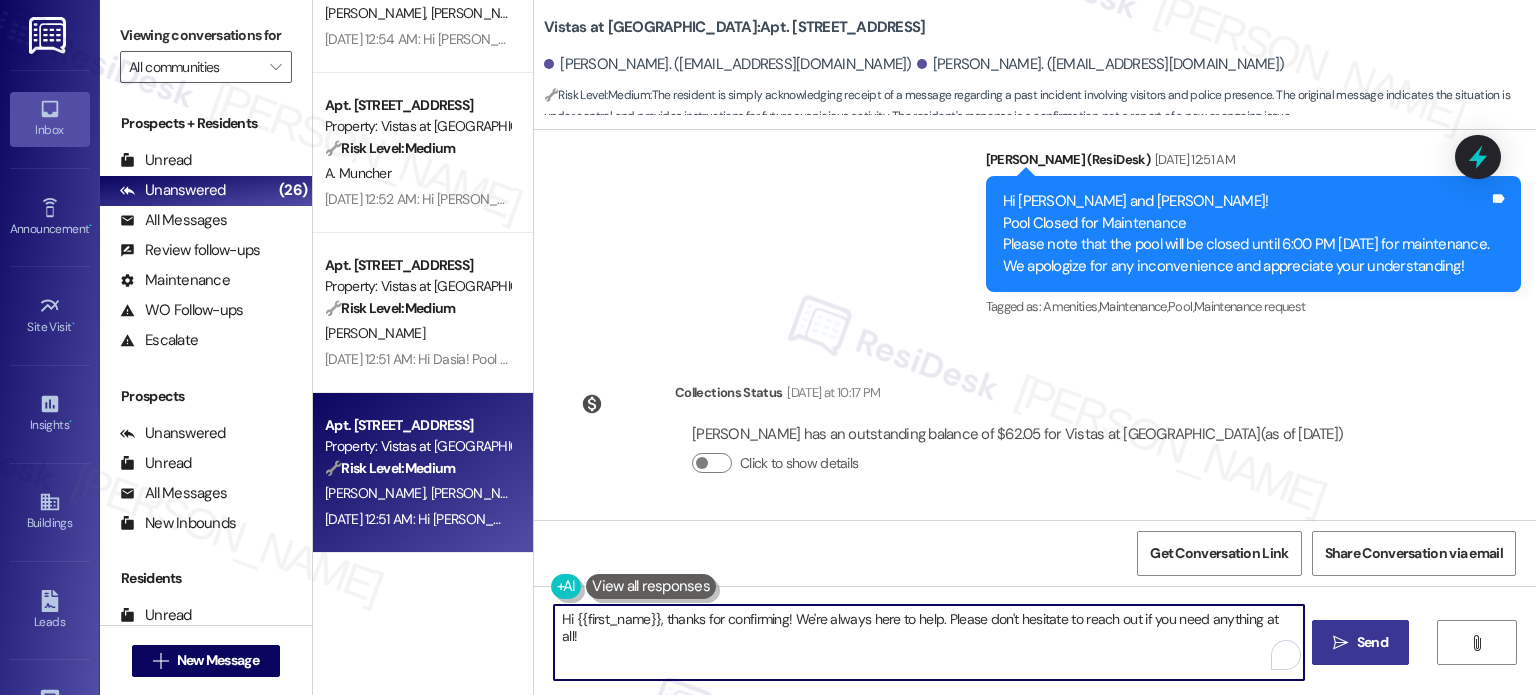 drag, startPoint x: 1198, startPoint y: 642, endPoint x: 1338, endPoint y: 642, distance: 140 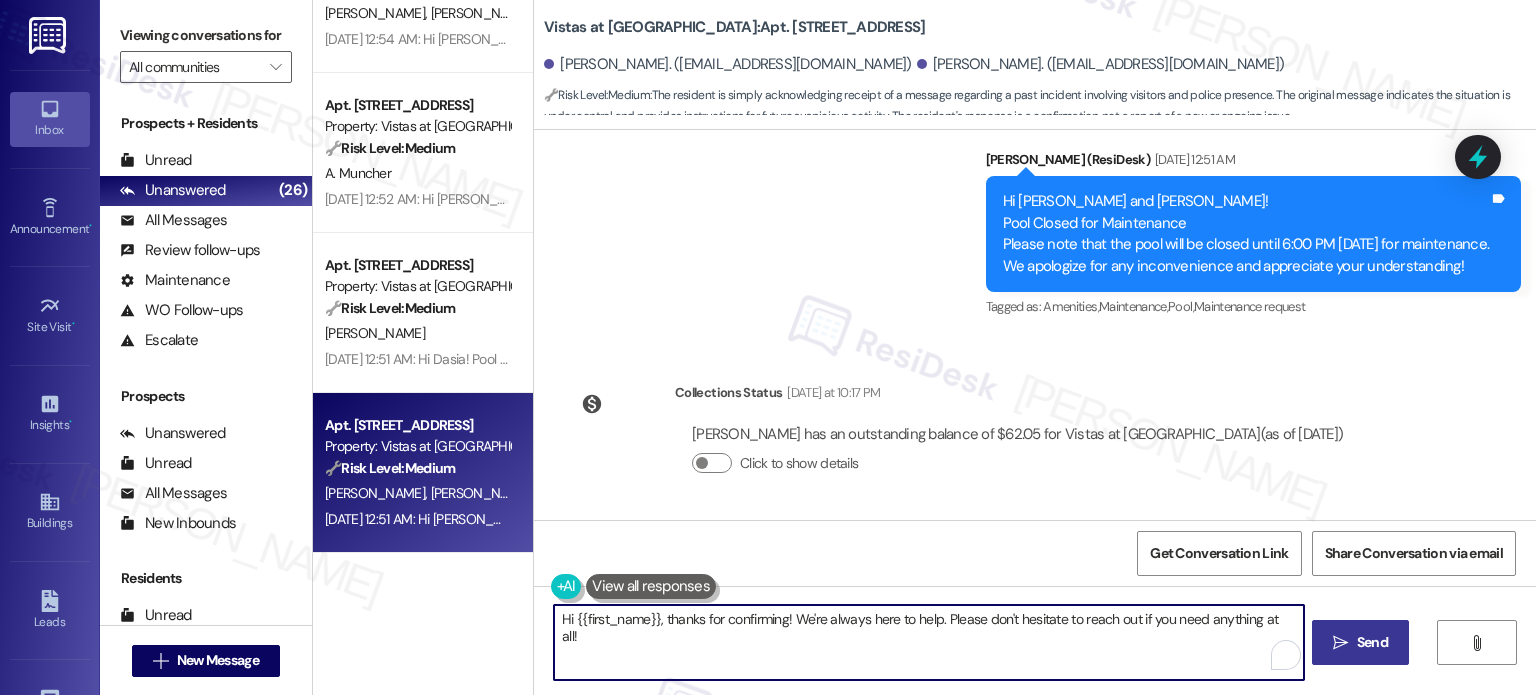 click on "Hi {{first_name}}, thanks for confirming! We're always here to help. Please don't hesitate to reach out if you need anything at all!" at bounding box center [928, 642] 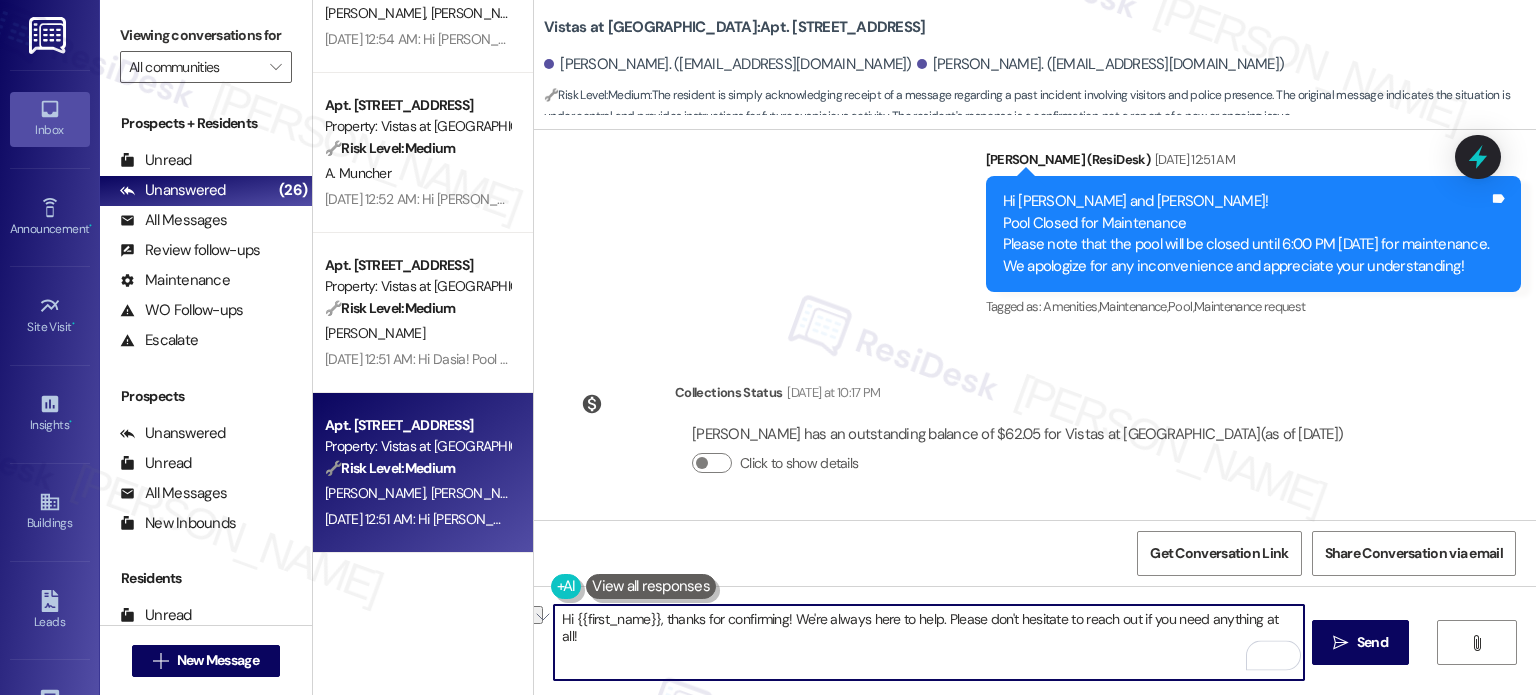 drag, startPoint x: 658, startPoint y: 618, endPoint x: 449, endPoint y: 603, distance: 209.53758 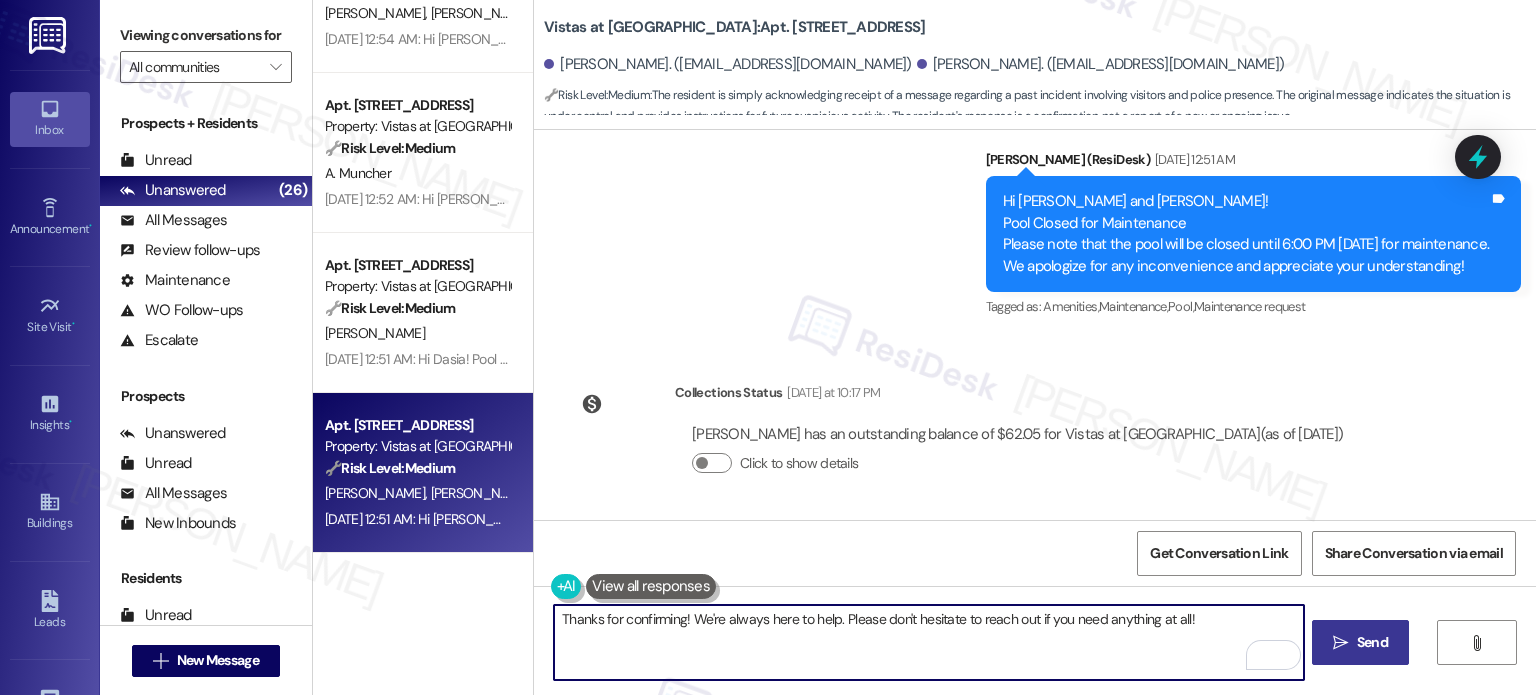 type on "Thanks for confirming! We're always here to help. Please don't hesitate to reach out if you need anything at all!" 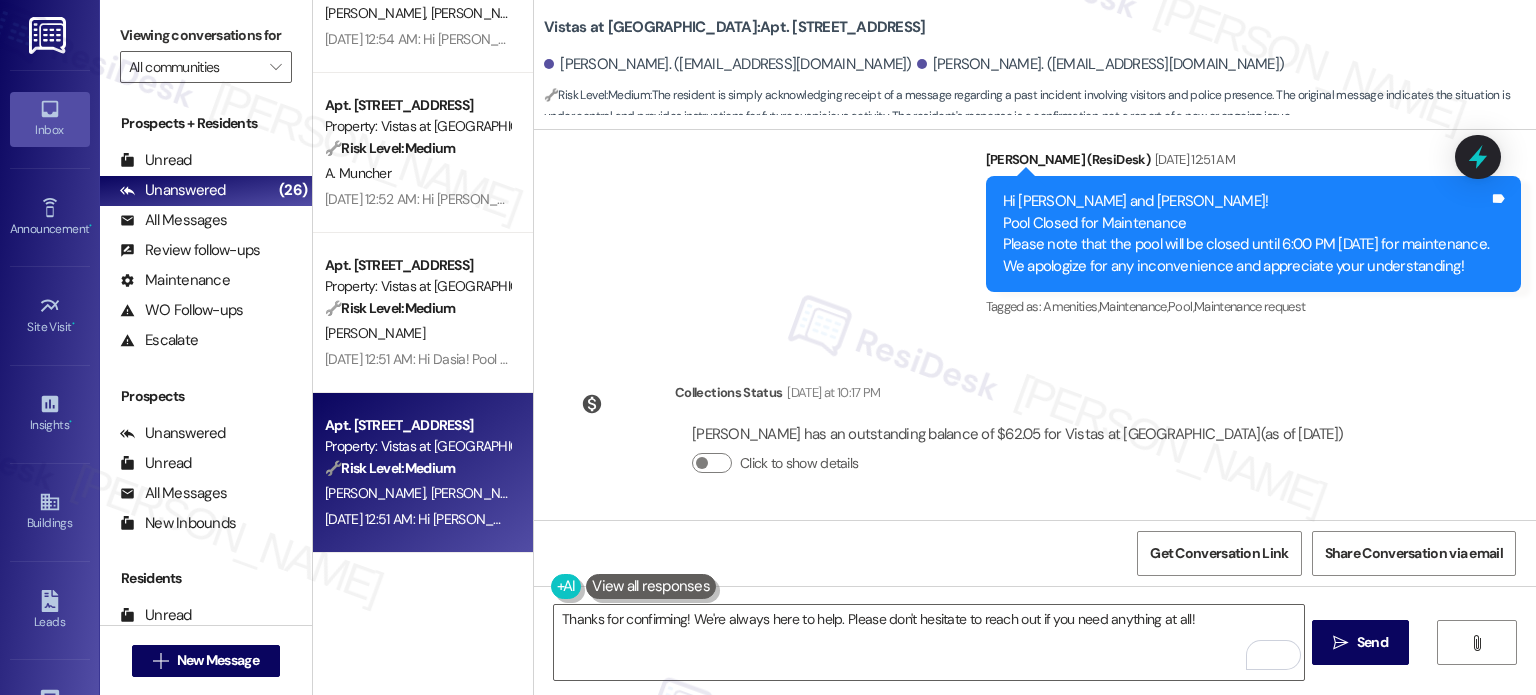 drag, startPoint x: 1369, startPoint y: 635, endPoint x: 1338, endPoint y: 358, distance: 278.72925 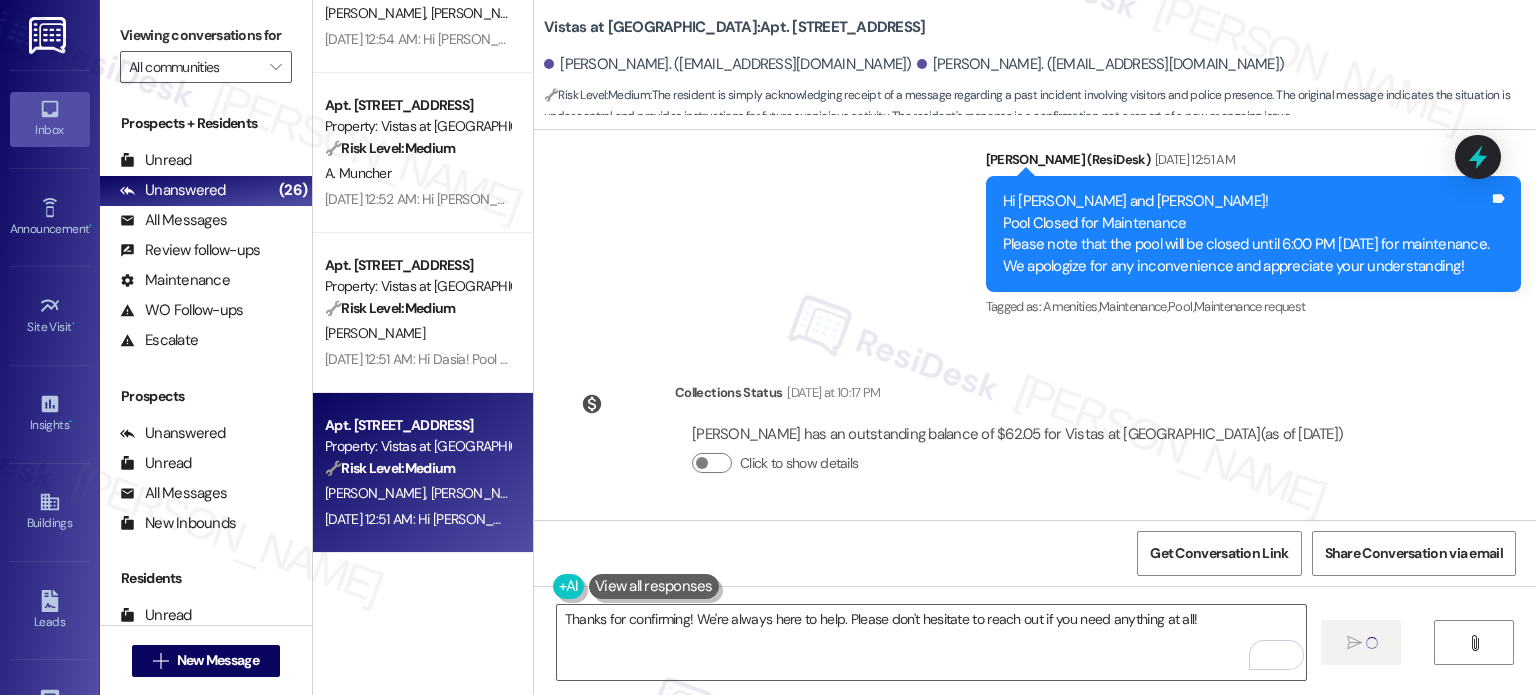 type 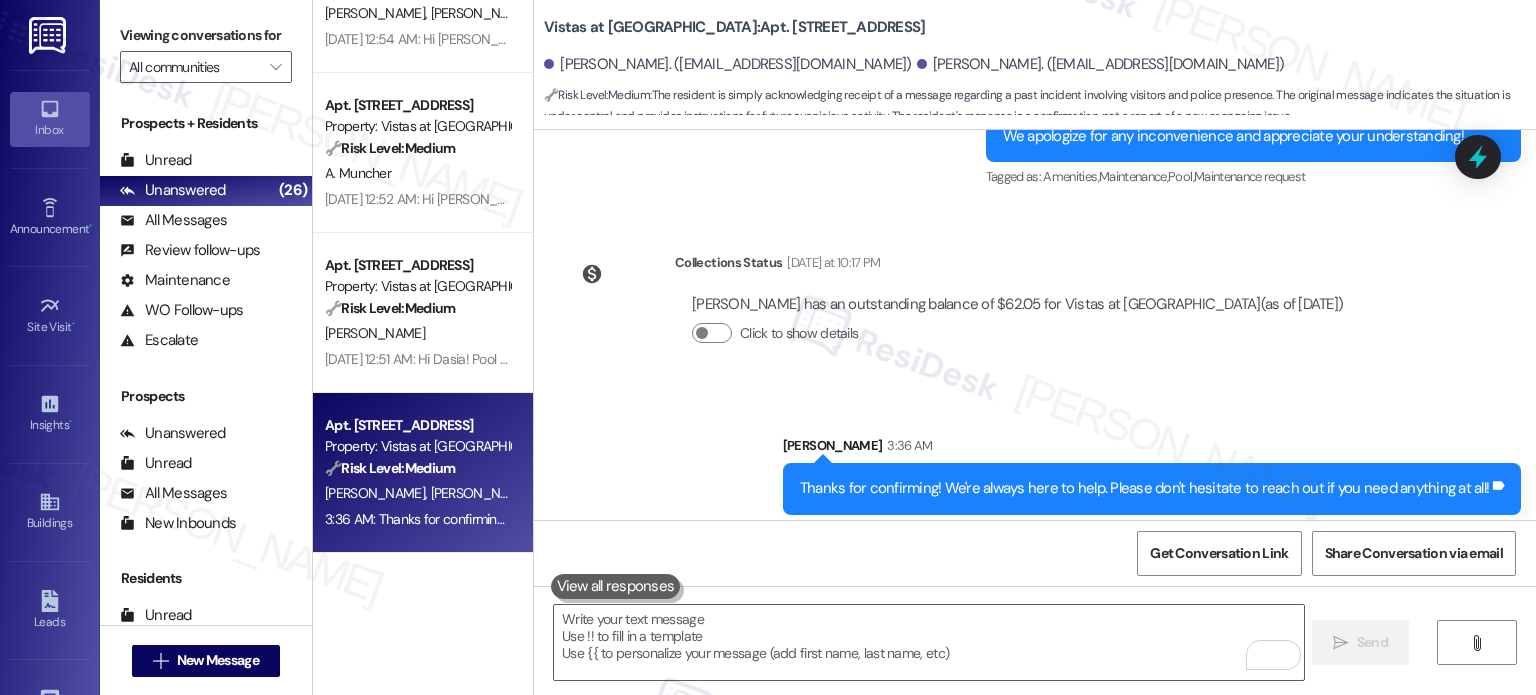 scroll, scrollTop: 1696, scrollLeft: 0, axis: vertical 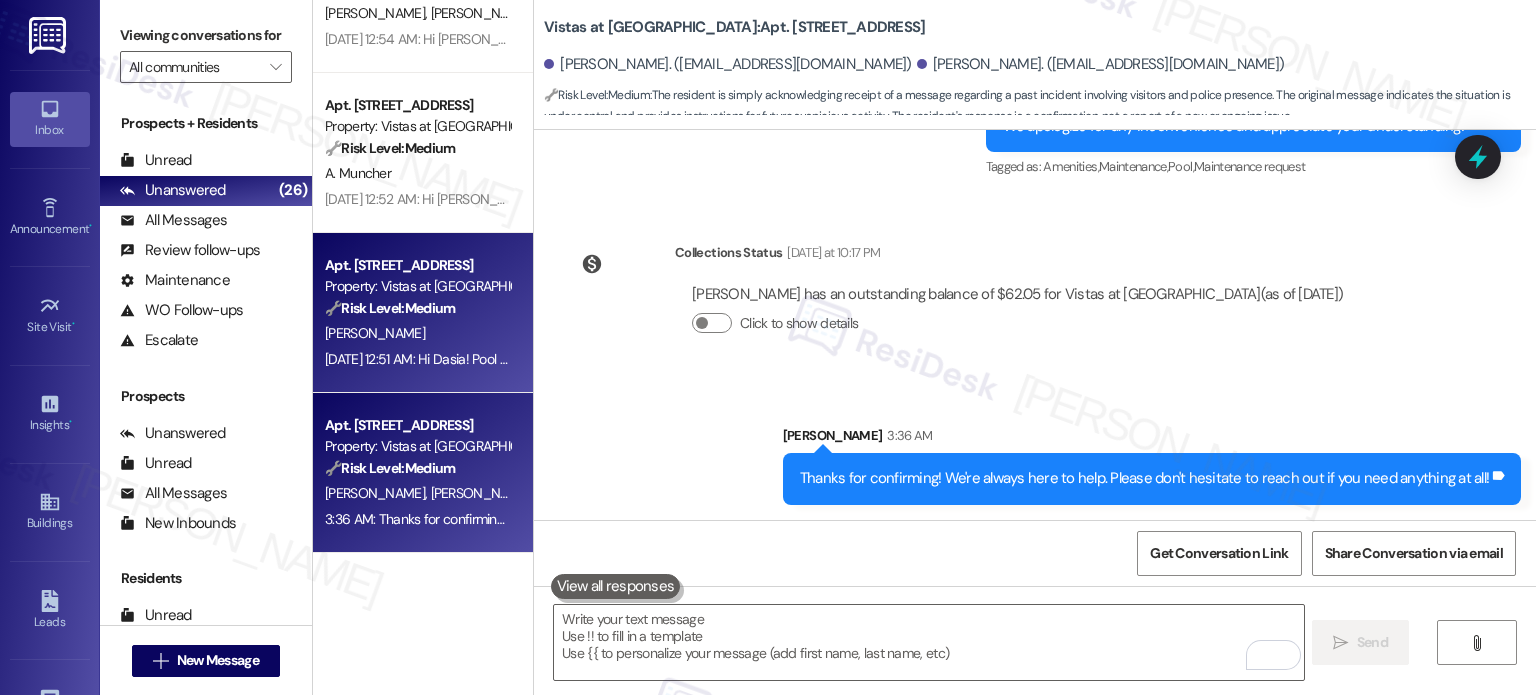 click on "[DATE] 12:51 AM: Hi Dasia!
Pool Closed for Maintenance
Please note that the pool will be closed until 6:00 PM [DATE] for maintenance.
We apologize for any inconvenience and appreciate your understanding! [DATE] 12:51 AM: Hi [PERSON_NAME]!
Pool Closed for Maintenance
Please note that the pool will be closed until 6:00 PM [DATE] for maintenance.
We apologize for any inconvenience and appreciate your understanding!" at bounding box center [921, 359] 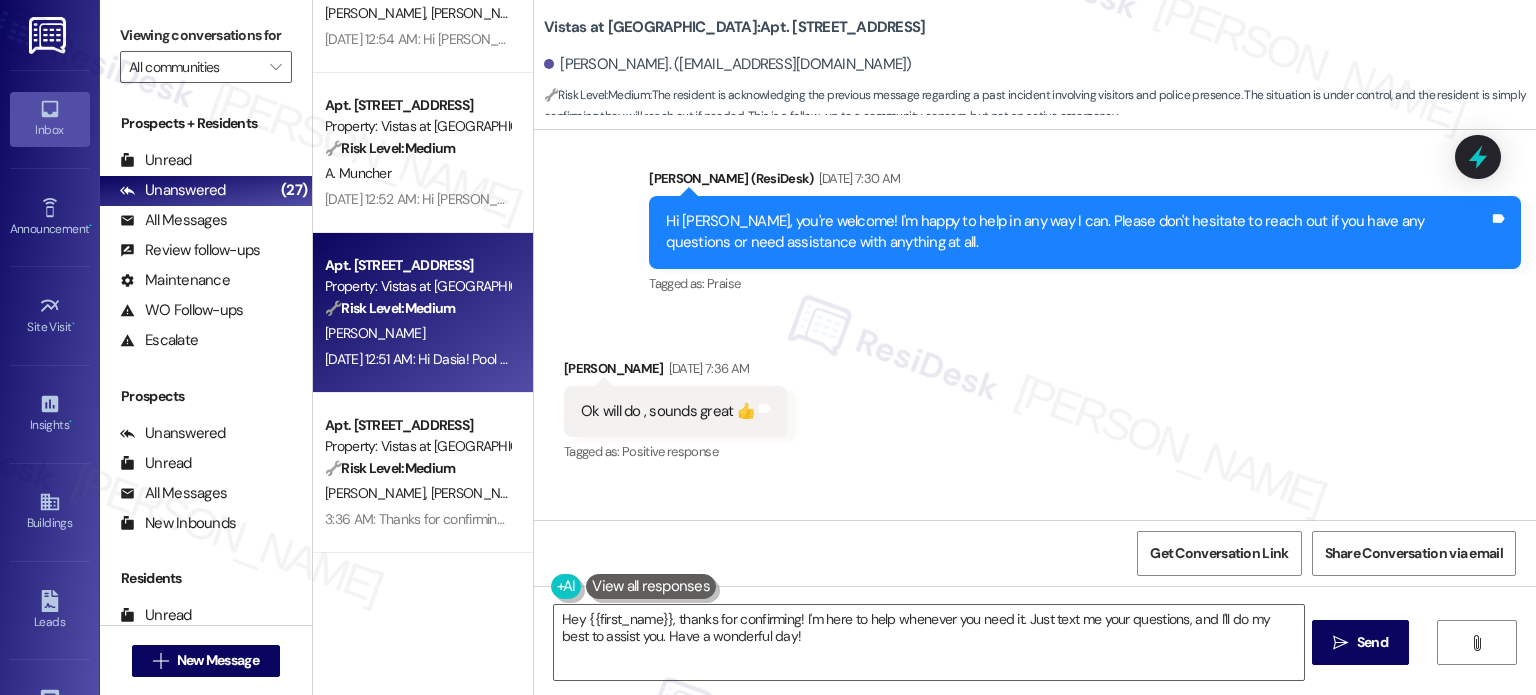 scroll, scrollTop: 998, scrollLeft: 0, axis: vertical 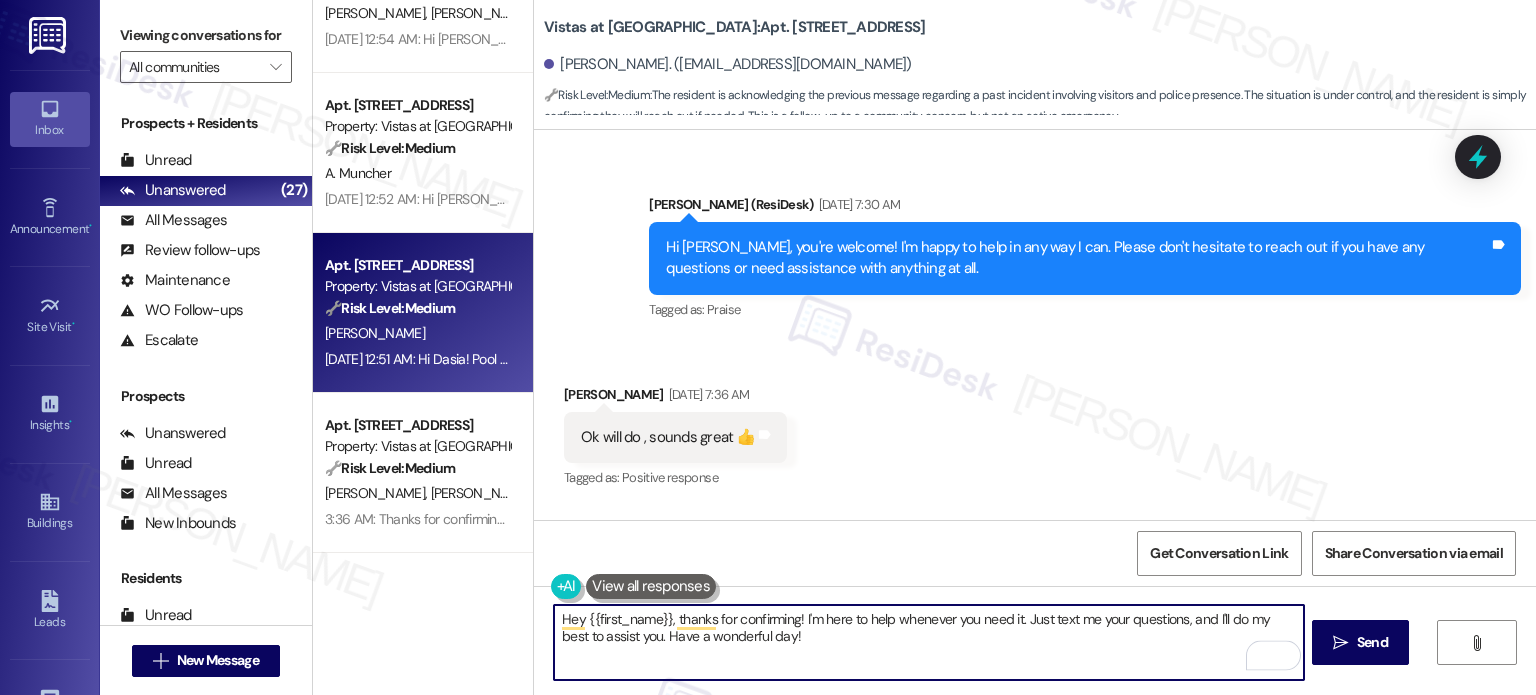 drag, startPoint x: 628, startPoint y: 635, endPoint x: 531, endPoint y: 619, distance: 98.31073 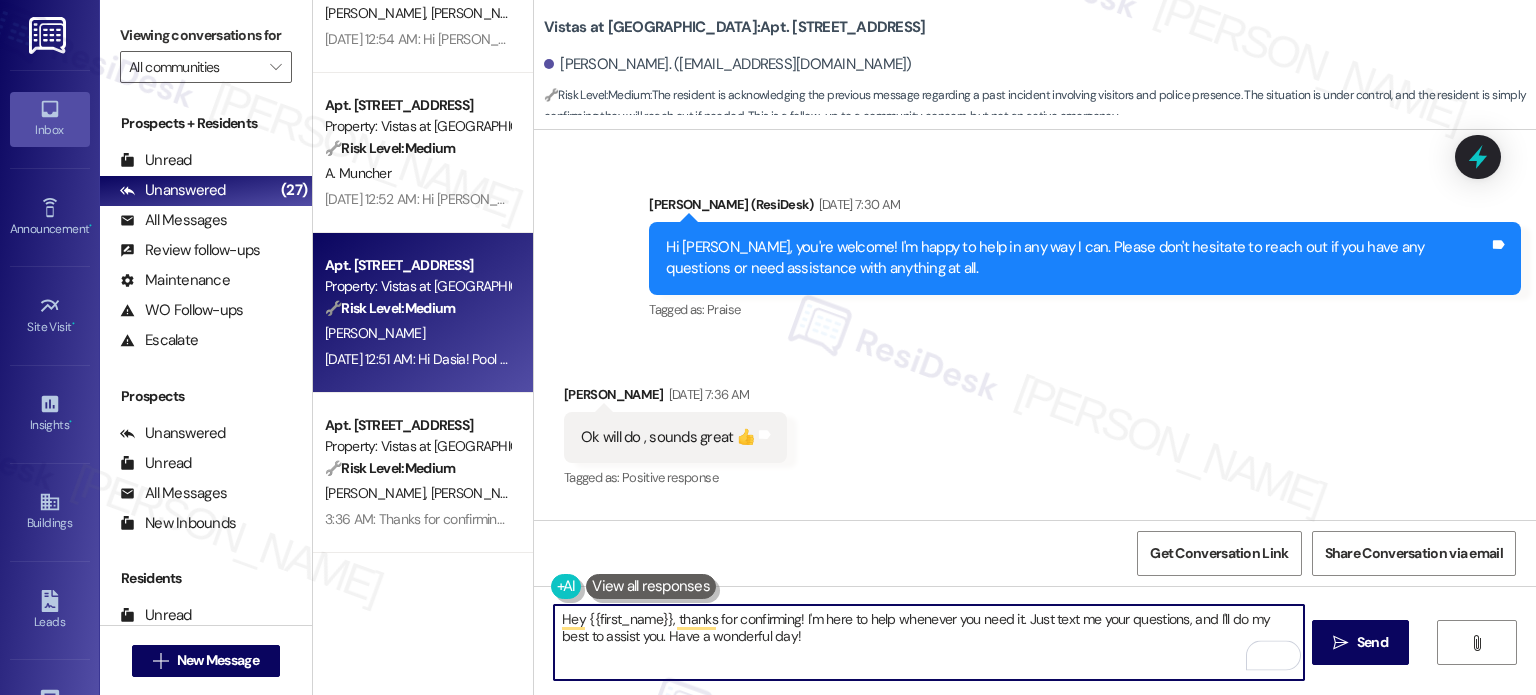 click on "Hey {{first_name}}, thanks for confirming! I'm here to help whenever you need it. Just text me your questions, and I'll do my best to assist you. Have a wonderful day!" at bounding box center (918, 642) 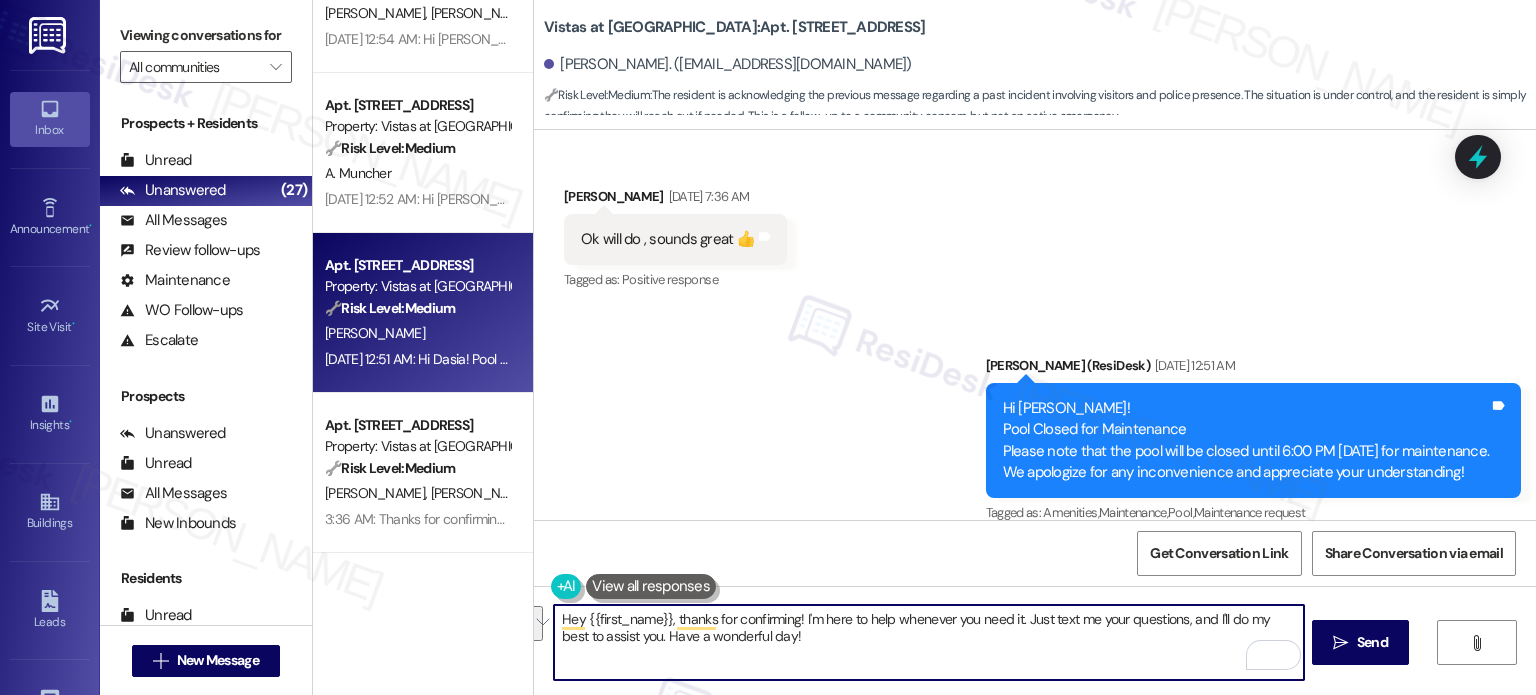 scroll, scrollTop: 1198, scrollLeft: 0, axis: vertical 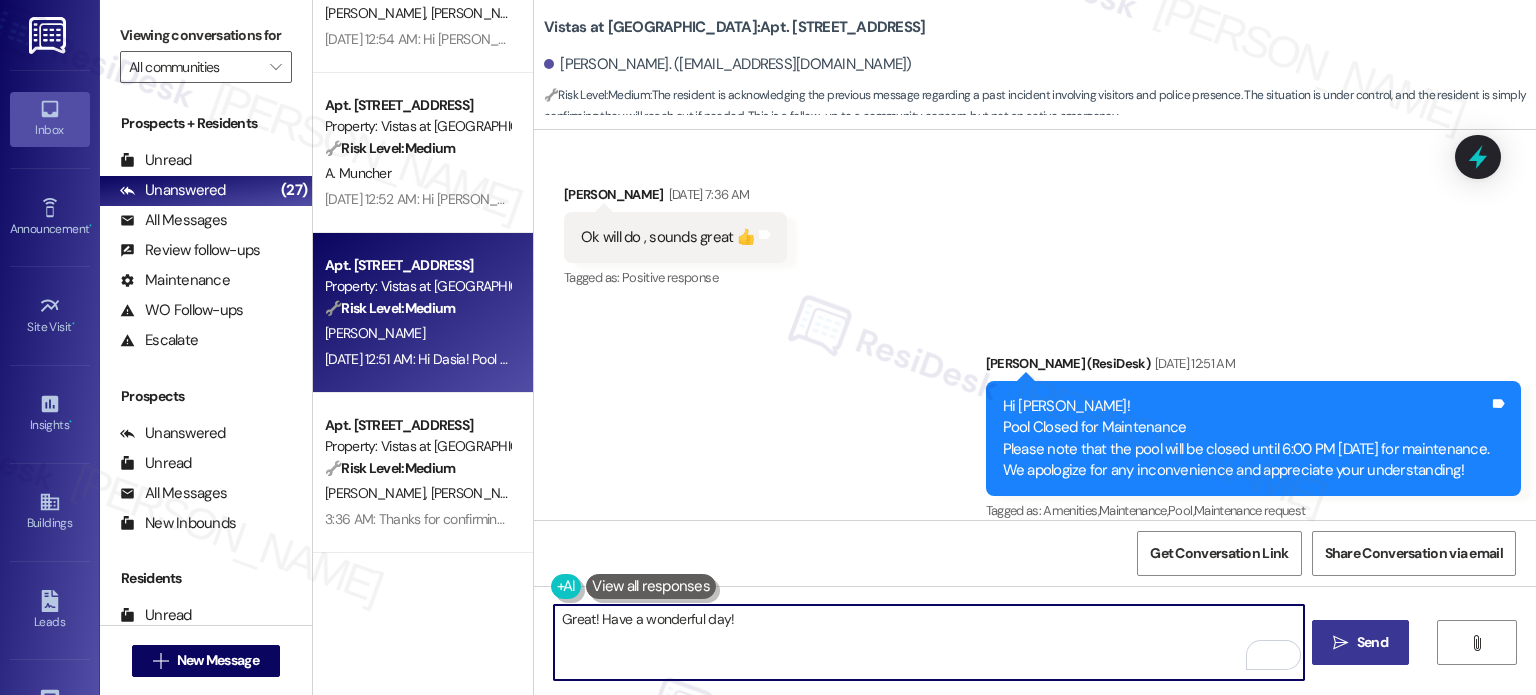 type on "Great! Have a wonderful day!" 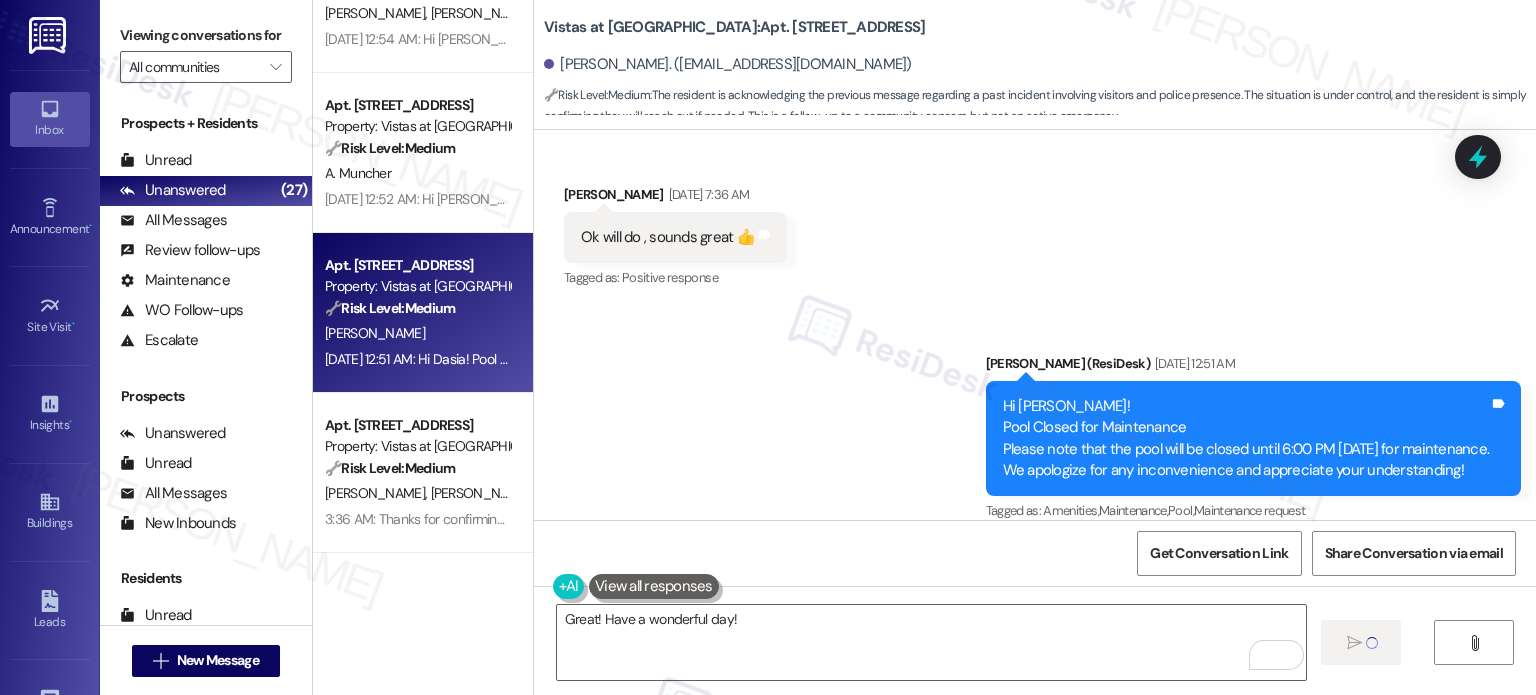 type 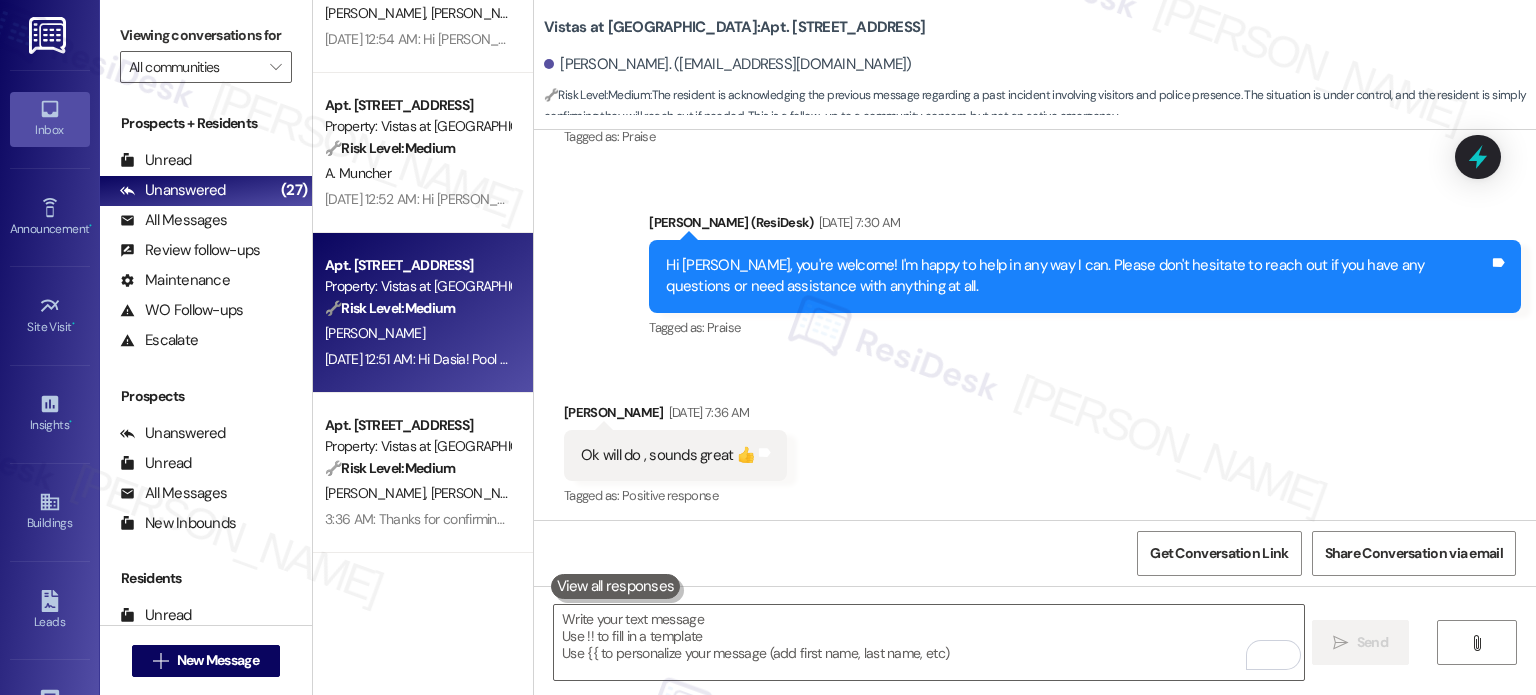 scroll, scrollTop: 964, scrollLeft: 0, axis: vertical 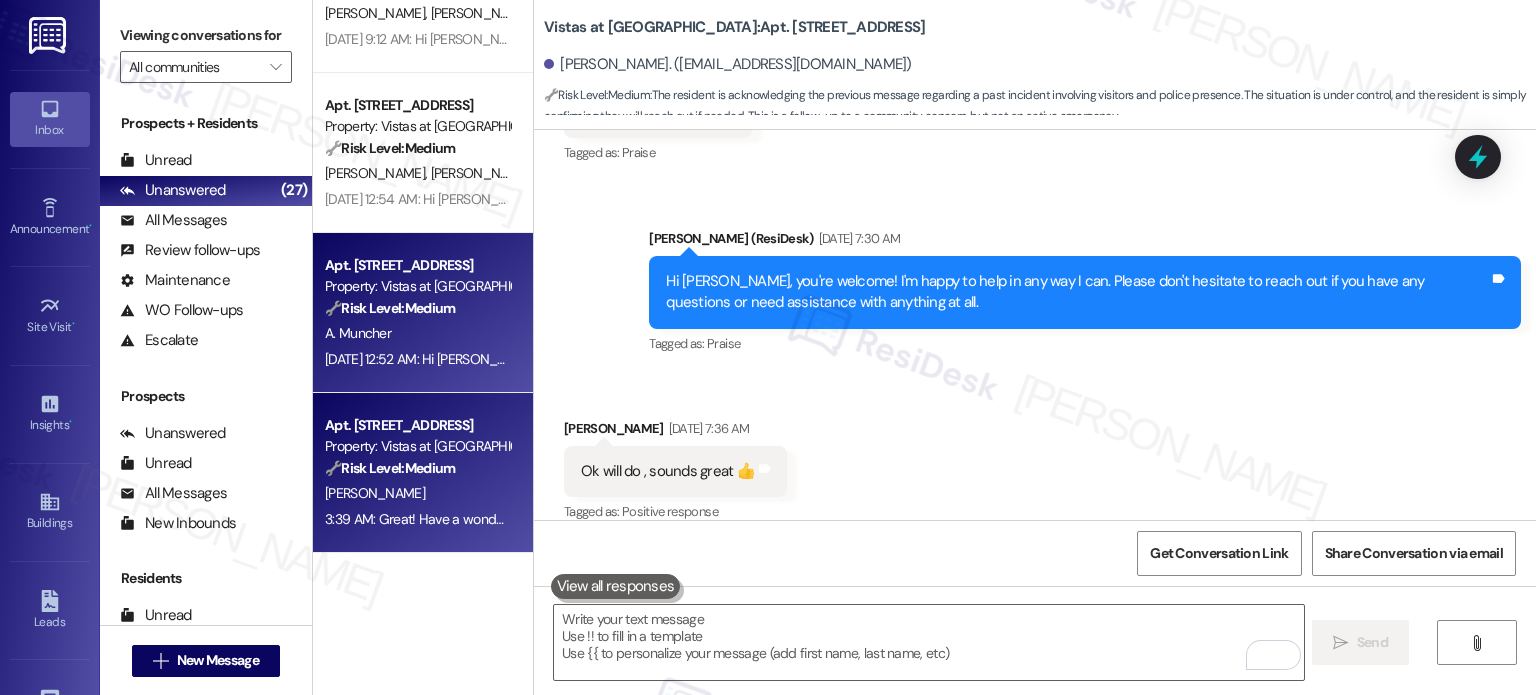 click on "A. Muncher" at bounding box center (417, 333) 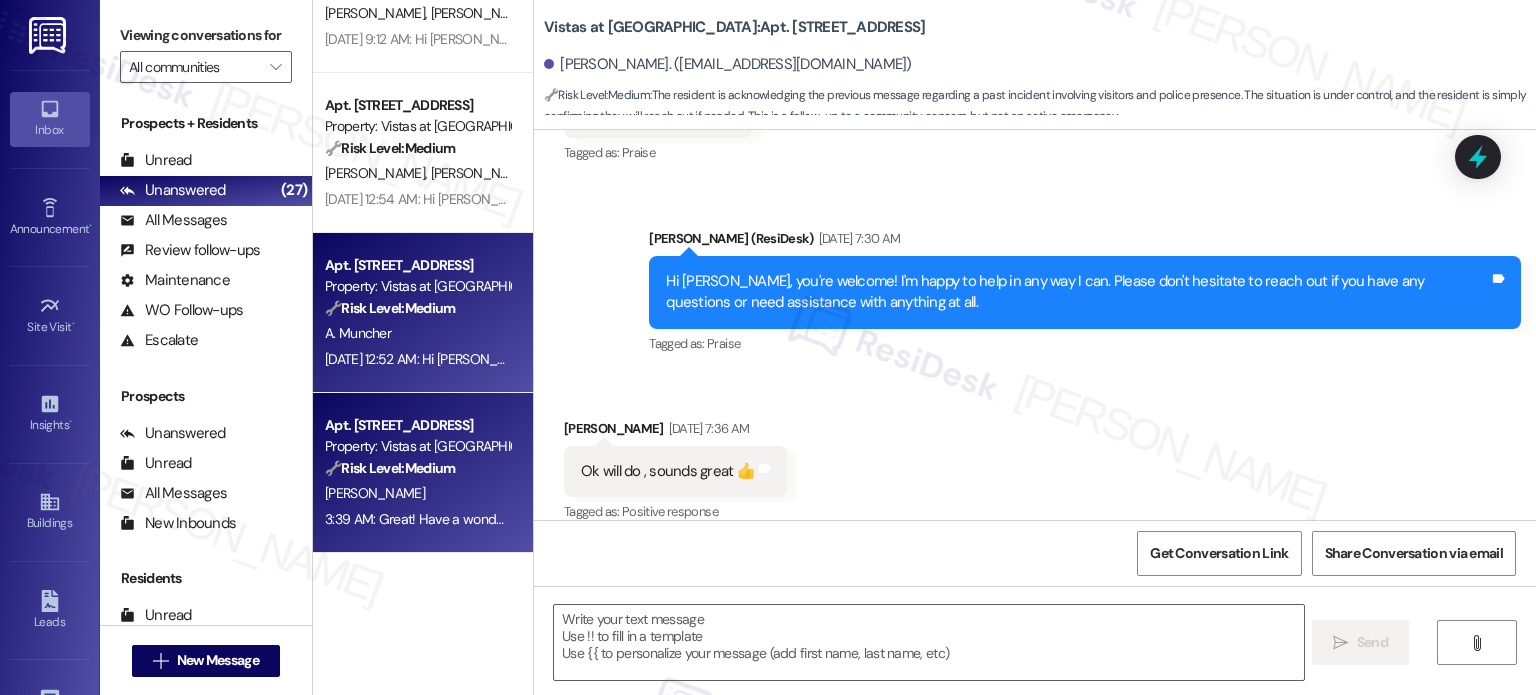 type on "Fetching suggested responses. Please feel free to read through the conversation in the meantime." 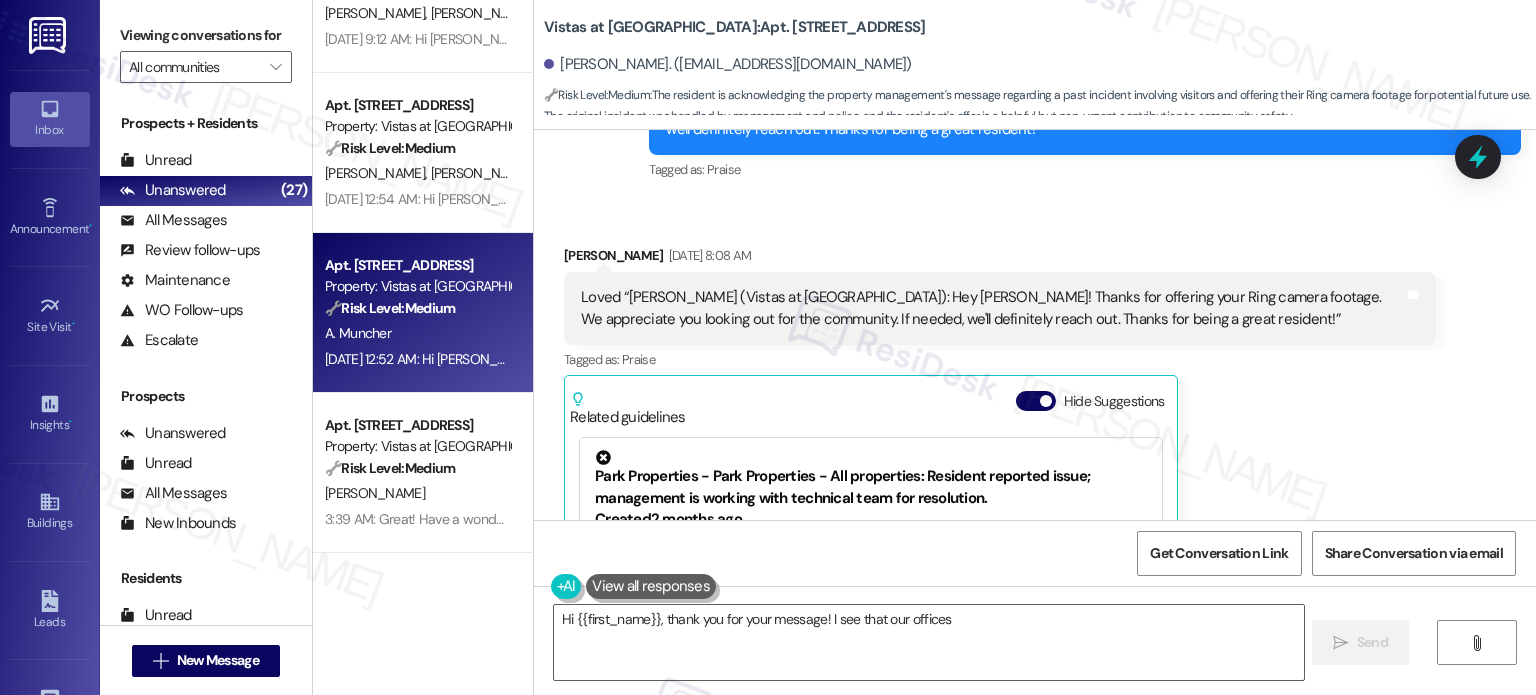 scroll, scrollTop: 2888, scrollLeft: 0, axis: vertical 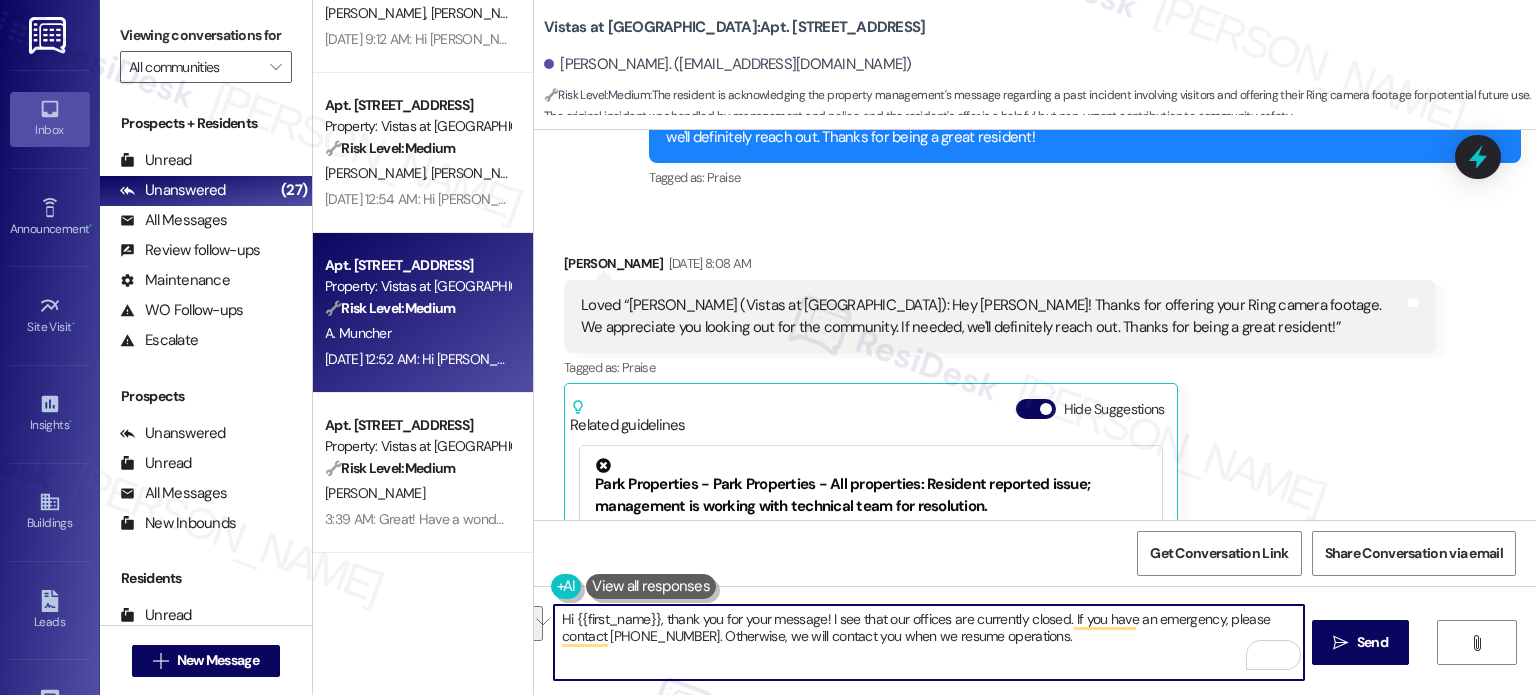 drag, startPoint x: 737, startPoint y: 622, endPoint x: 1180, endPoint y: 667, distance: 445.2797 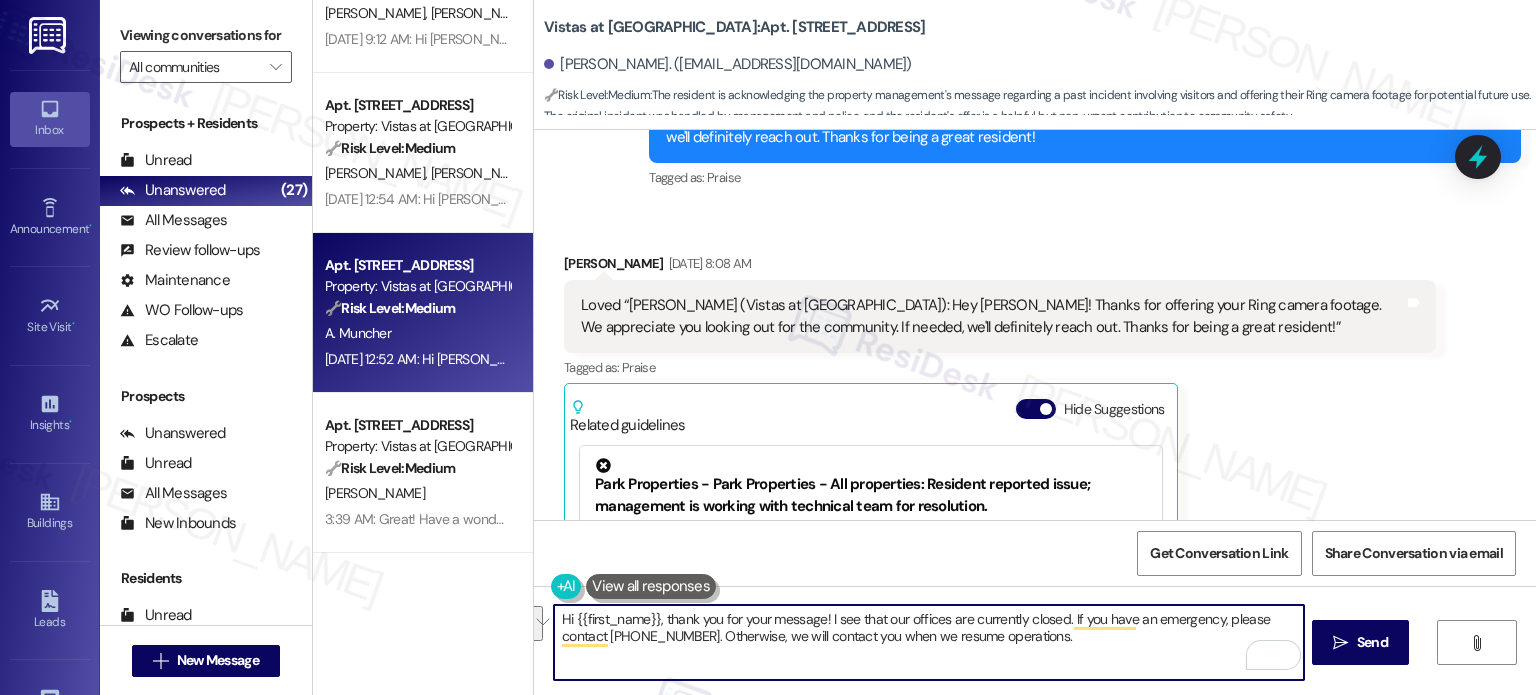 click on "Hi {{first_name}}, thank you for your message! I see that our offices are currently closed. If you have an emergency, please contact [PHONE_NUMBER]. Otherwise, we will contact you when we resume operations." at bounding box center (928, 642) 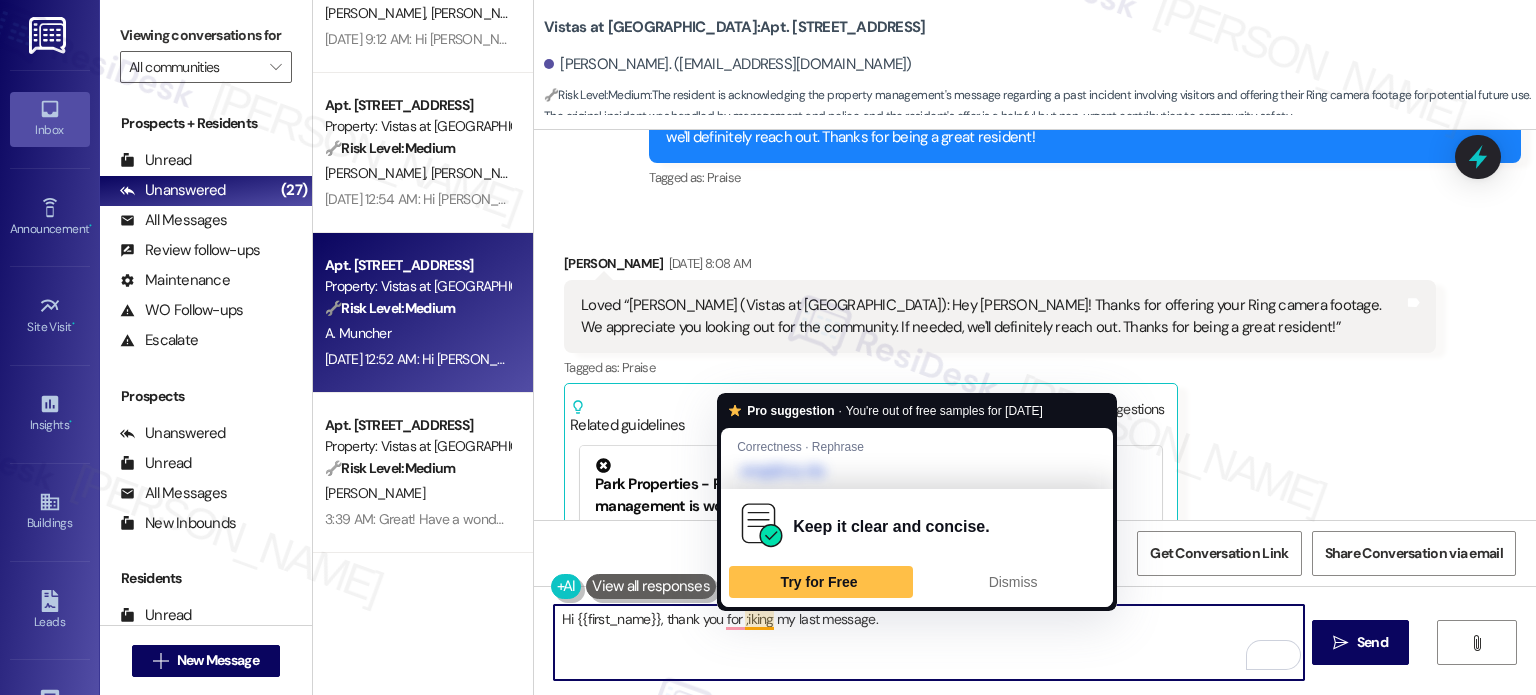 click on "Hi {{first_name}}, thank you for ;iking my last message." at bounding box center [928, 642] 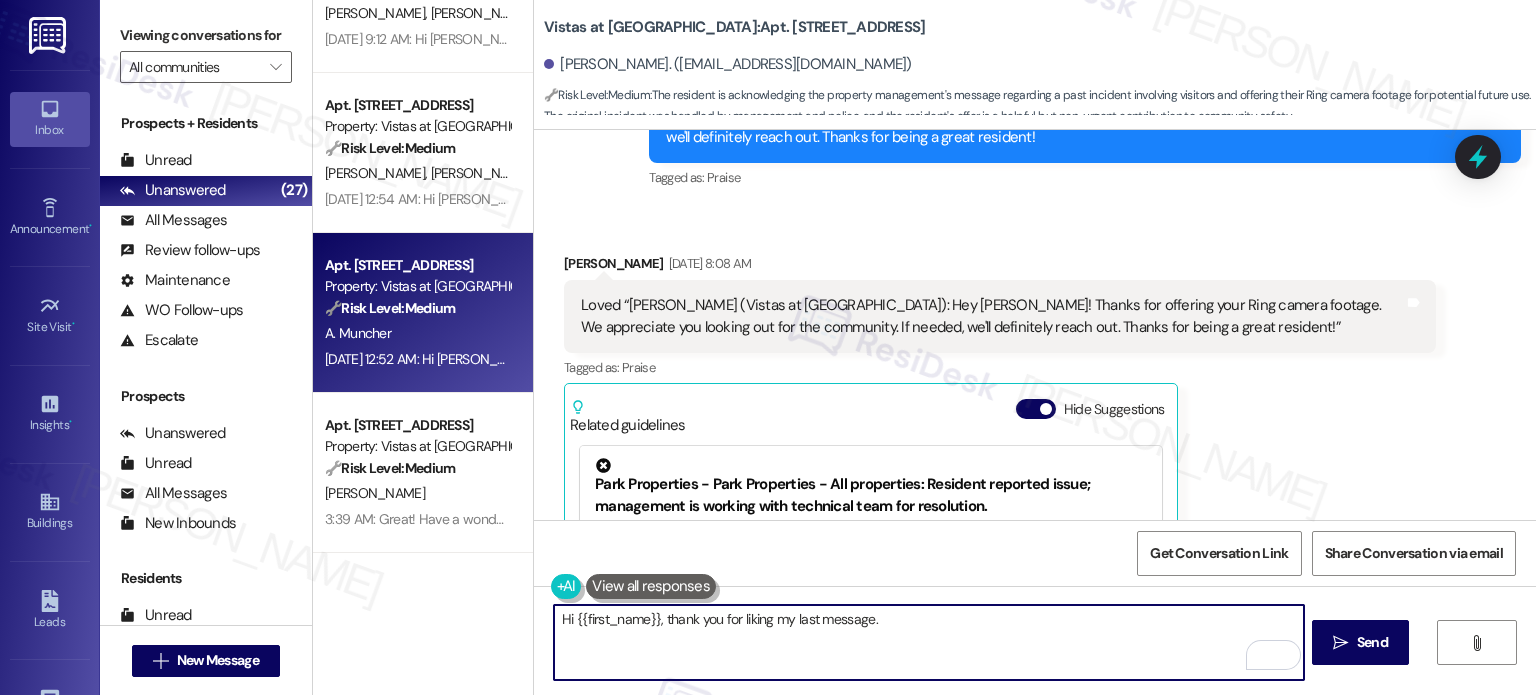 click on "Hi {{first_name}}, thank you for liking my last message." at bounding box center (928, 642) 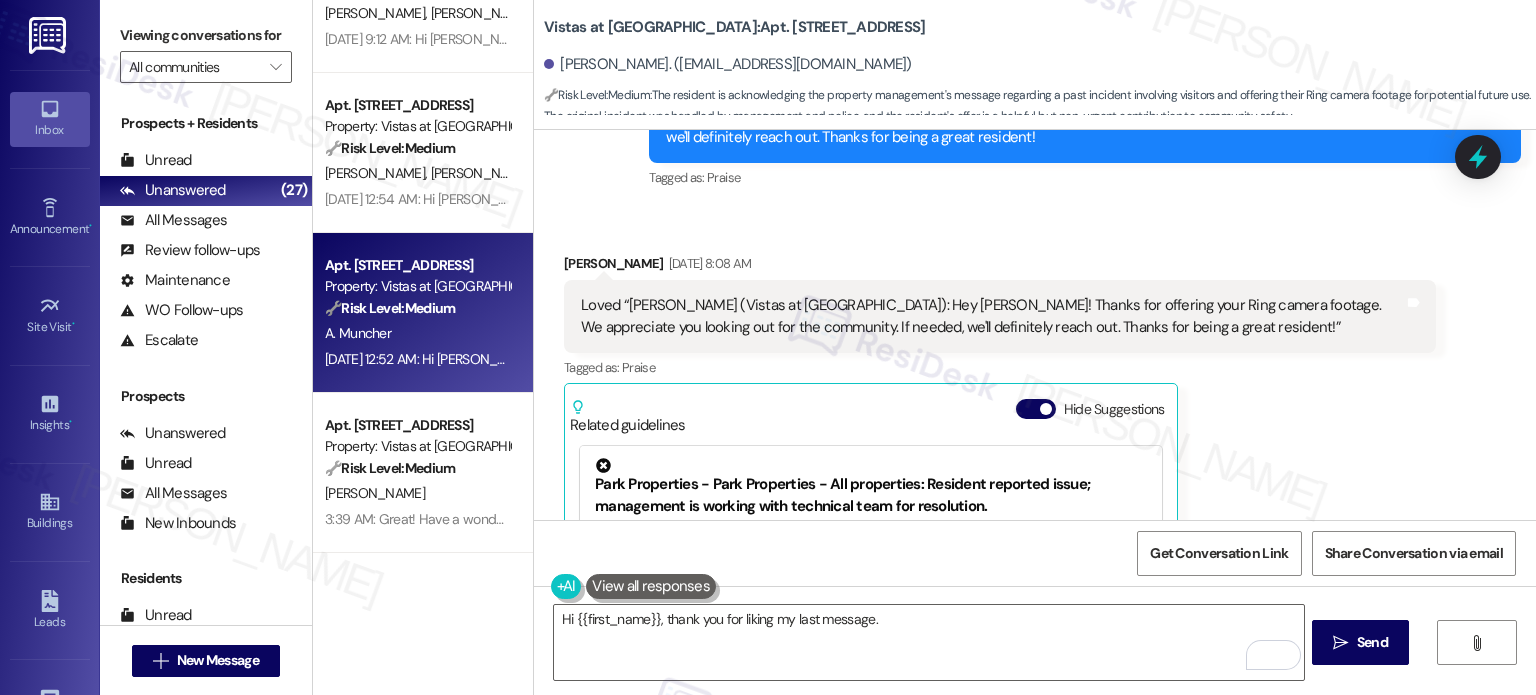click on "Received via SMS [PERSON_NAME] [DATE] 8:08 AM Loved “[PERSON_NAME] (Vistas at [GEOGRAPHIC_DATA]): Hey [PERSON_NAME]! Thanks for offering your Ring camera footage. We appreciate you looking out for the community. If needed, we'll definitely reach out. Thanks for being a great resident!” Tags and notes Tagged as:   Praise Click to highlight conversations about Praise  Related guidelines Hide Suggestions Park Properties - Park Properties - All properties: Resident reported issue; management is working with technical team for resolution.
Created  [DATE] Account level guideline  ( 68 % match) FAQs generated by ResiDesk AI What specific issue is management working to resolve? The document doesn't specify the exact issue. Management is aware of a problem and is working with their technical team to resolve it. How long will it take to resolve the issue? The document doesn't provide a timeframe. Management is actively working on the issue, but no specific resolution time is mentioned. Original Guideline" at bounding box center (1000, 487) 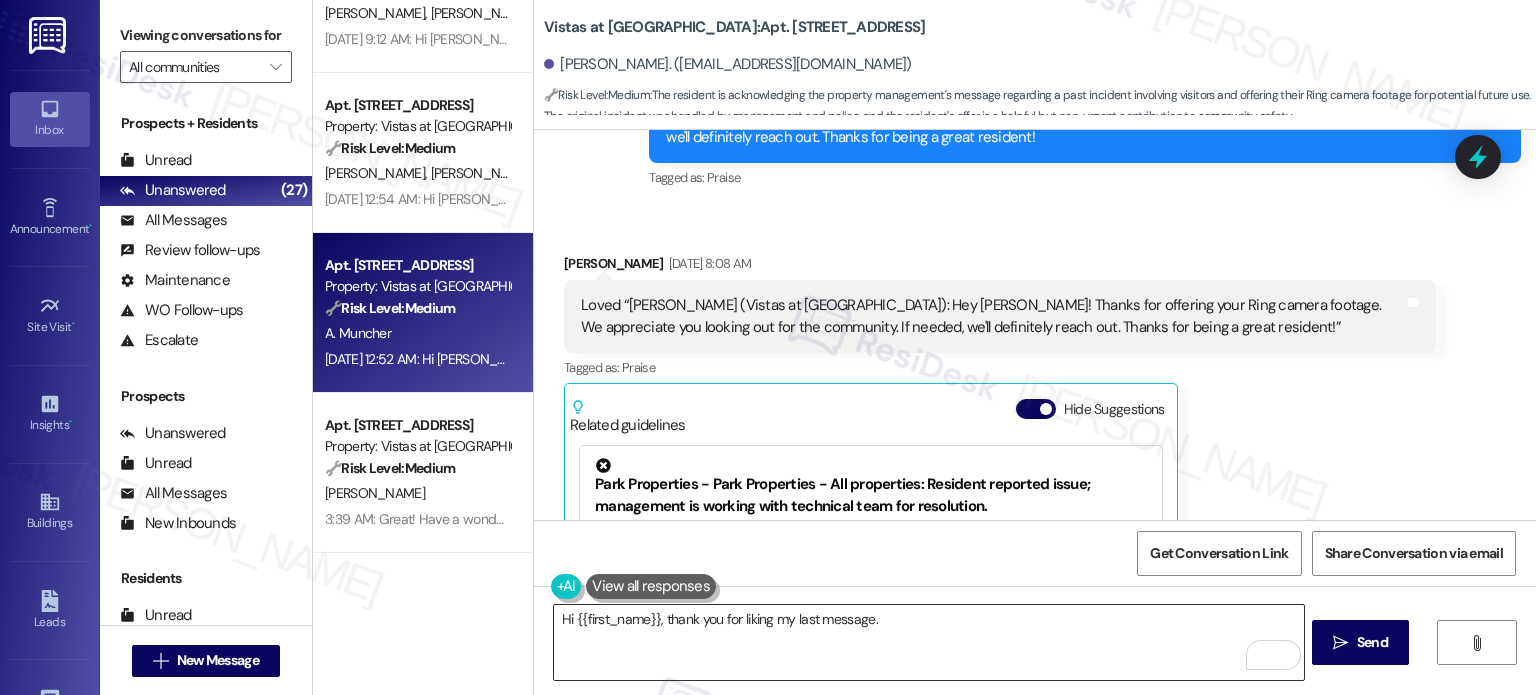 click on "Hi {{first_name}}, thank you for liking my last message." at bounding box center (928, 642) 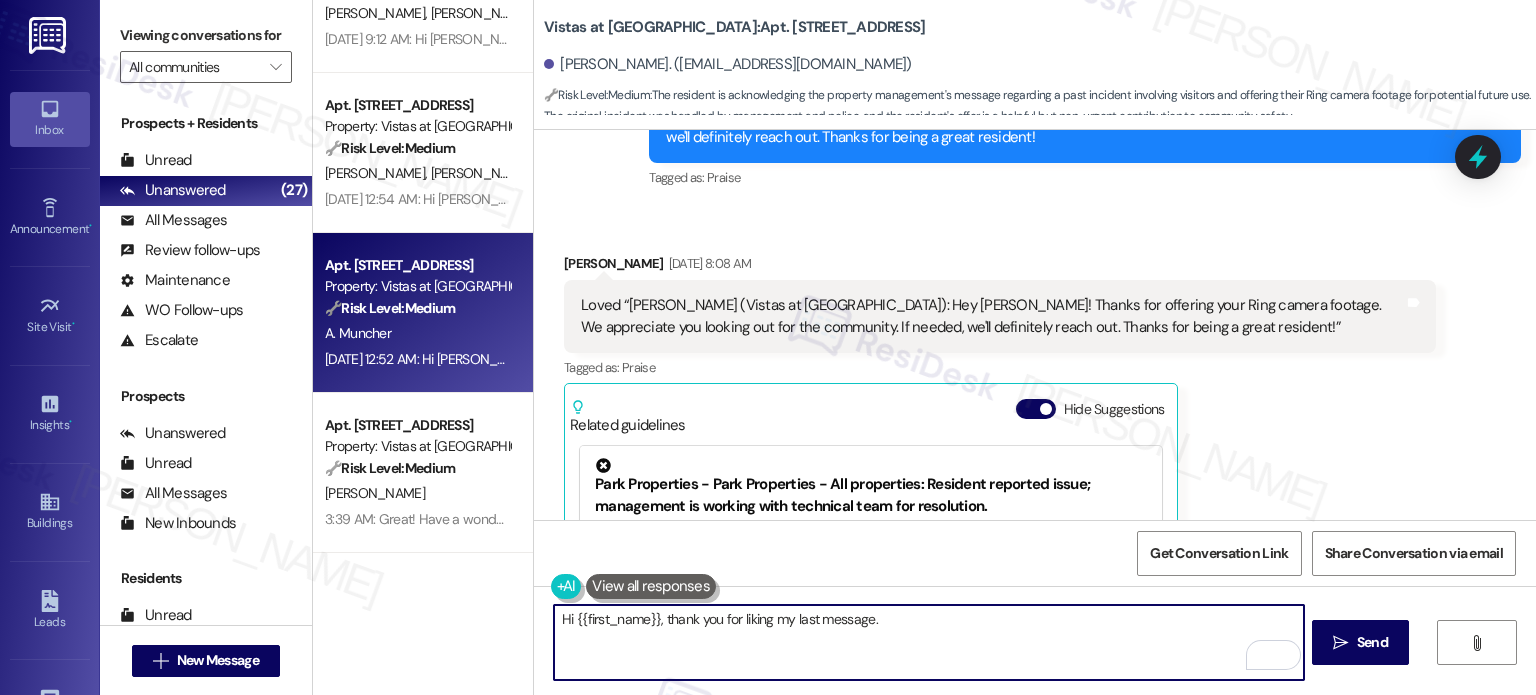 paste on "Feel free to contact me if anything pops up!" 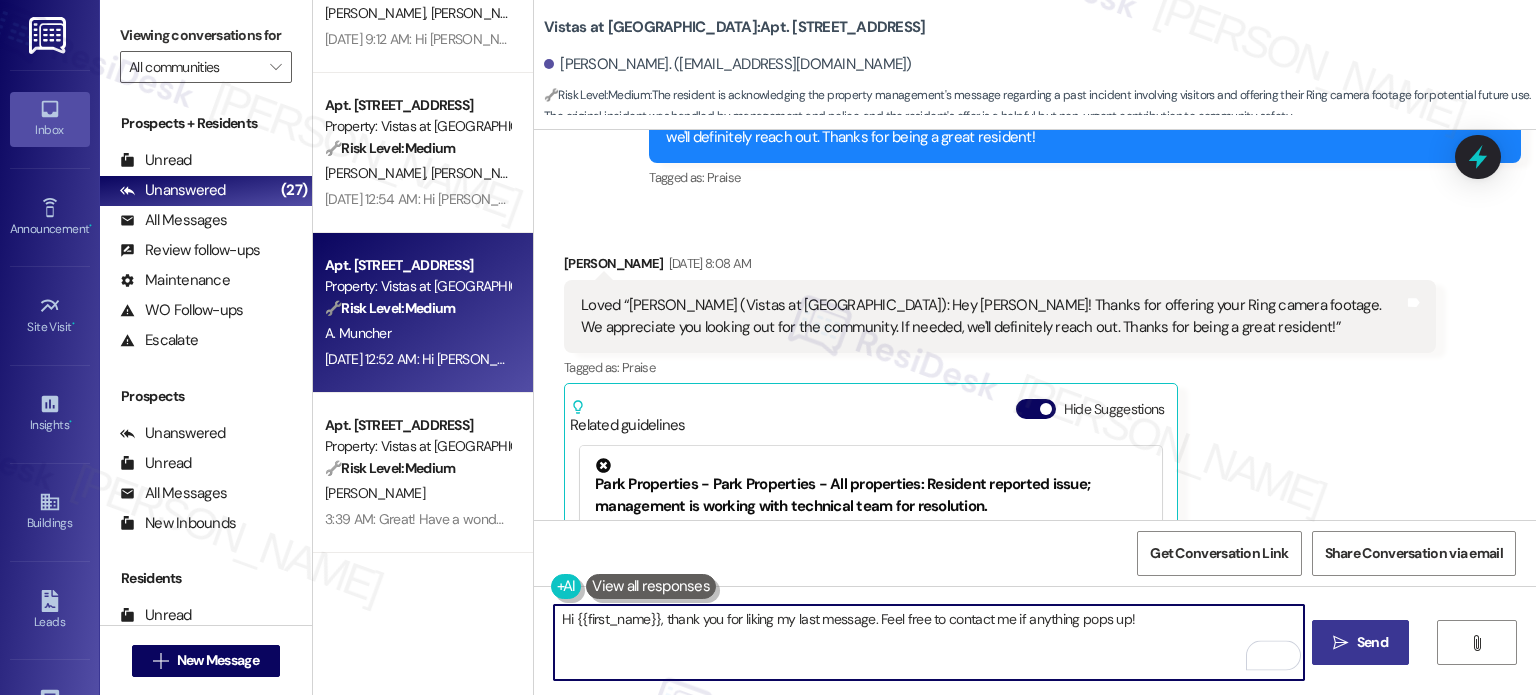 type on "Hi {{first_name}}, thank you for liking my last message. Feel free to contact me if anything pops up!" 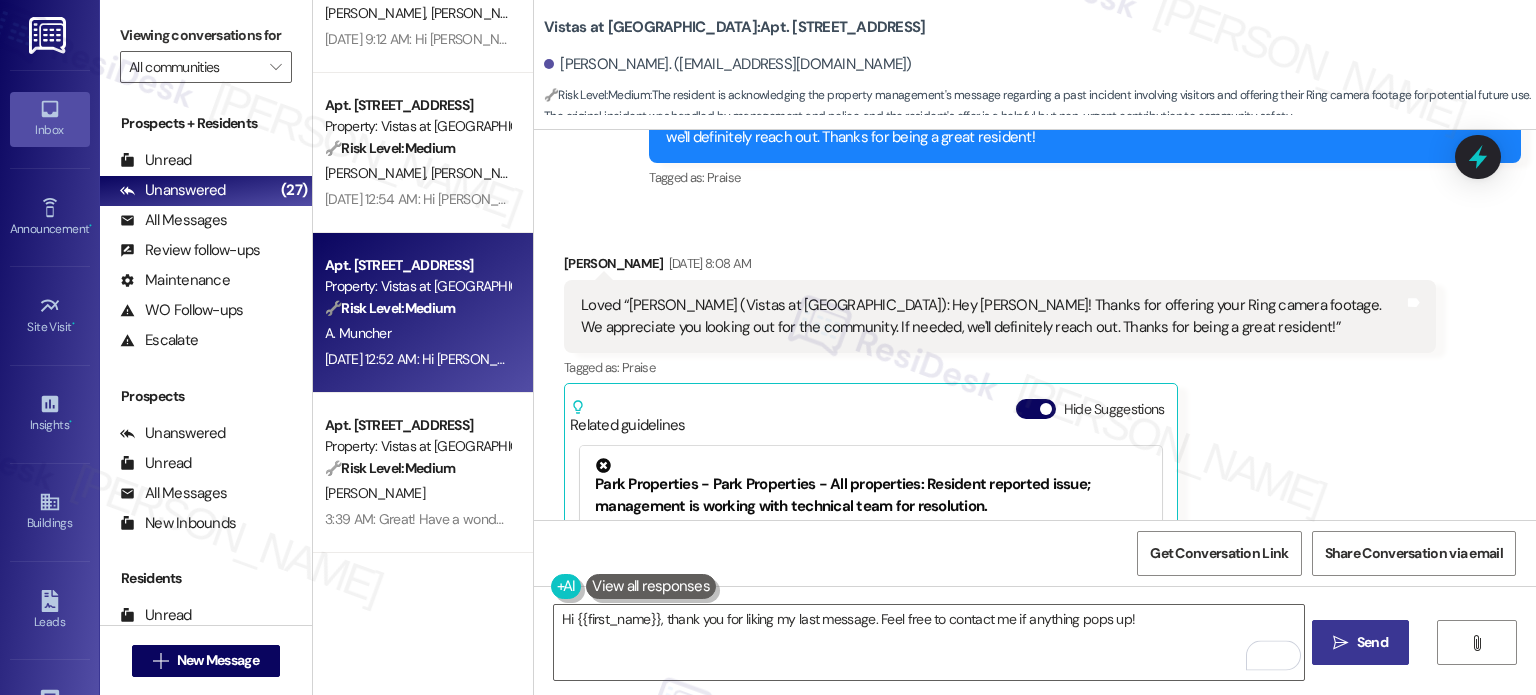click on " Send" at bounding box center [1360, 642] 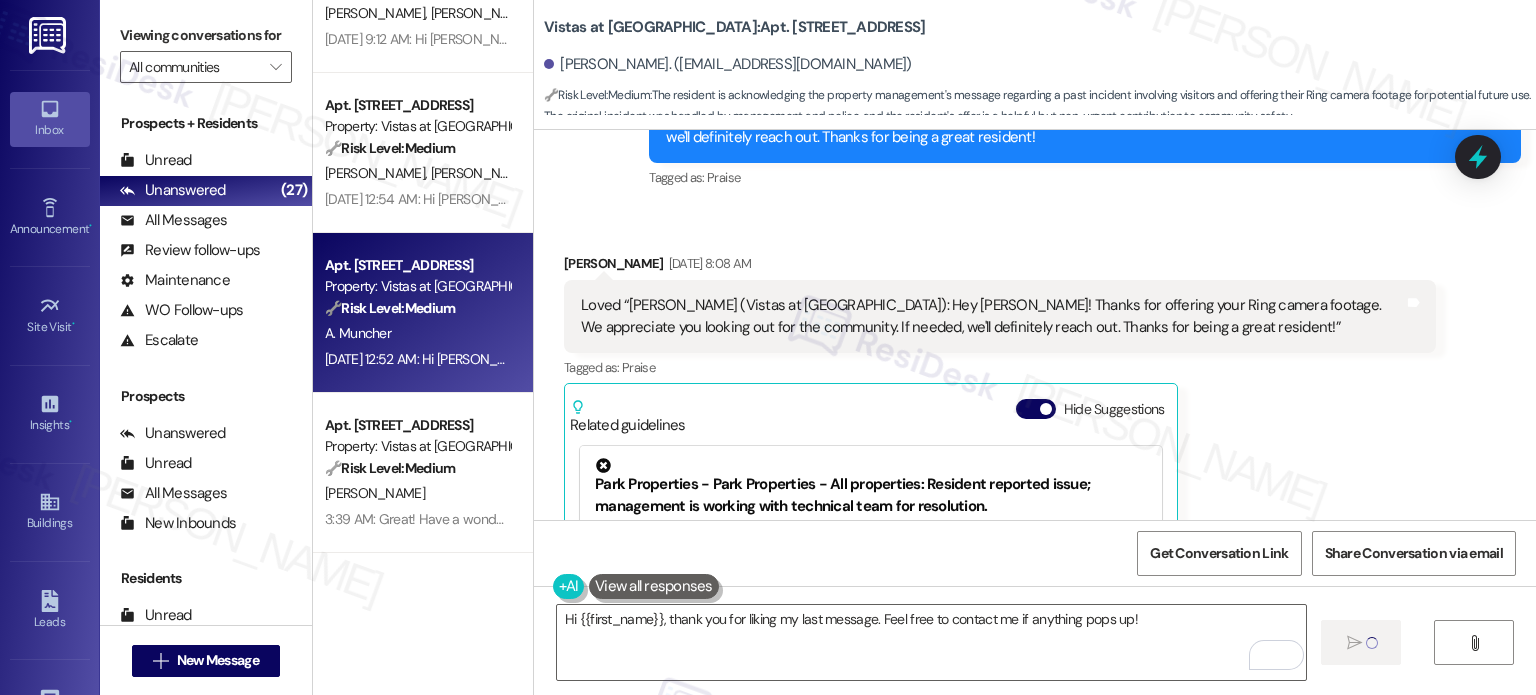 type 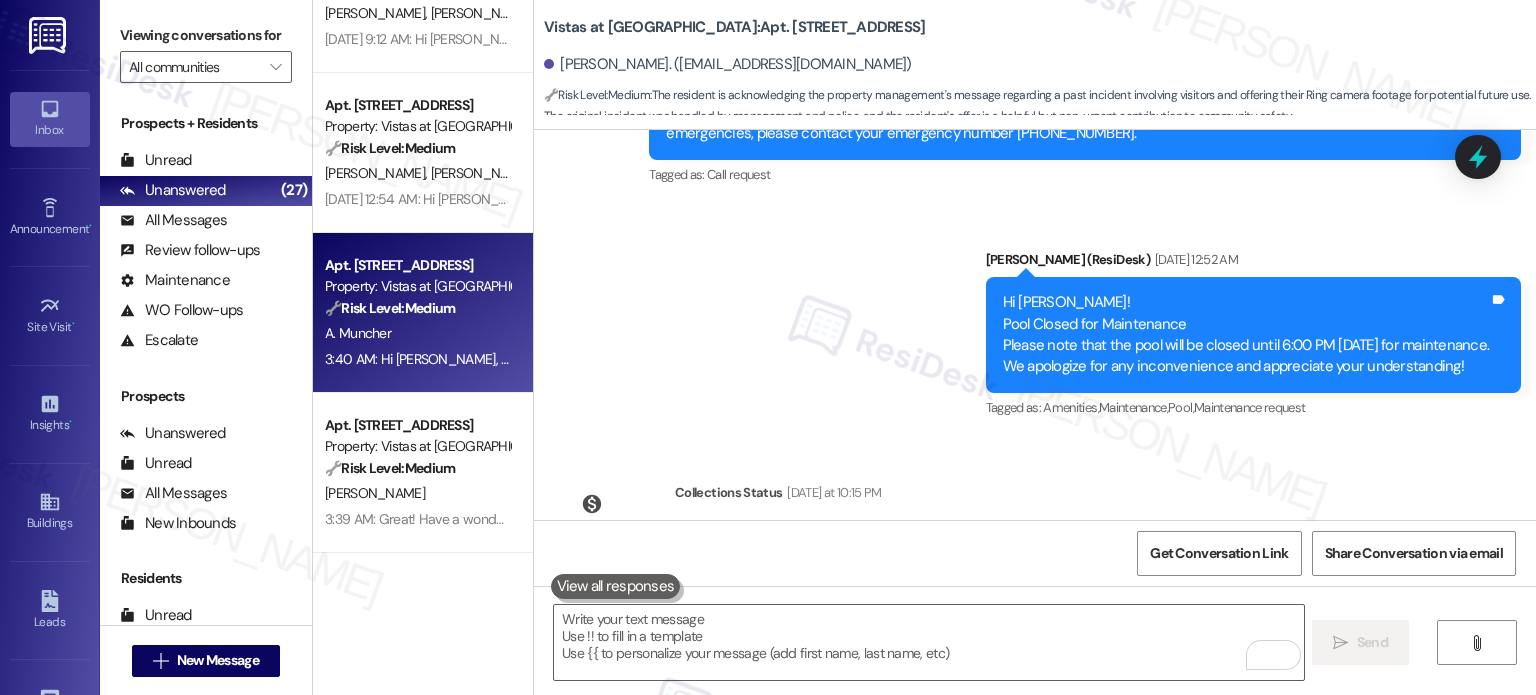scroll, scrollTop: 3680, scrollLeft: 0, axis: vertical 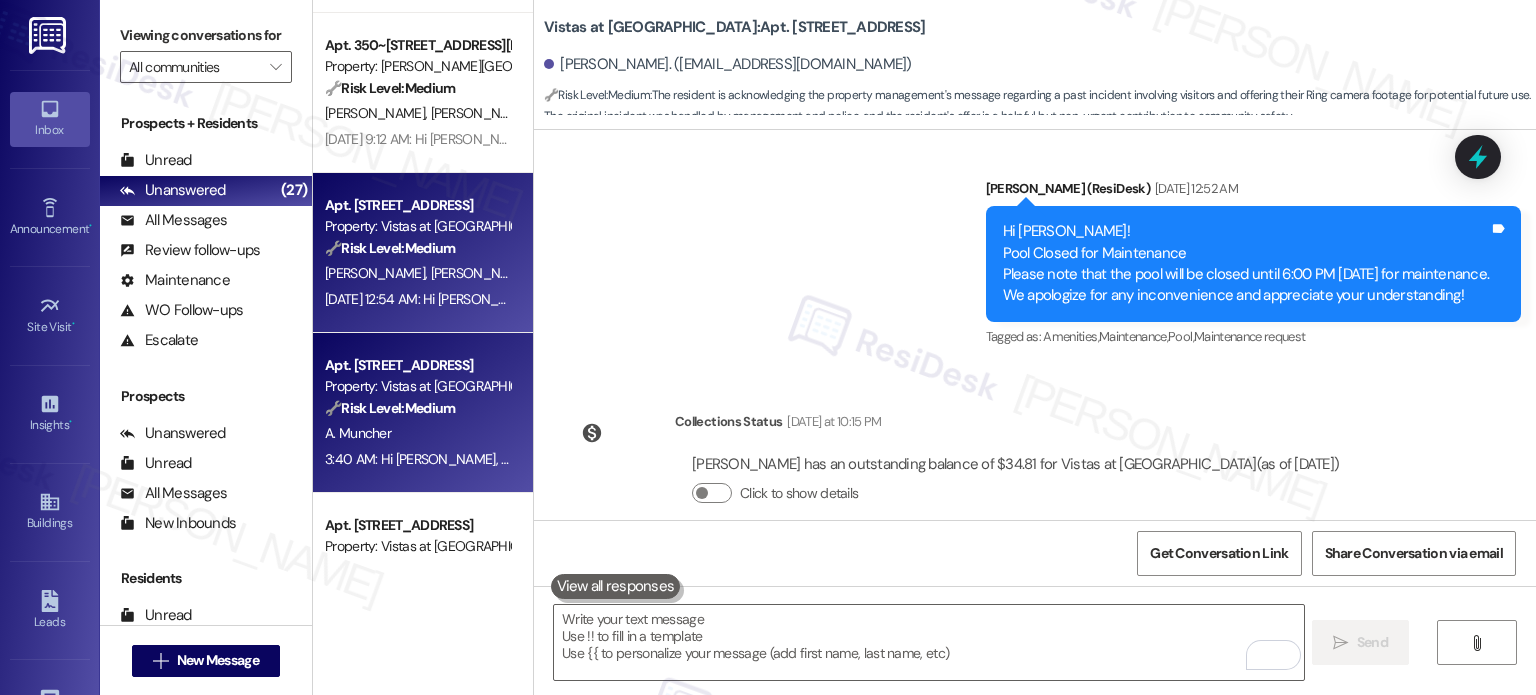 click on "[DATE] 12:54 AM: Hi [PERSON_NAME] and [PERSON_NAME]!
Pool Closed for Maintenance
Please note that the pool will be closed until 6:00 PM [DATE] for maintenance.
We apologize for any inconvenience and appreciate your understanding! [DATE] 12:54 AM: Hi [PERSON_NAME] and [PERSON_NAME]!
Pool Closed for Maintenance
Please note that the pool will be closed until 6:00 PM [DATE] for maintenance.
We apologize for any inconvenience and appreciate your understanding!" at bounding box center (417, 299) 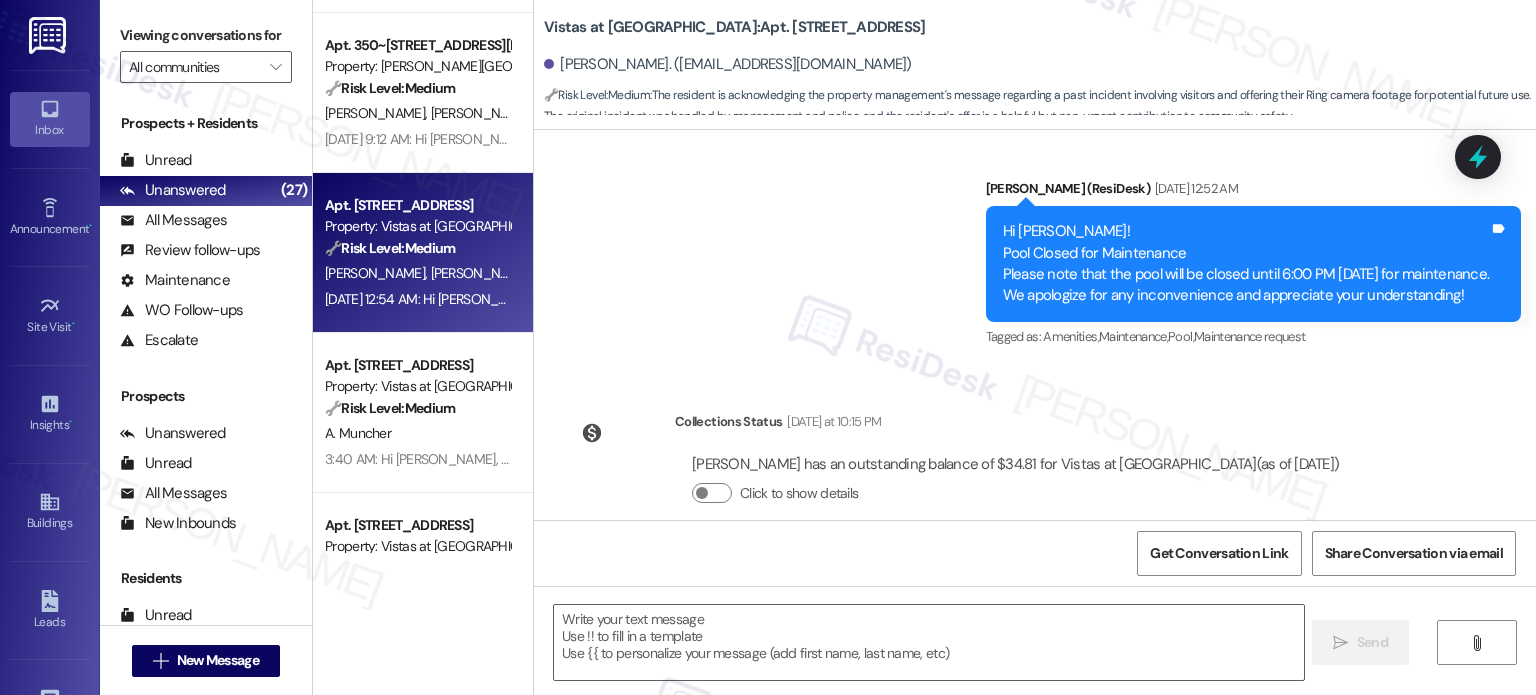 type on "Fetching suggested responses. Please feel free to read through the conversation in the meantime." 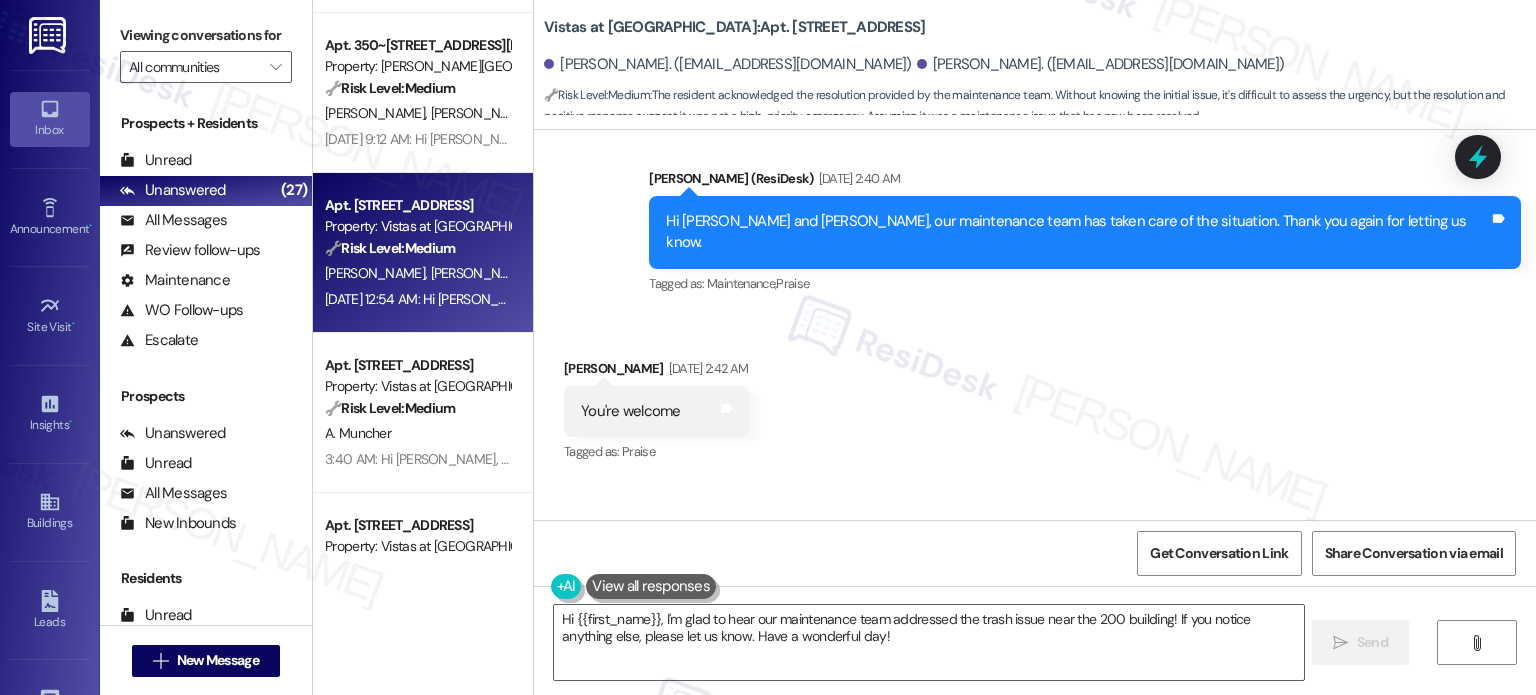 scroll, scrollTop: 3530, scrollLeft: 0, axis: vertical 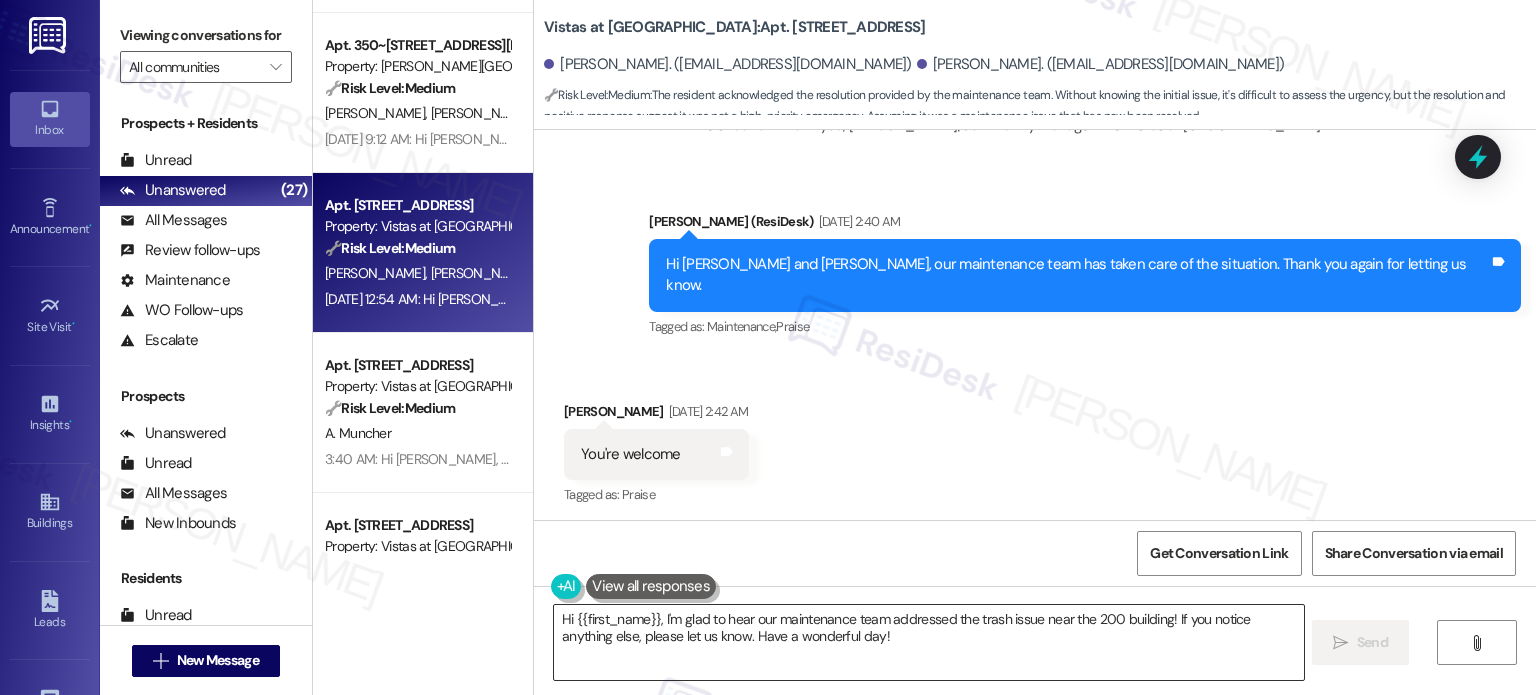 click on "Hi {{first_name}}, I'm glad to hear our maintenance team addressed the trash issue near the 200 building! If you notice anything else, please let us know. Have a wonderful day!" at bounding box center [928, 642] 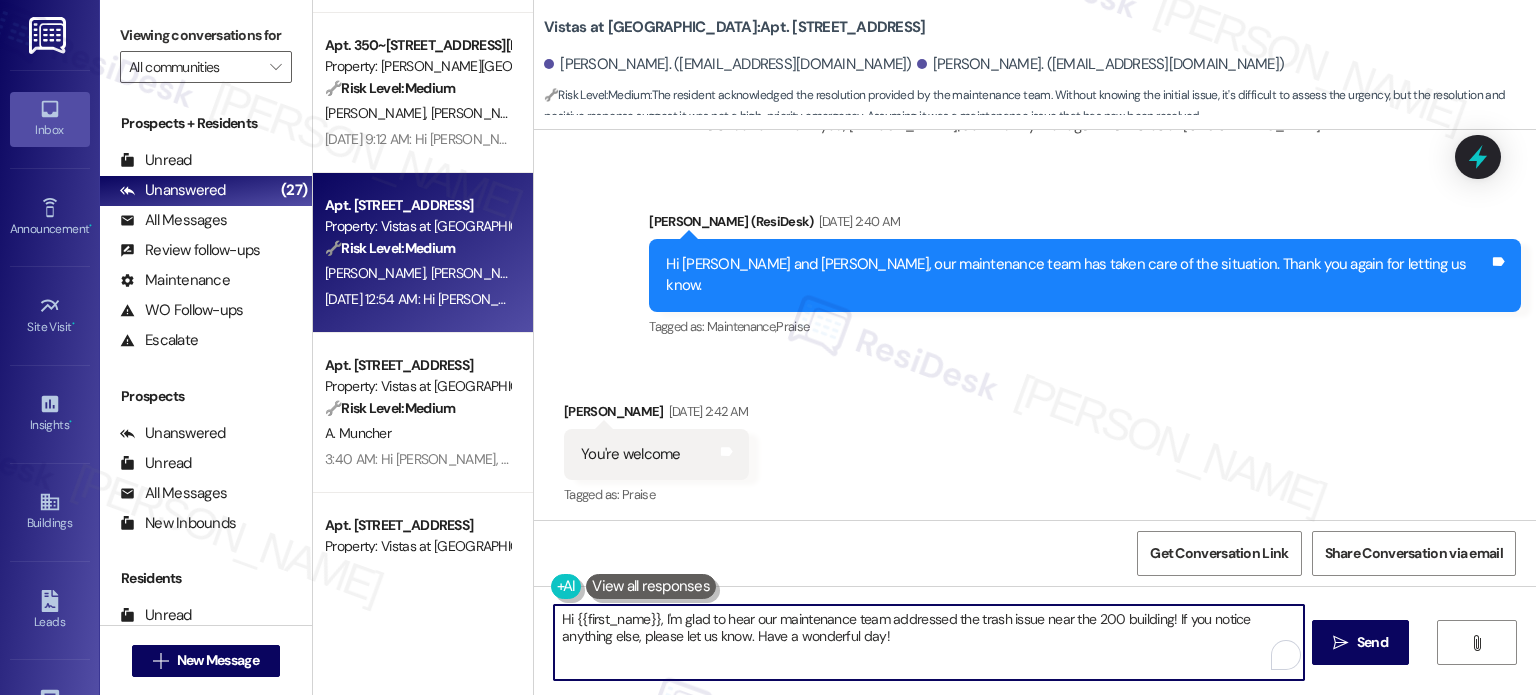 click on "Hi {{first_name}}, I'm glad to hear our maintenance team addressed the trash issue near the 200 building! If you notice anything else, please let us know. Have a wonderful day!" at bounding box center (928, 642) 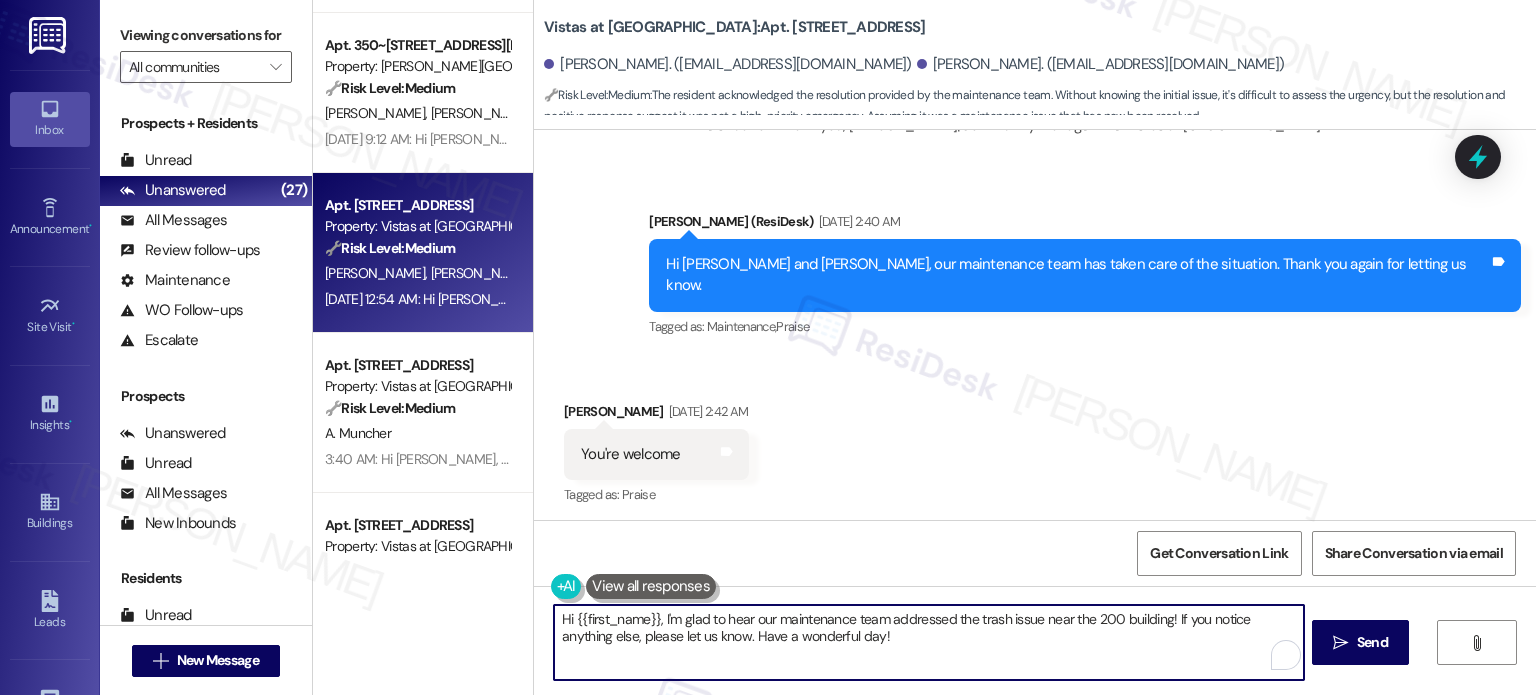 click on "Hi {{first_name}}, I'm glad to hear our maintenance team addressed the trash issue near the 200 building! If you notice anything else, please let us know. Have a wonderful day!" at bounding box center [928, 642] 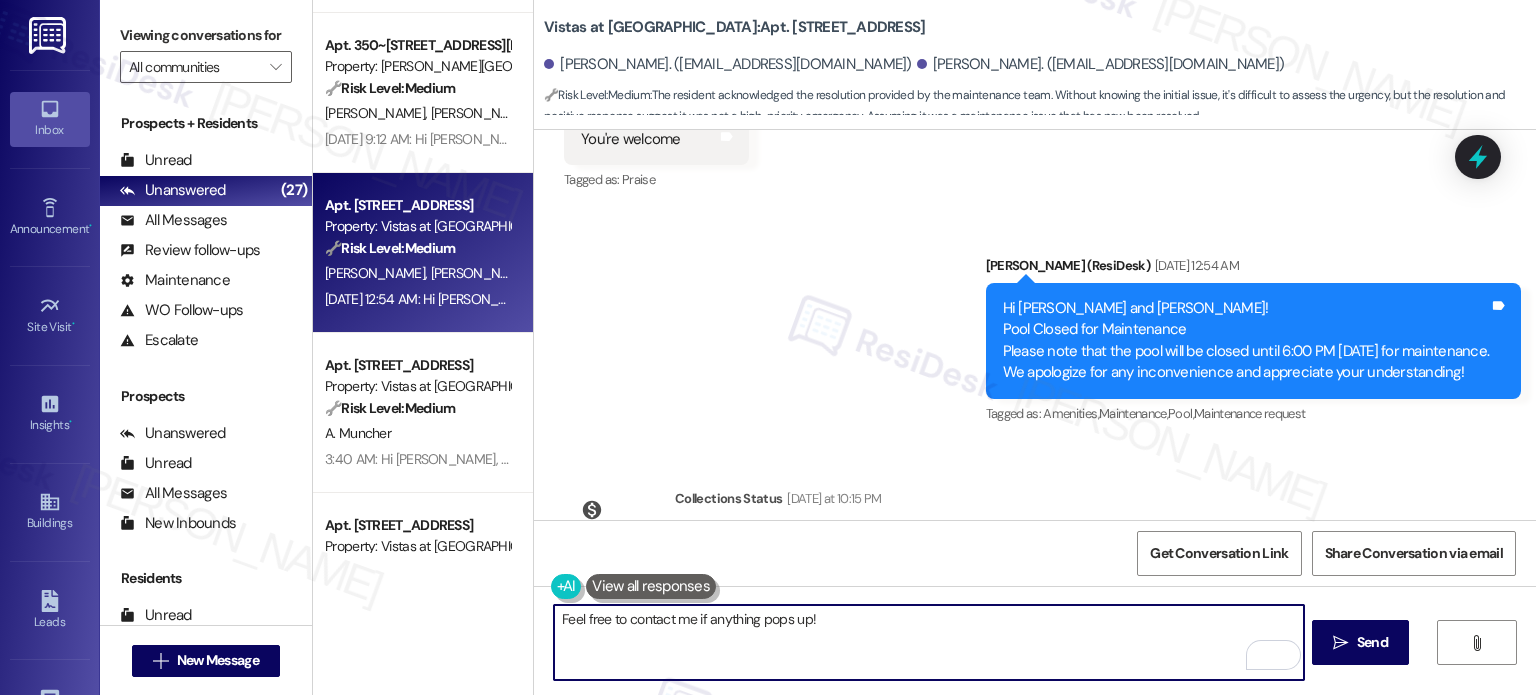 scroll, scrollTop: 3929, scrollLeft: 0, axis: vertical 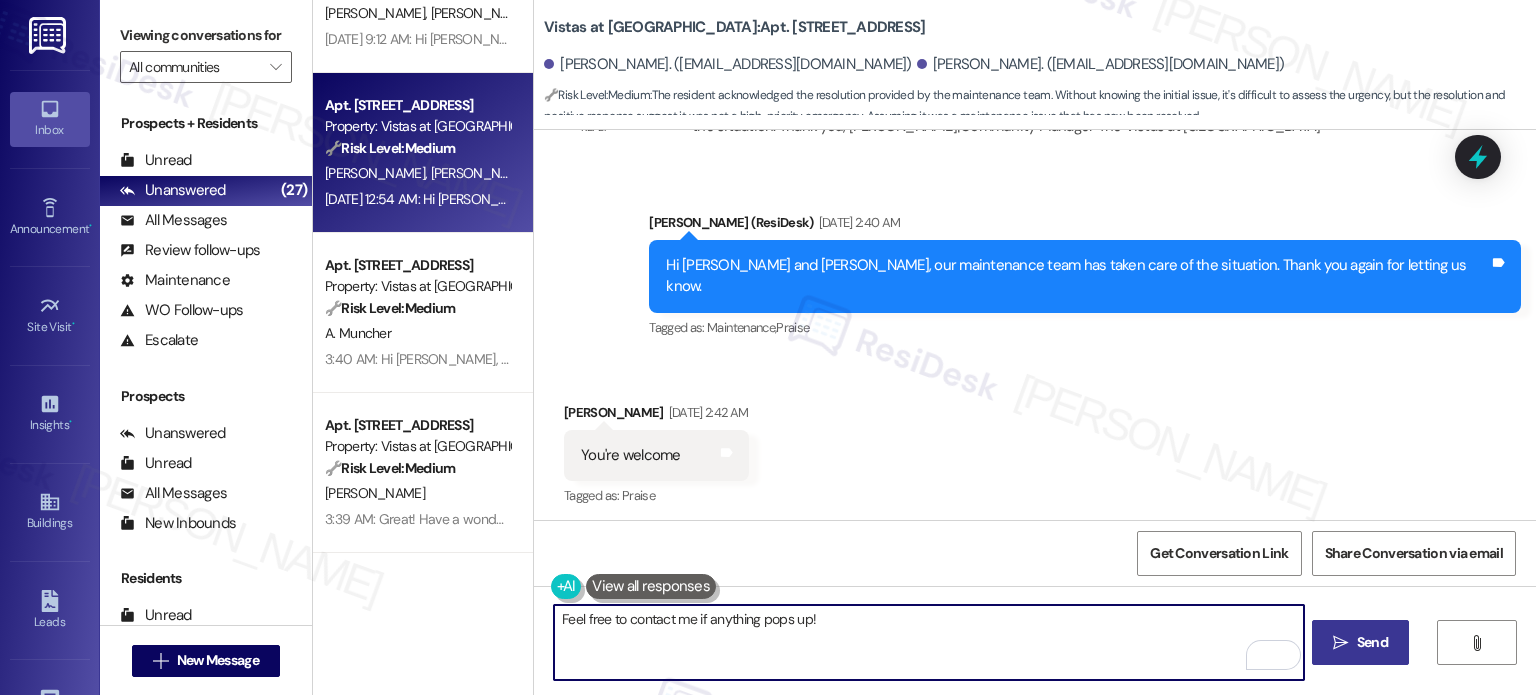 type on "Feel free to contact me if anything pops up!" 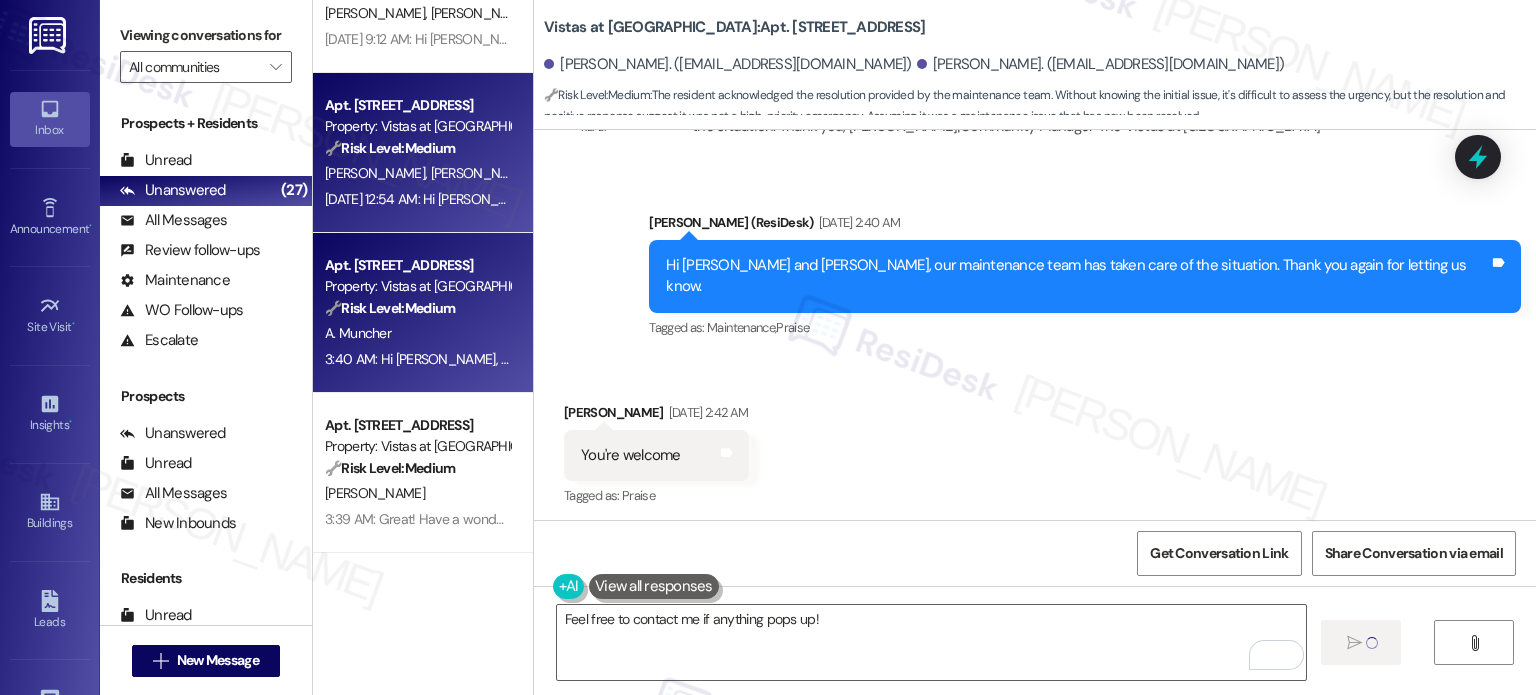 type 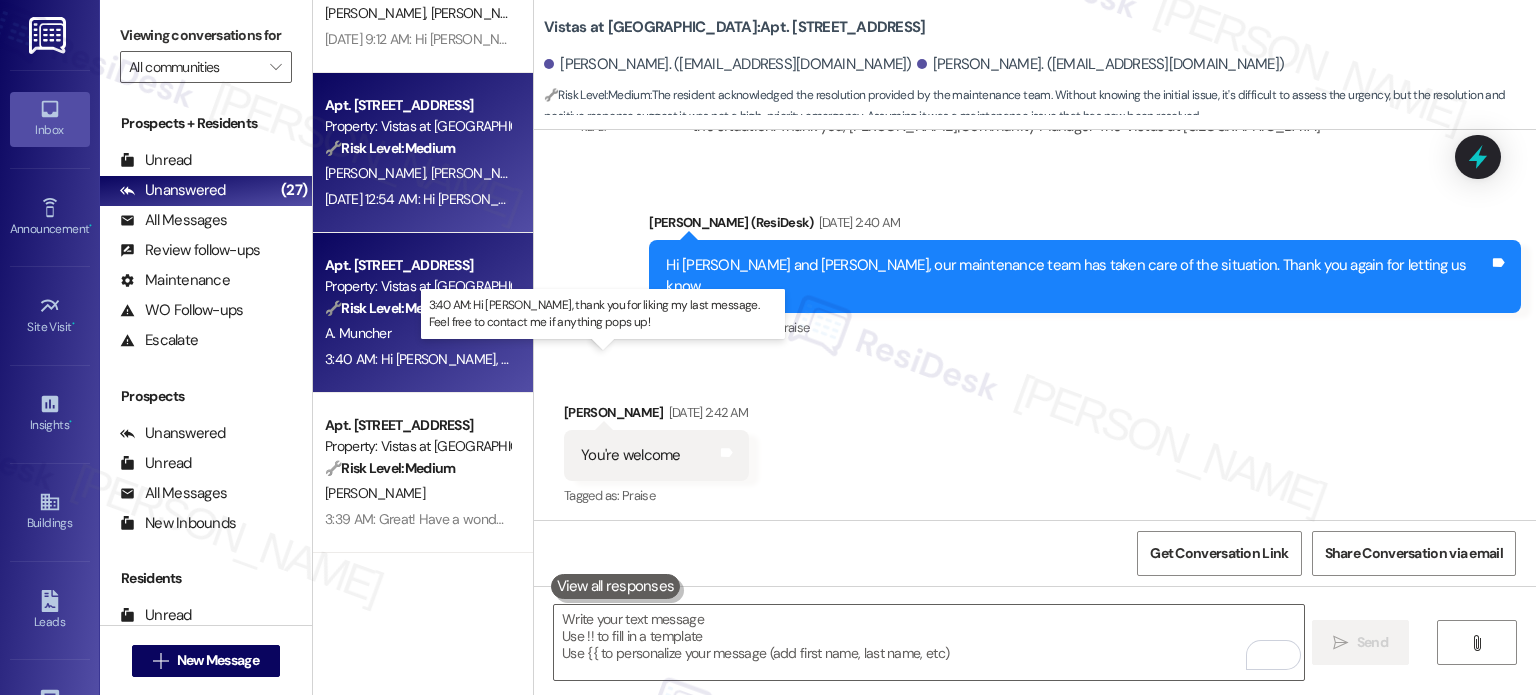 scroll, scrollTop: 3192, scrollLeft: 0, axis: vertical 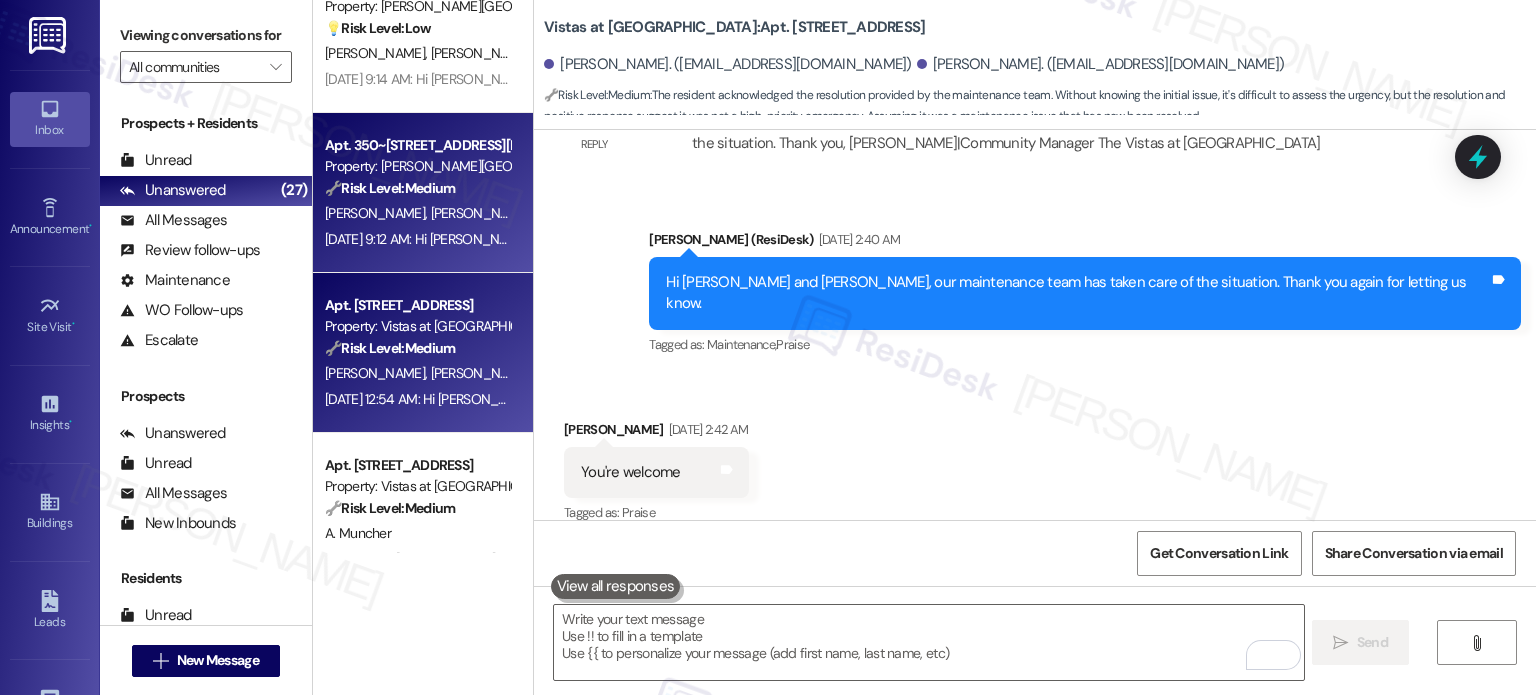 click on "[DATE] 9:12 AM: Hi [PERSON_NAME] and [PERSON_NAME],
We sincerely apologize—Happy Monkey has not shown up as scheduled. We understand the disappointment and truly appreciate your patience and understanding. [DATE] 9:12 AM: Hi [PERSON_NAME] and [PERSON_NAME],
We sincerely apologize—Happy Monkey has not shown up as scheduled. We understand the disappointment and truly appreciate your patience and understanding." at bounding box center [974, 239] 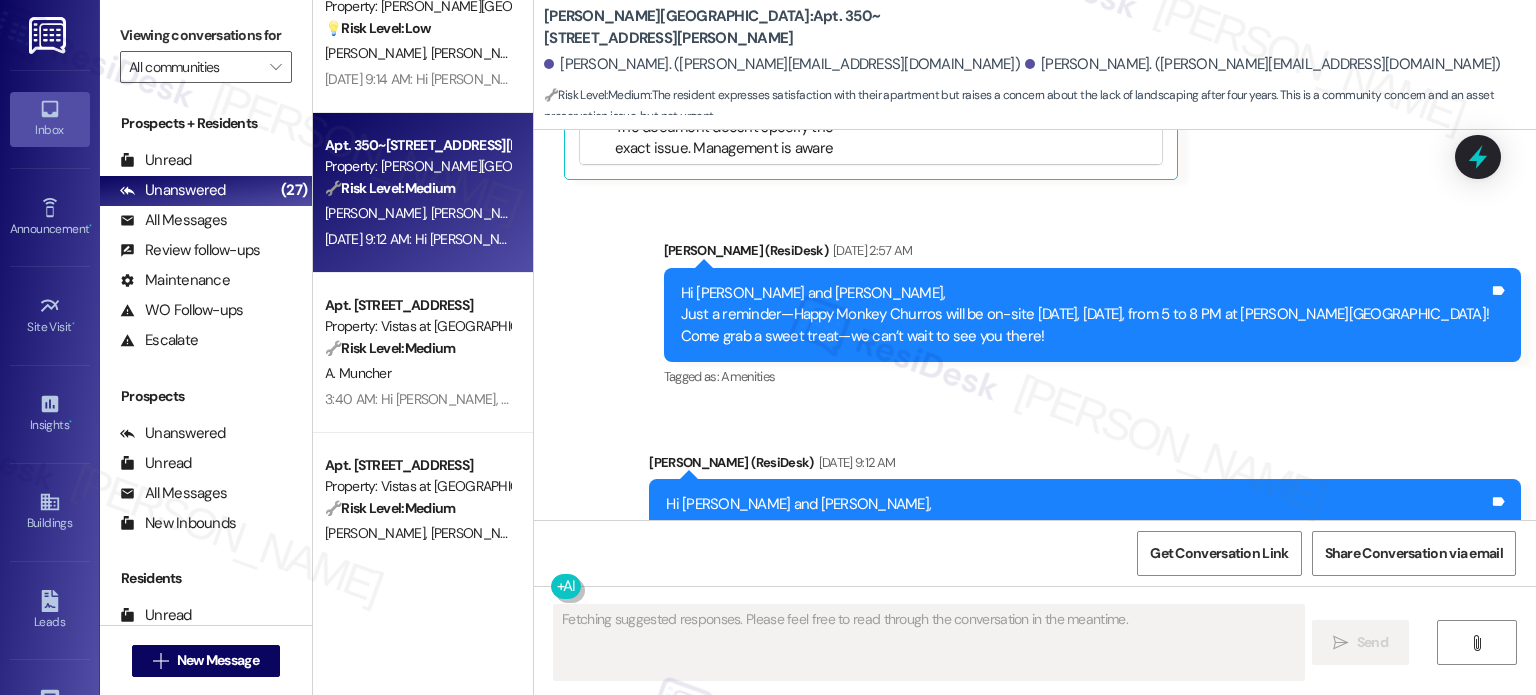 scroll, scrollTop: 1660, scrollLeft: 0, axis: vertical 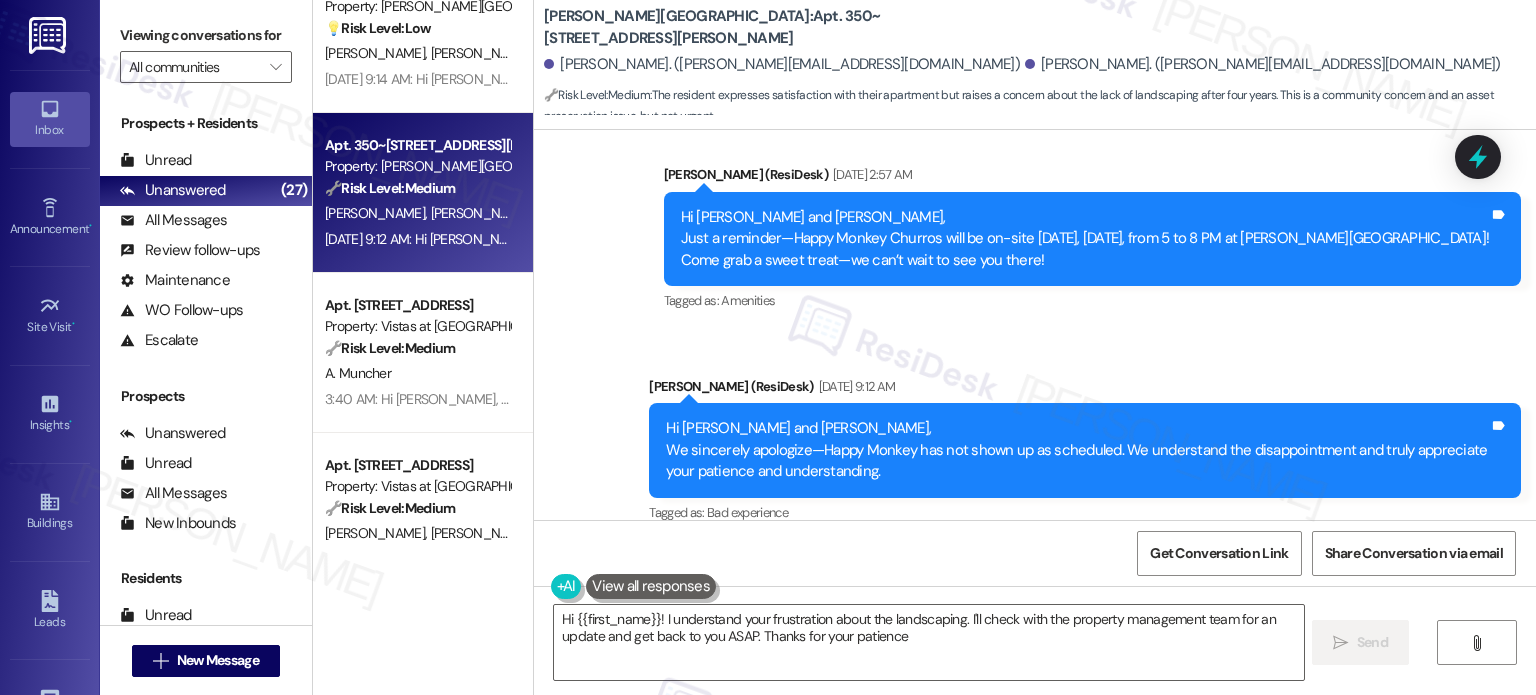 type on "Hi {{first_name}}! I understand your frustration about the landscaping. I'll check with the property management team for an update and get back to you ASAP. Thanks for your patience!" 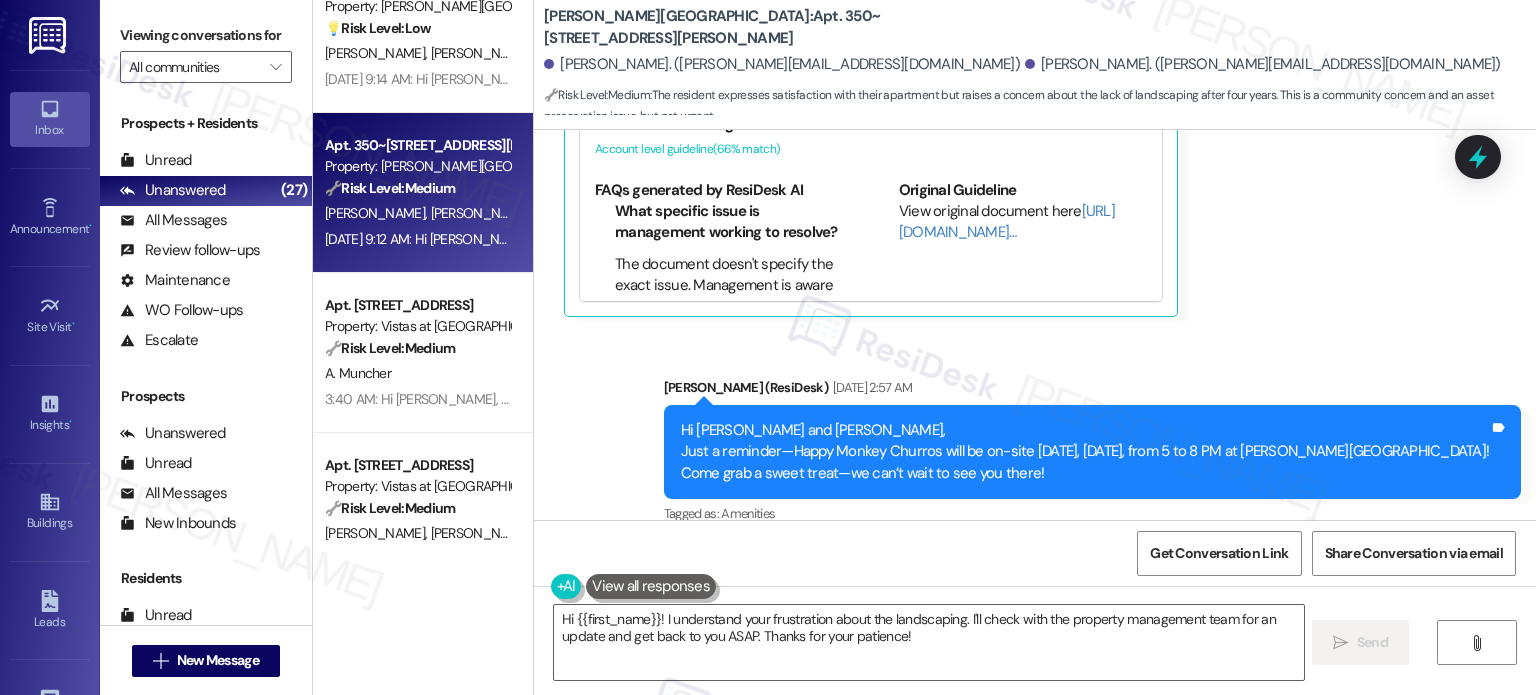 scroll, scrollTop: 1164, scrollLeft: 0, axis: vertical 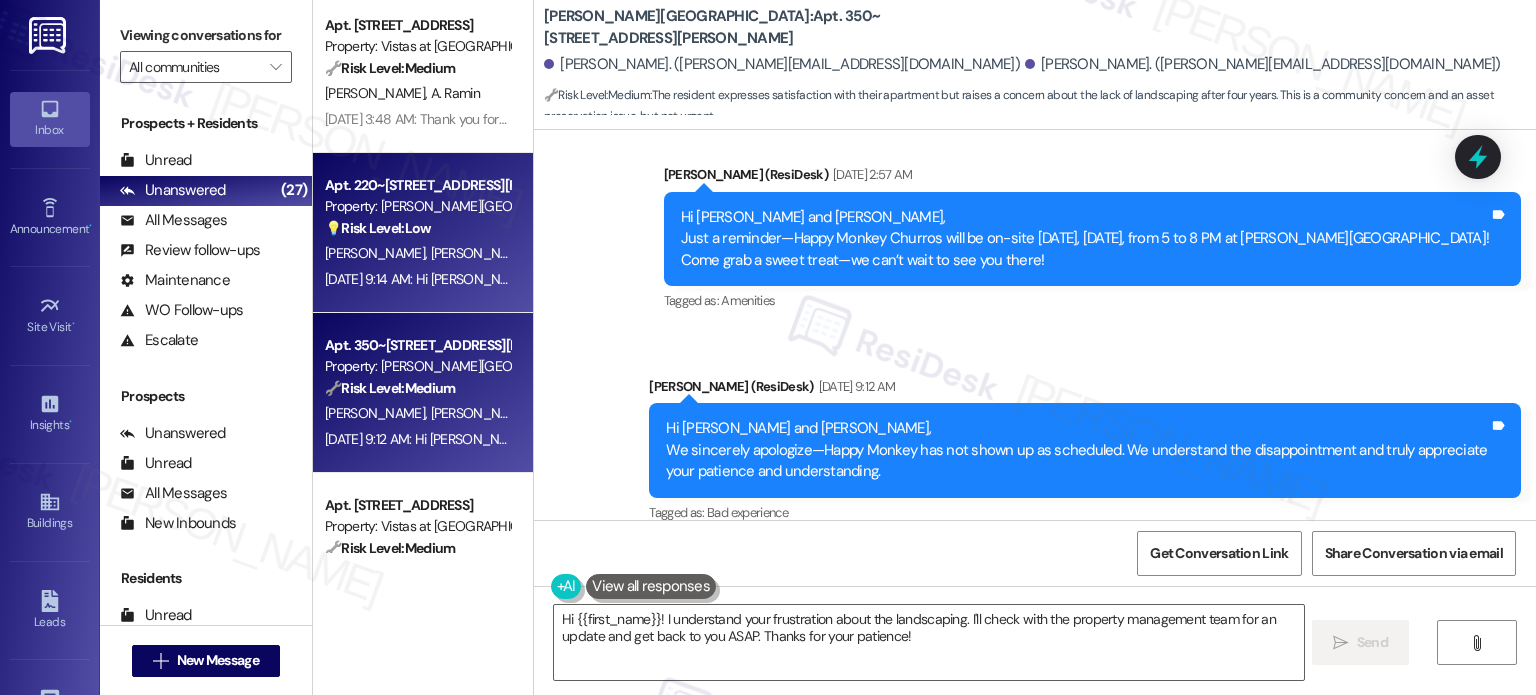 click on "[PERSON_NAME]" at bounding box center [481, 253] 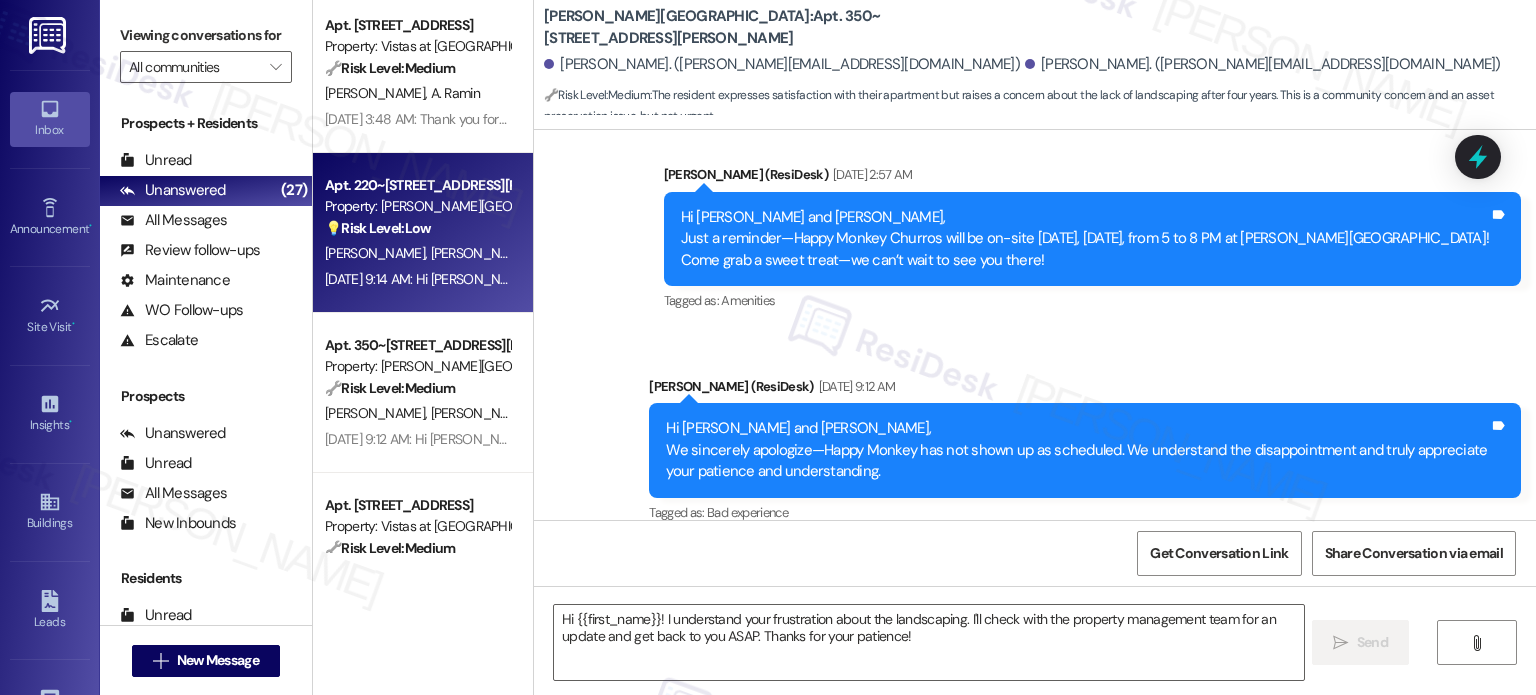 type on "Fetching suggested responses. Please feel free to read through the conversation in the meantime." 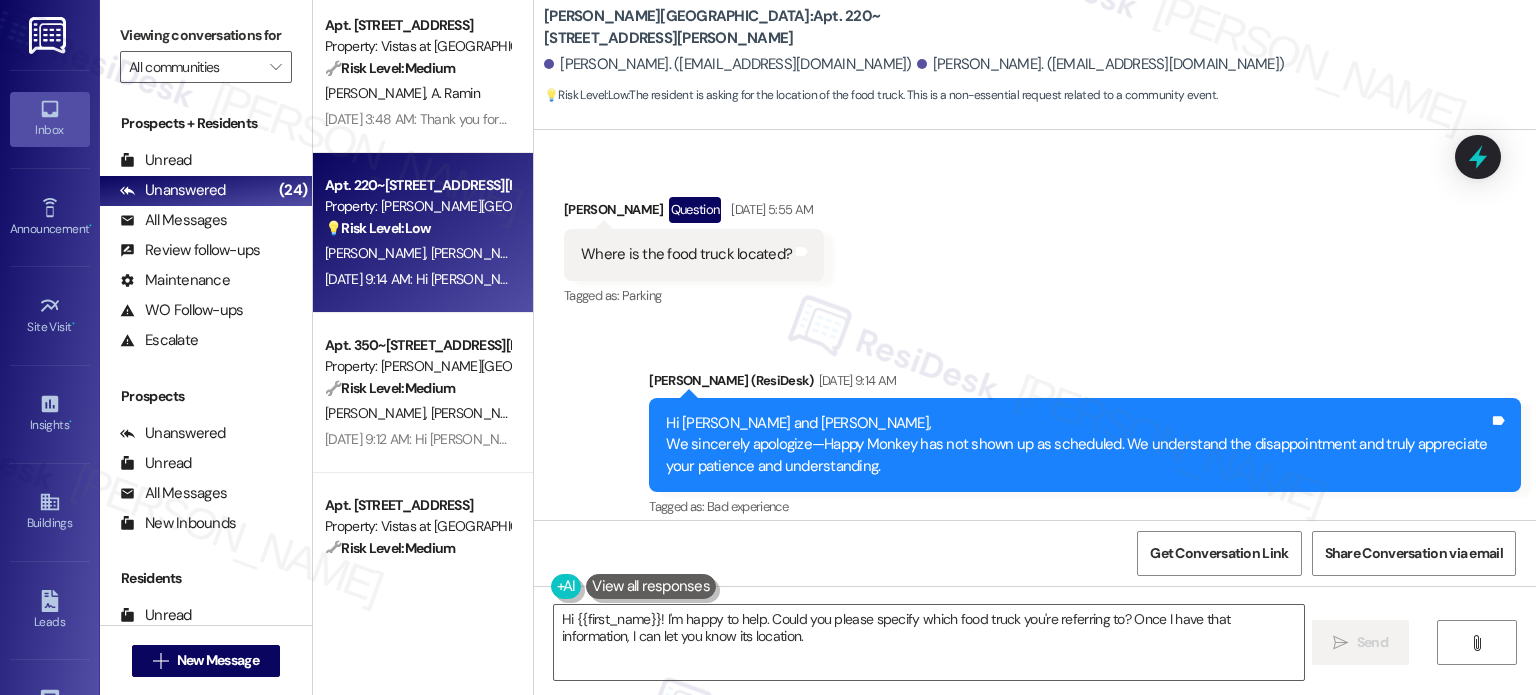scroll, scrollTop: 668, scrollLeft: 0, axis: vertical 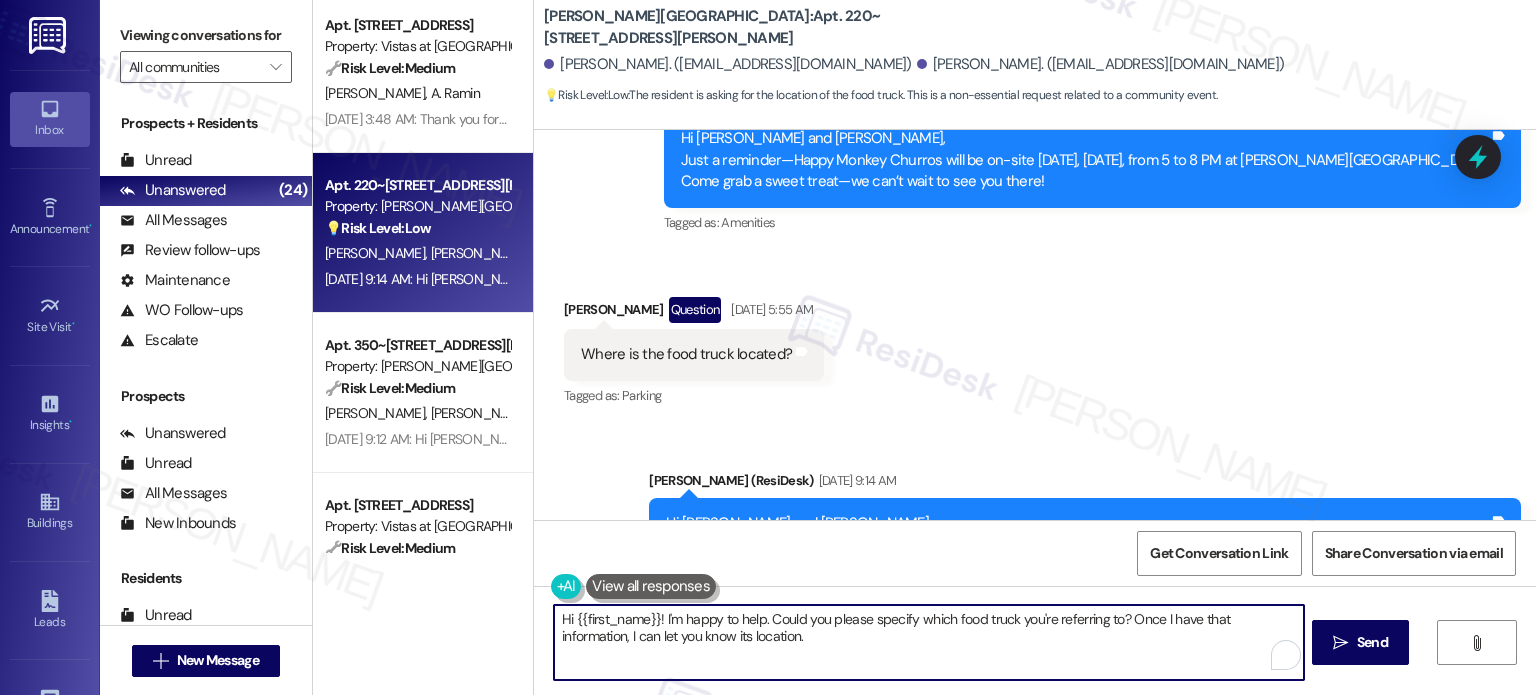 drag, startPoint x: 669, startPoint y: 620, endPoint x: 865, endPoint y: 666, distance: 201.3256 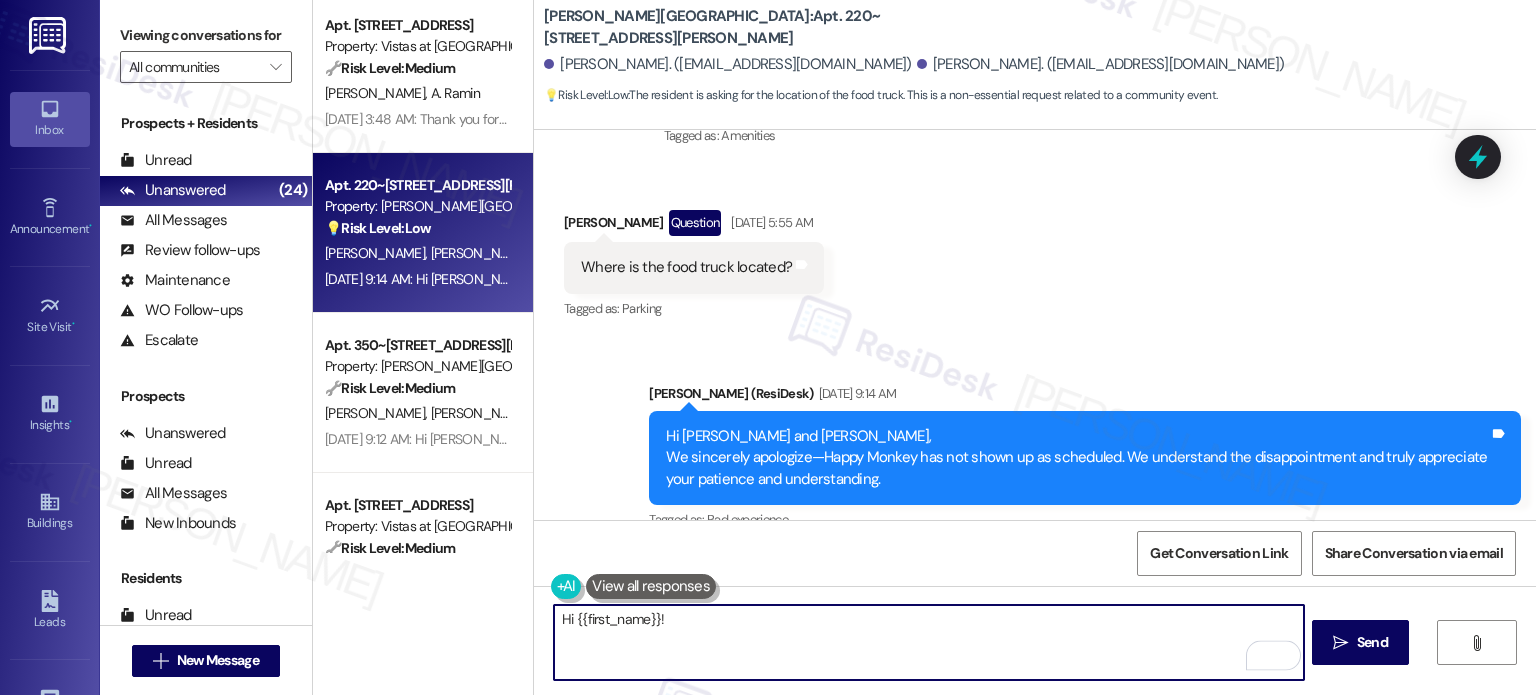 scroll, scrollTop: 868, scrollLeft: 0, axis: vertical 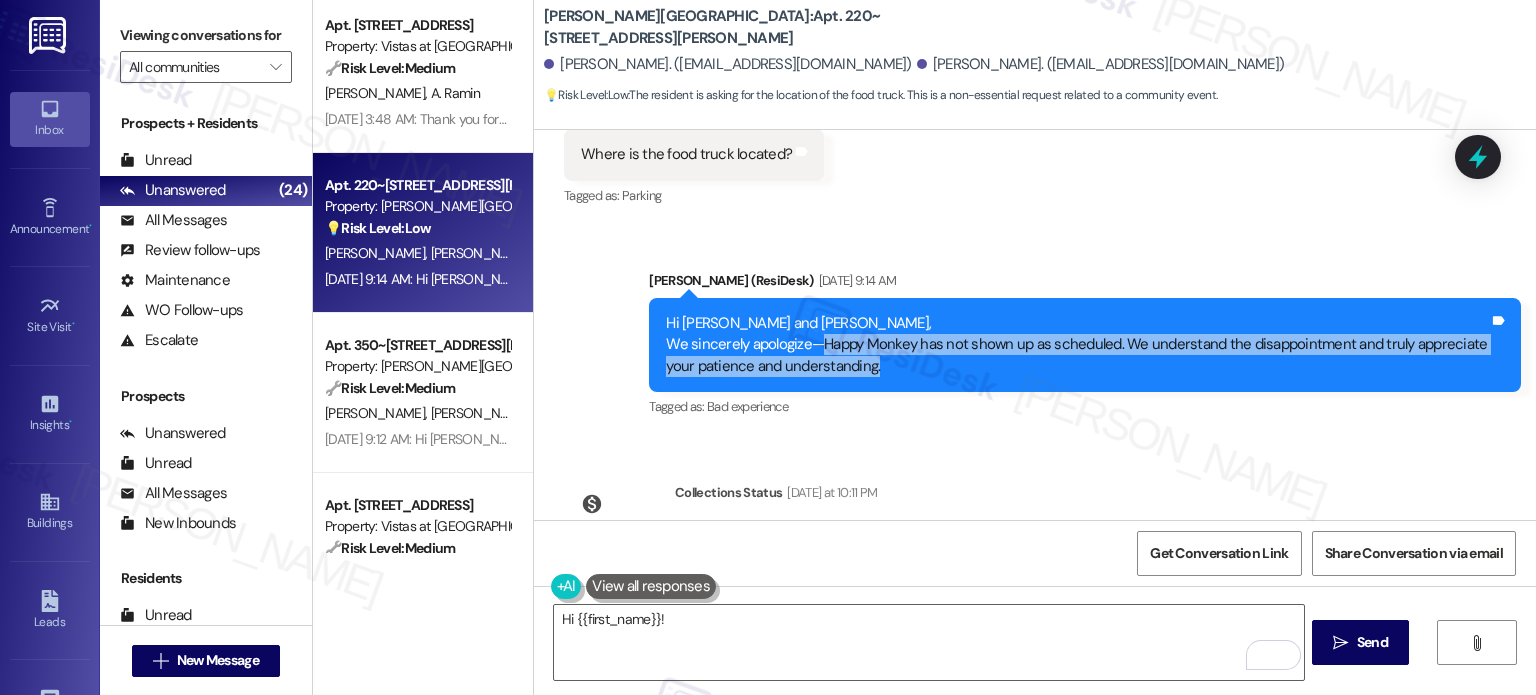 drag, startPoint x: 880, startPoint y: 367, endPoint x: 807, endPoint y: 340, distance: 77.83315 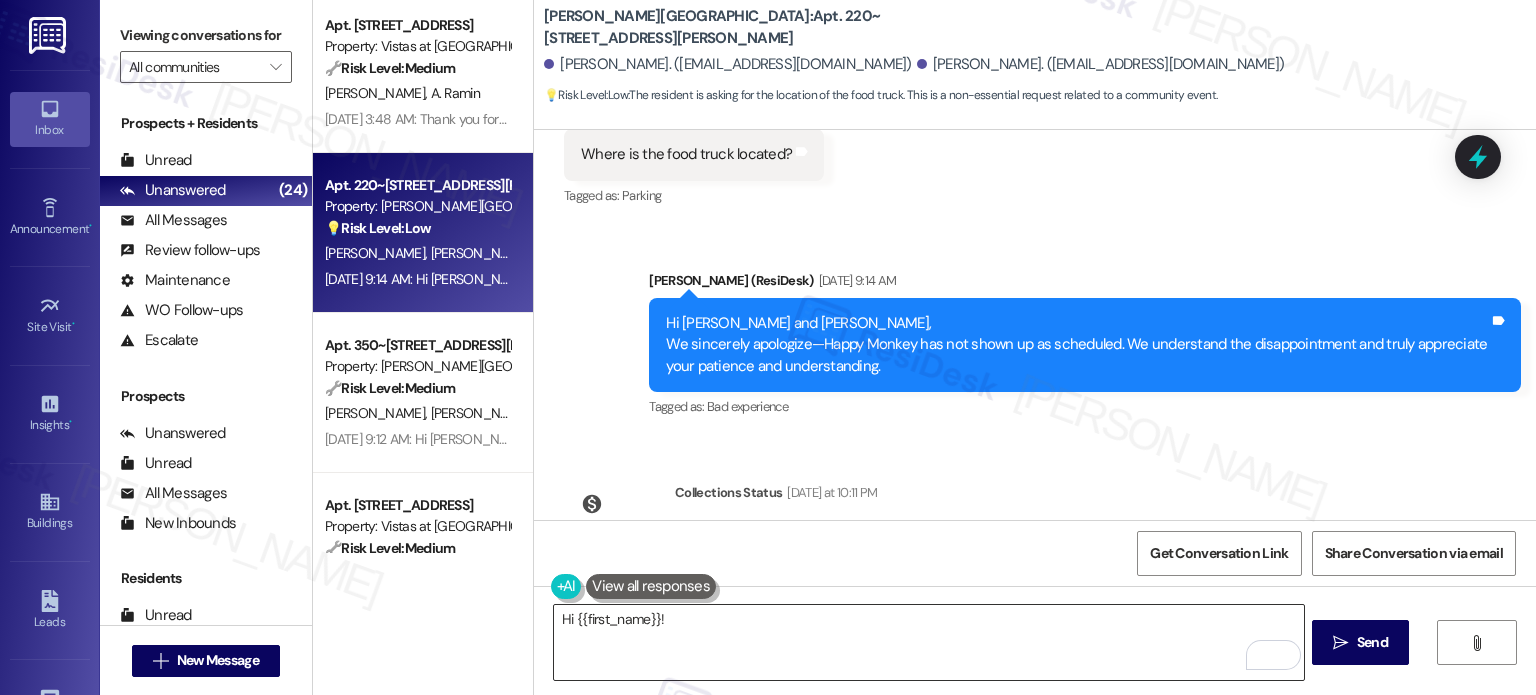 click on "Hi {{first_name}}!" at bounding box center [928, 642] 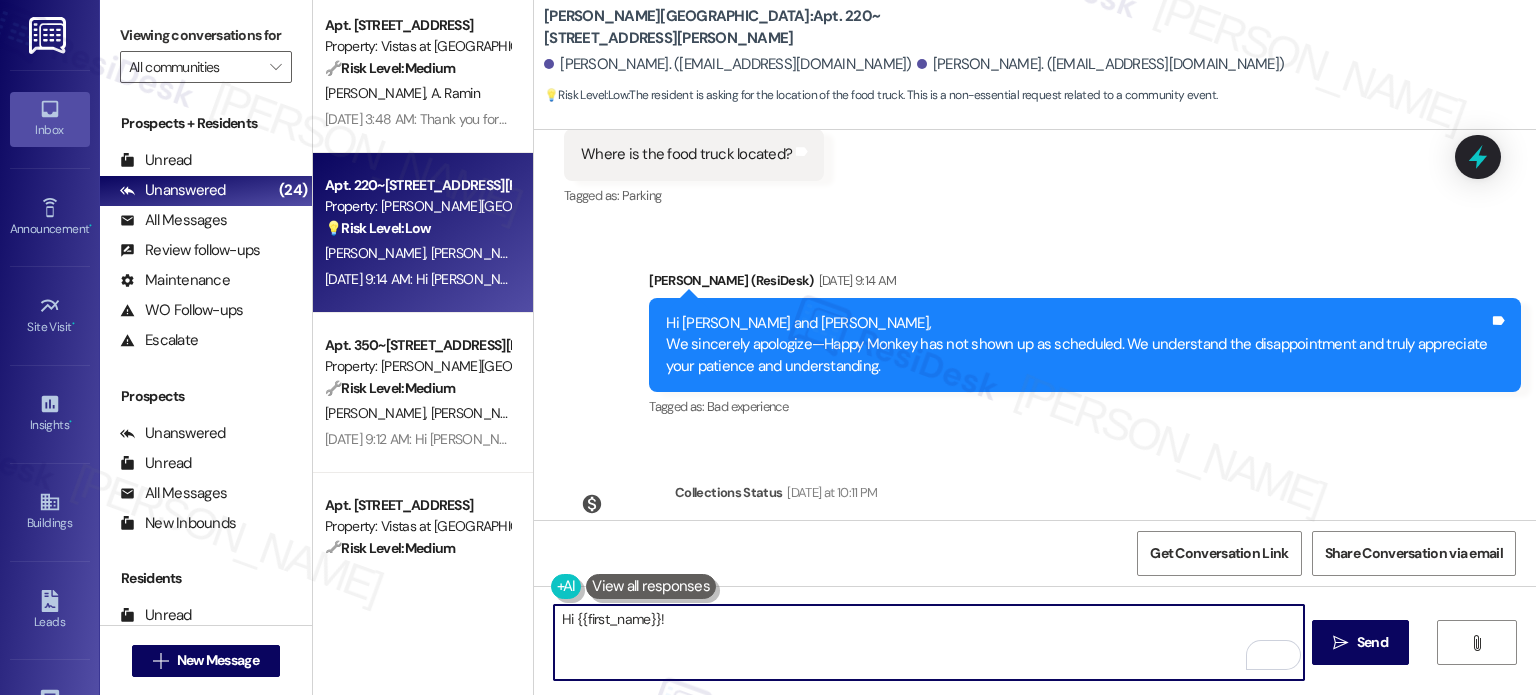 paste on "Happy Monkey has not shown up as scheduled. We understand the disappointment and truly appreciate your patience and understanding." 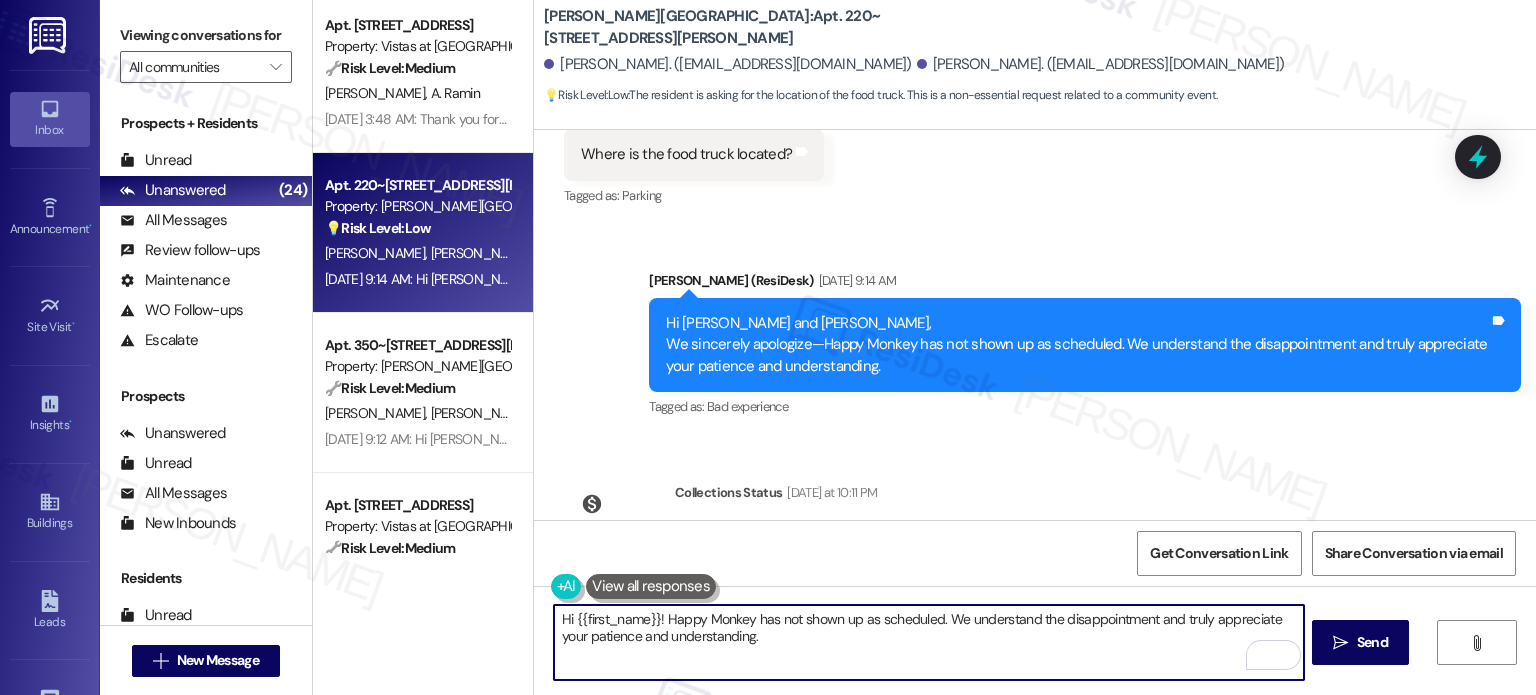 click on "Hi {{first_name}}! Happy Monkey has not shown up as scheduled. We understand the disappointment and truly appreciate your patience and understanding." at bounding box center [928, 642] 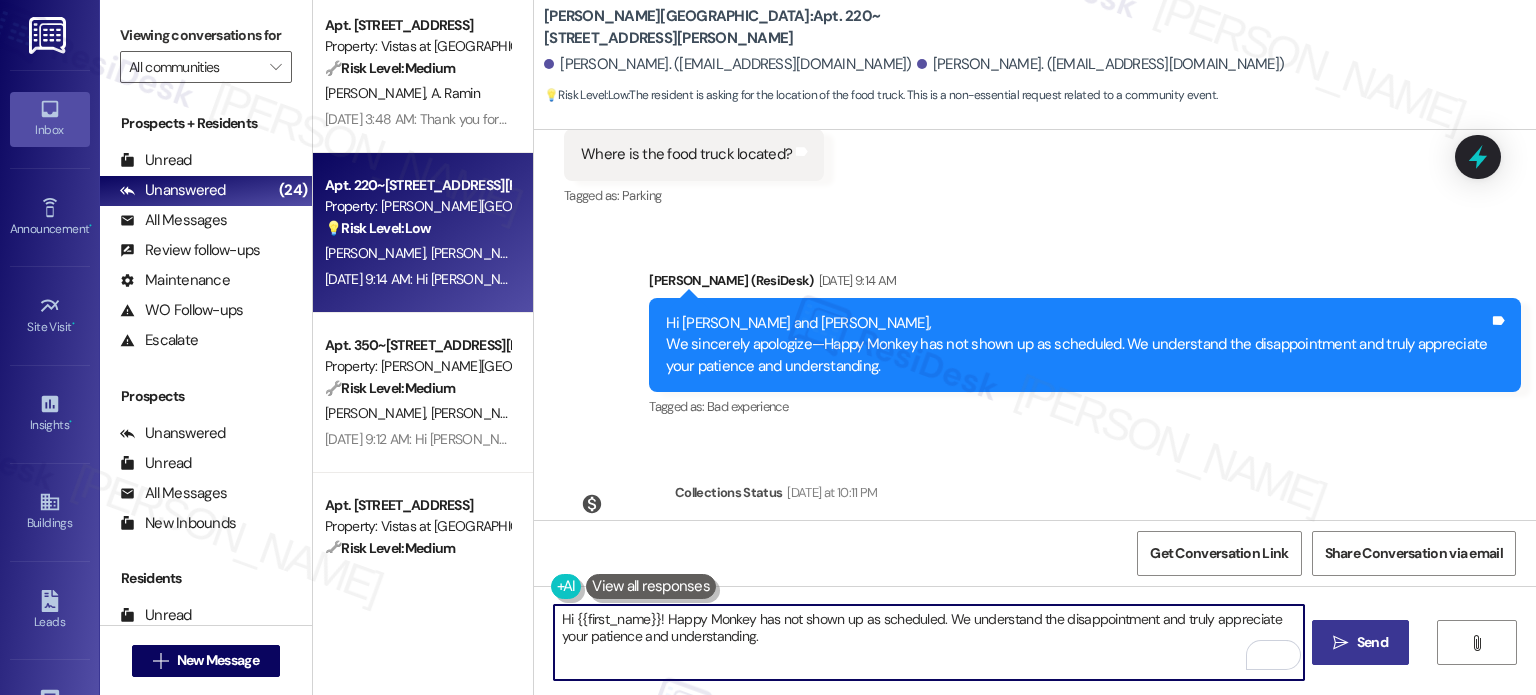 type on "Hi {{first_name}}! Happy Monkey has not shown up as scheduled. We understand the disappointment and truly appreciate your patience and understanding." 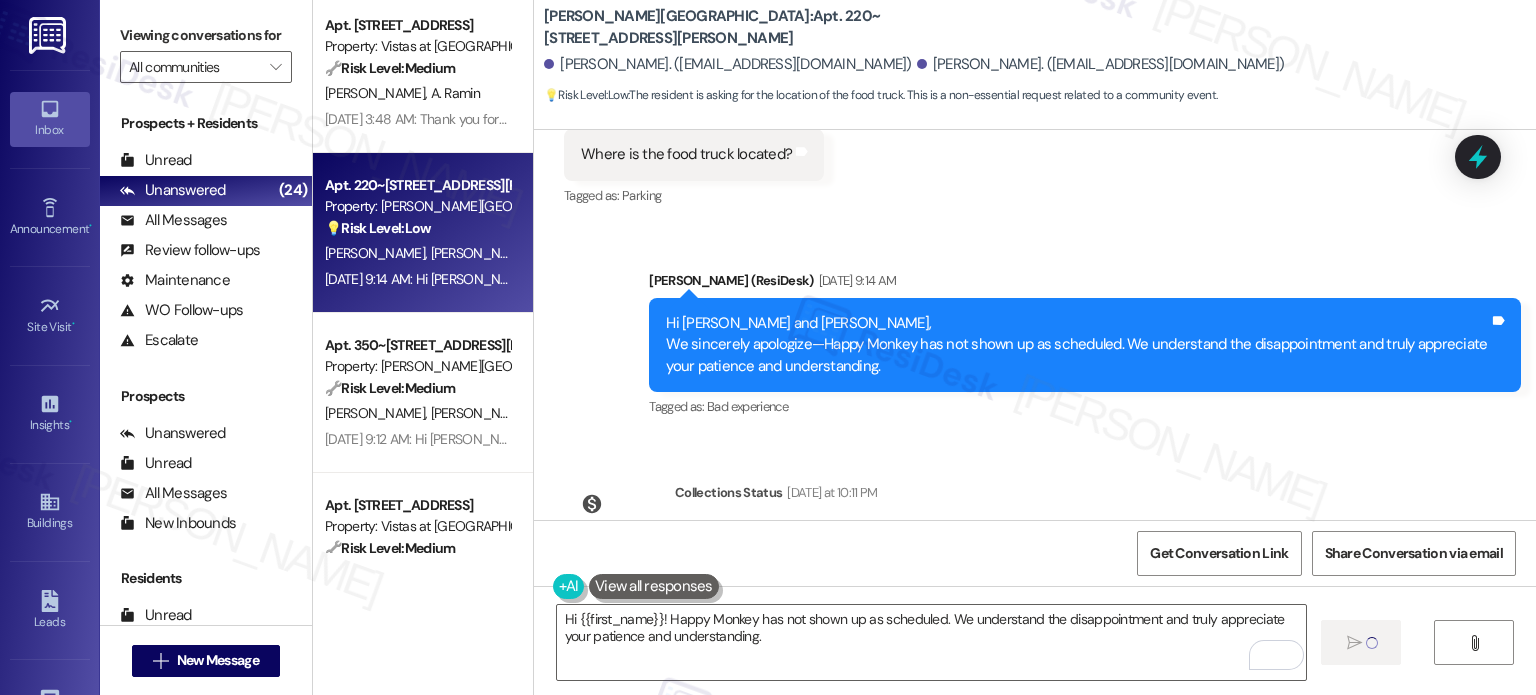 type 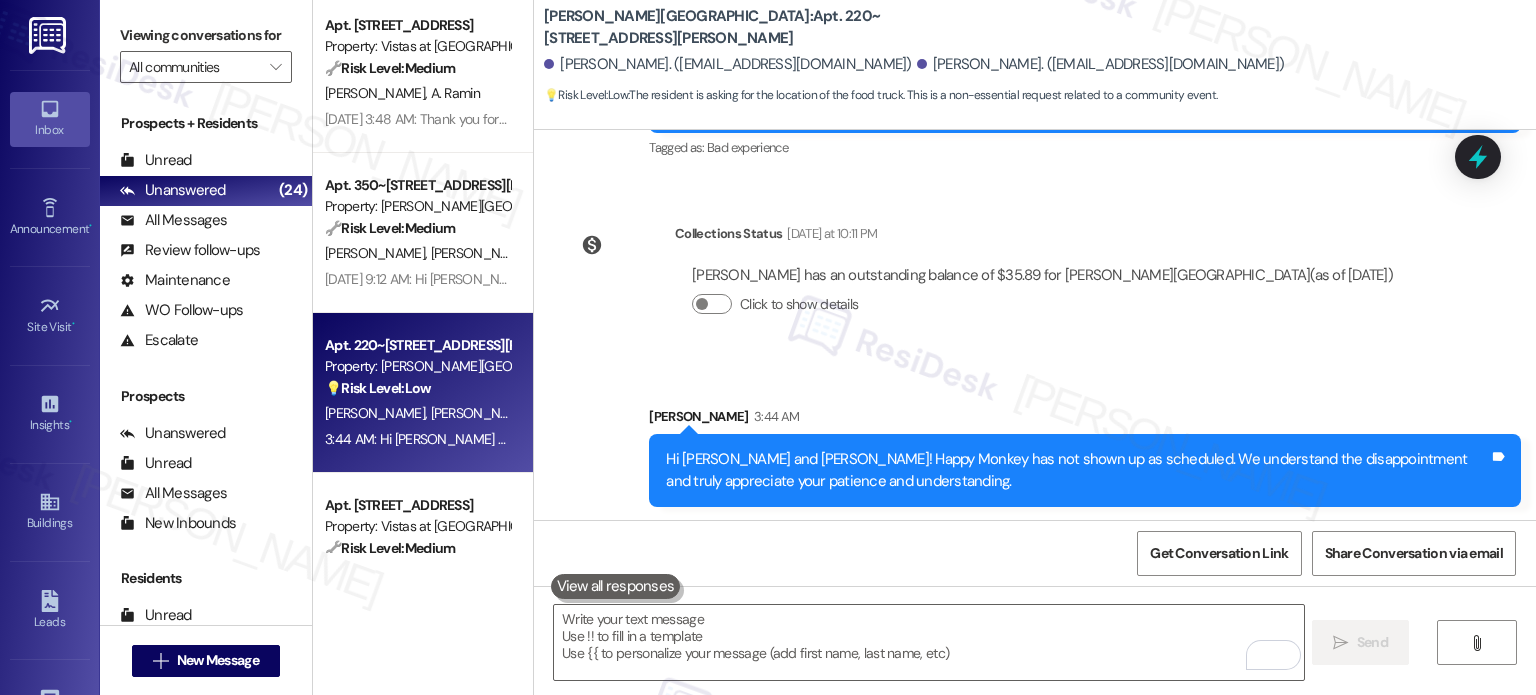 scroll, scrollTop: 1129, scrollLeft: 0, axis: vertical 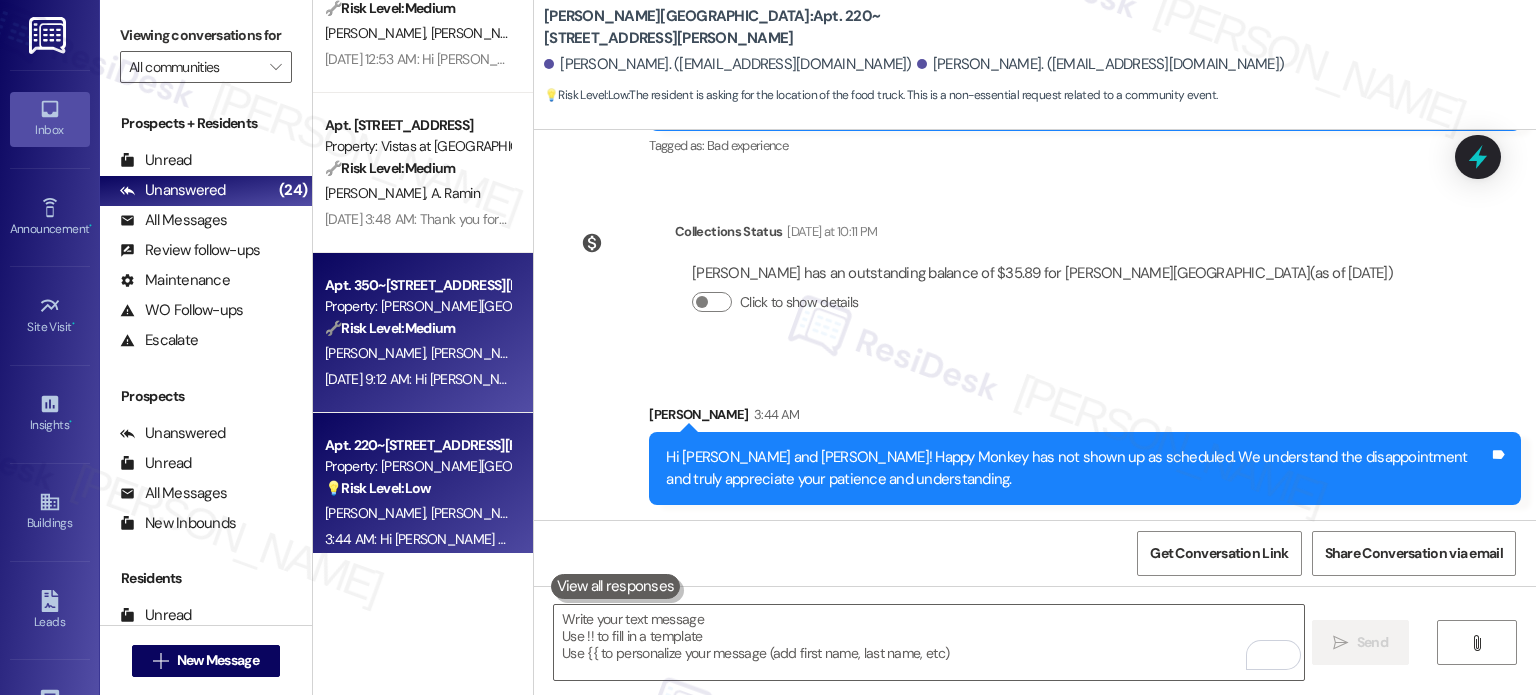 click on "[DATE] 9:12 AM: Hi [PERSON_NAME] and [PERSON_NAME],
We sincerely apologize—Happy Monkey has not shown up as scheduled. We understand the disappointment and truly appreciate your patience and understanding. [DATE] 9:12 AM: Hi [PERSON_NAME] and [PERSON_NAME],
We sincerely apologize—Happy Monkey has not shown up as scheduled. We understand the disappointment and truly appreciate your patience and understanding." at bounding box center [417, 379] 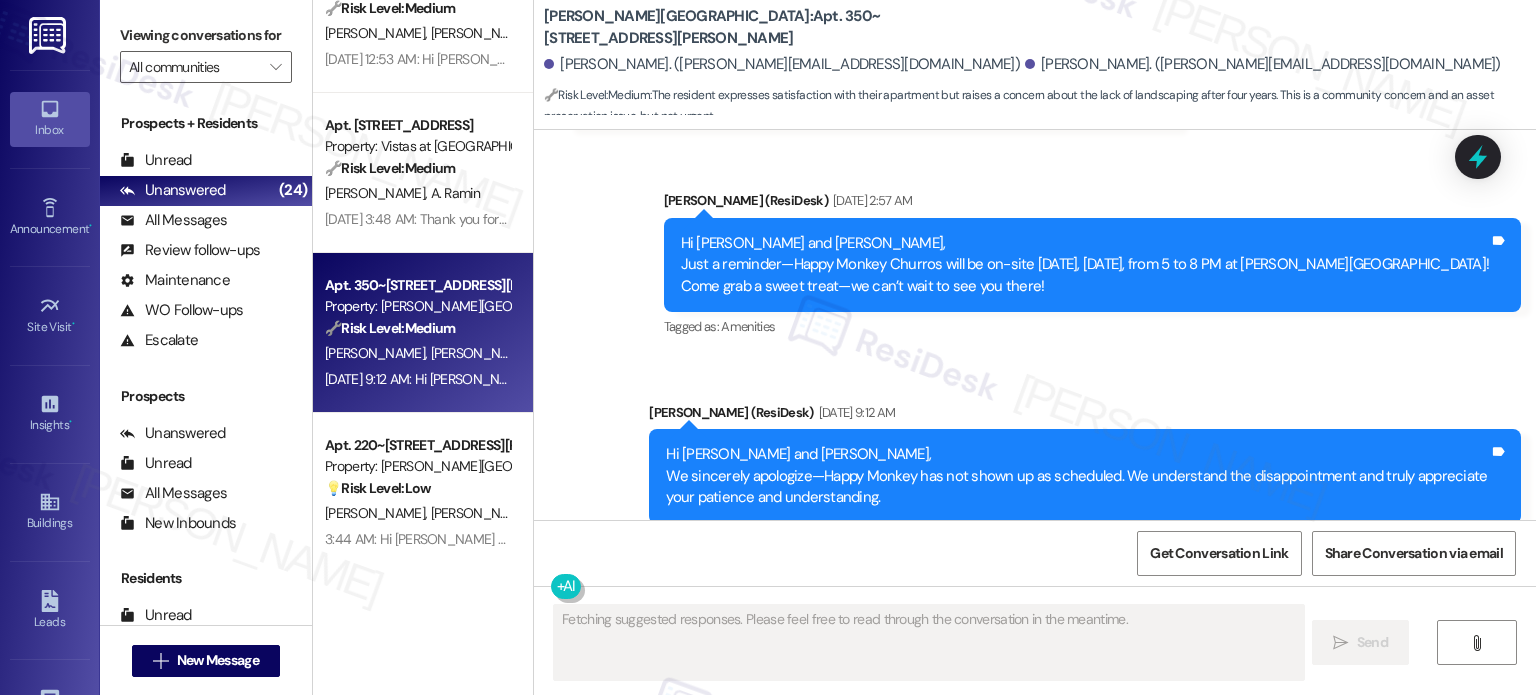 scroll, scrollTop: 1660, scrollLeft: 0, axis: vertical 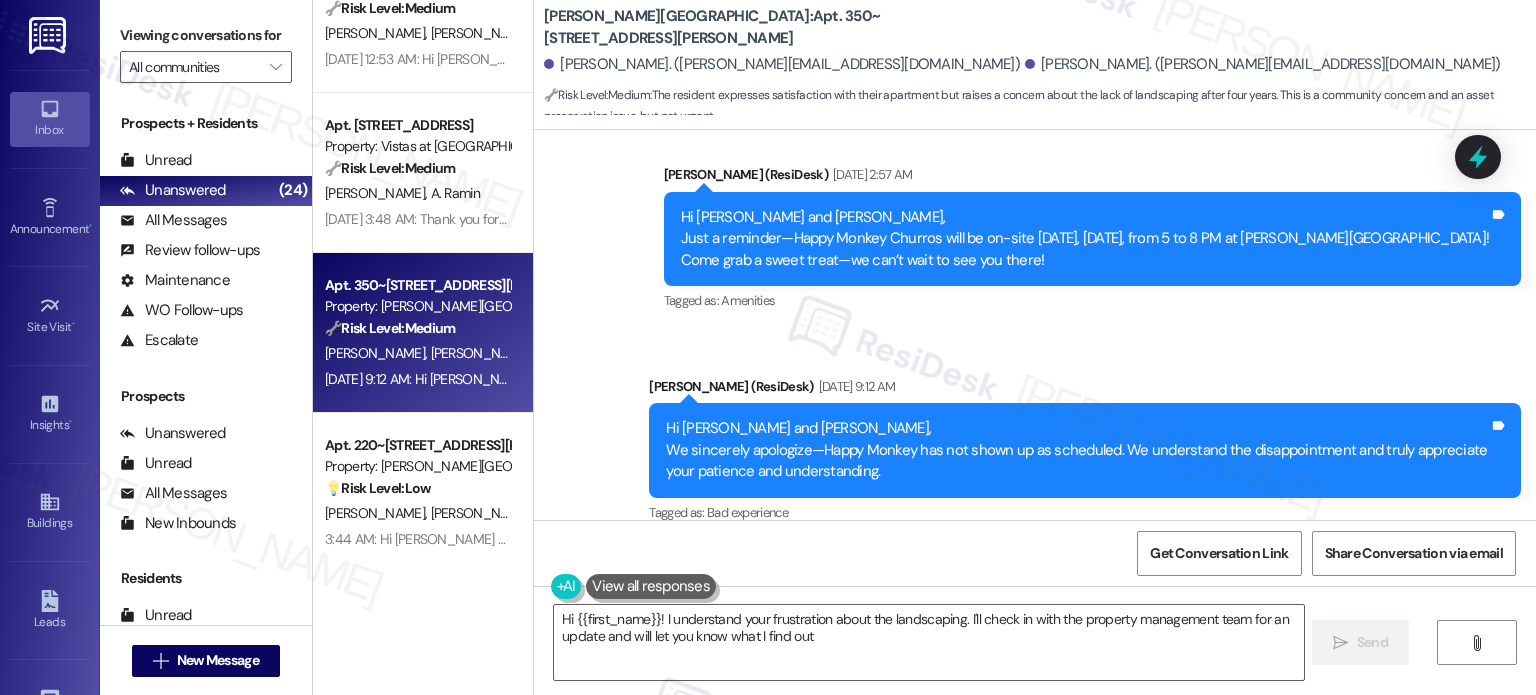 type on "Hi {{first_name}}! I understand your frustration about the landscaping. I'll check in with the property management team for an update and will let you know what I find out." 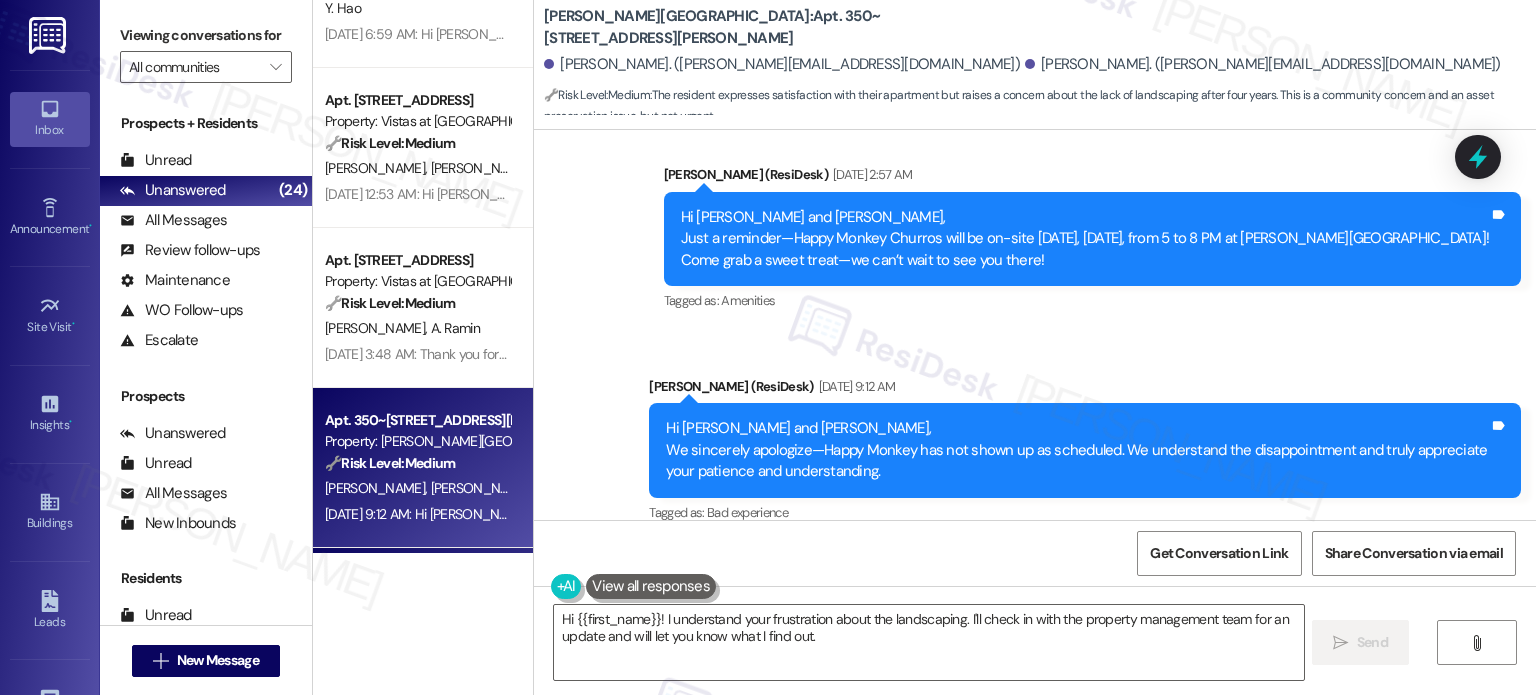scroll, scrollTop: 2587, scrollLeft: 0, axis: vertical 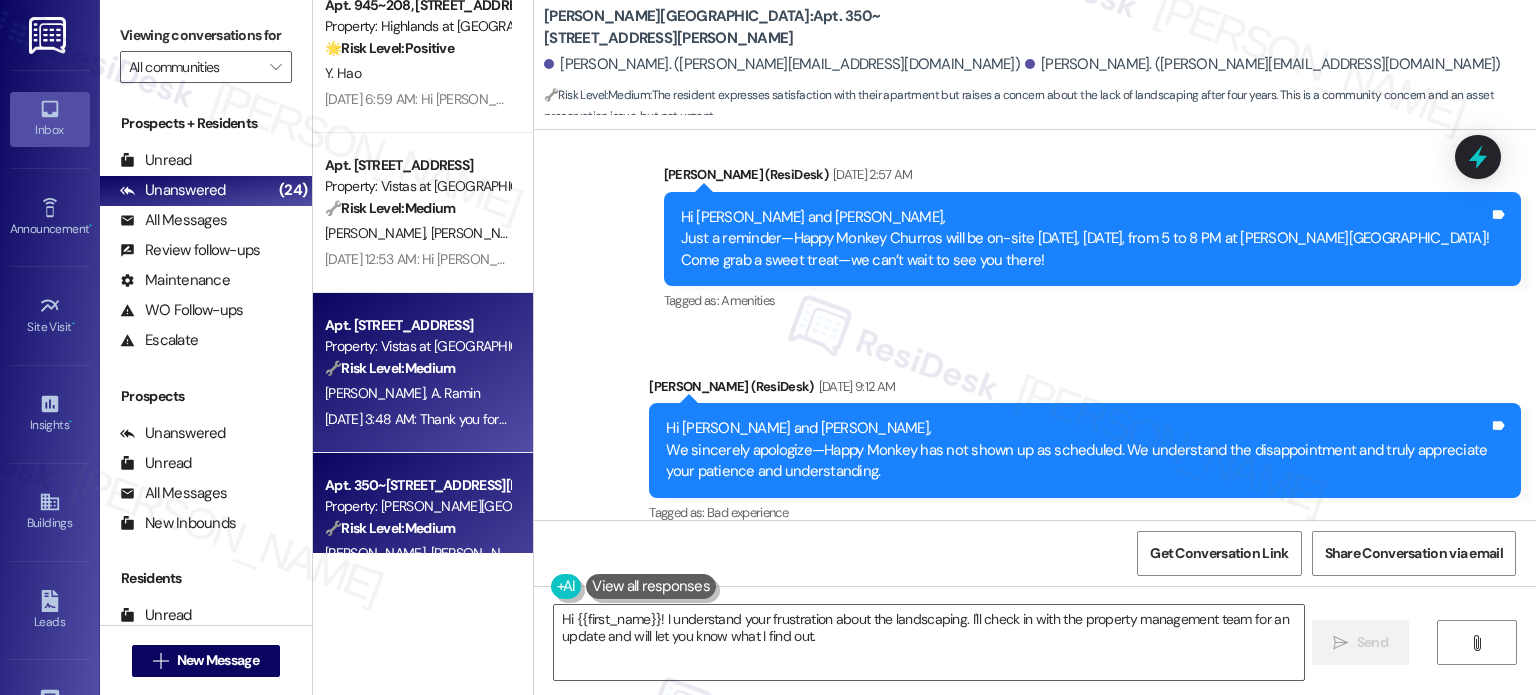 click on "D. Ramin A. Ramin" at bounding box center (417, 393) 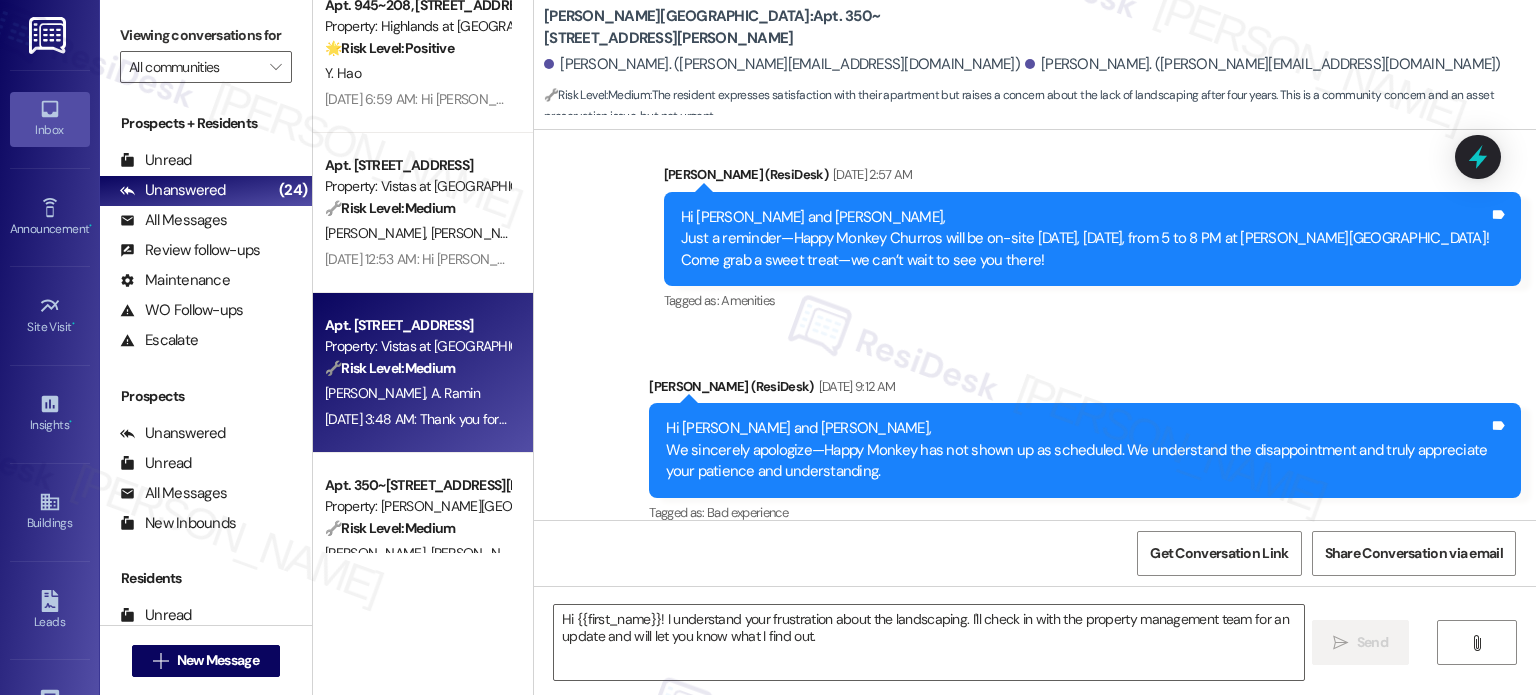 type on "Fetching suggested responses. Please feel free to read through the conversation in the meantime." 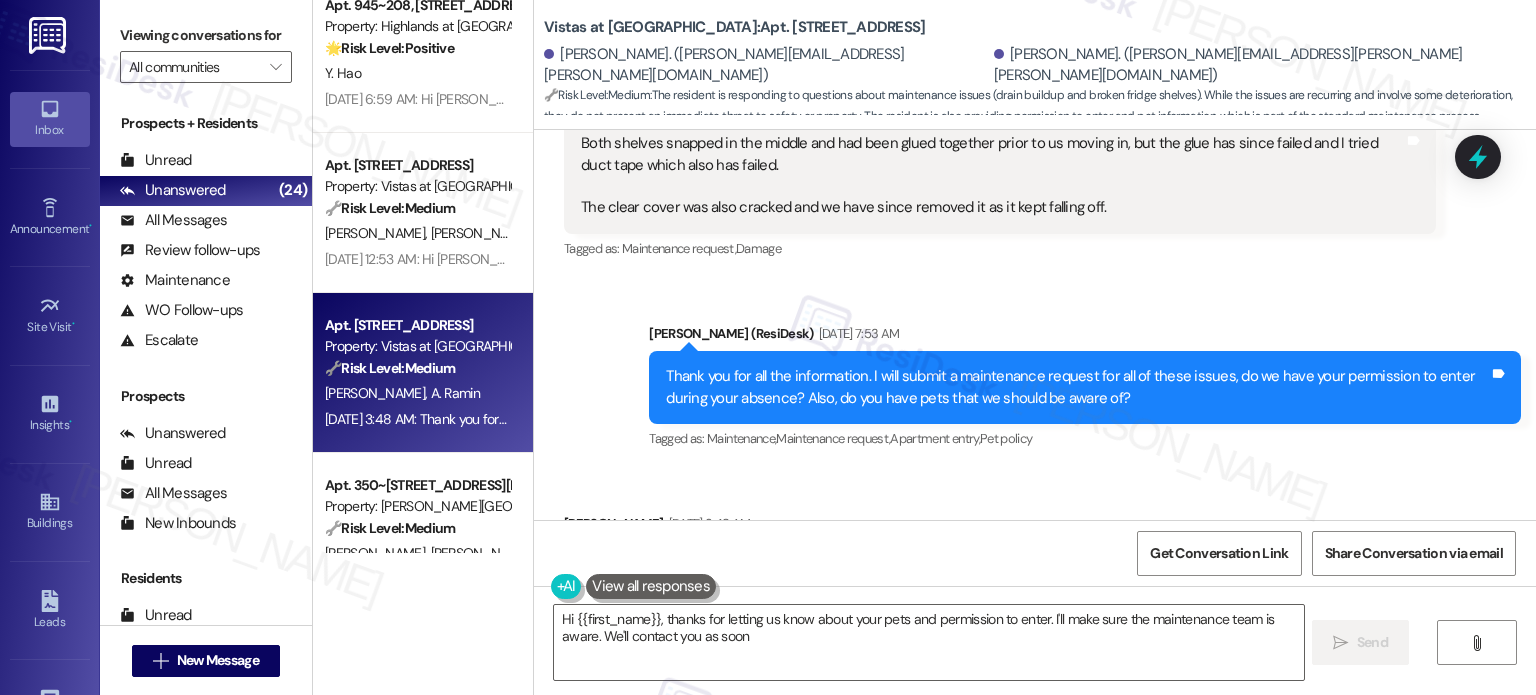scroll, scrollTop: 4884, scrollLeft: 0, axis: vertical 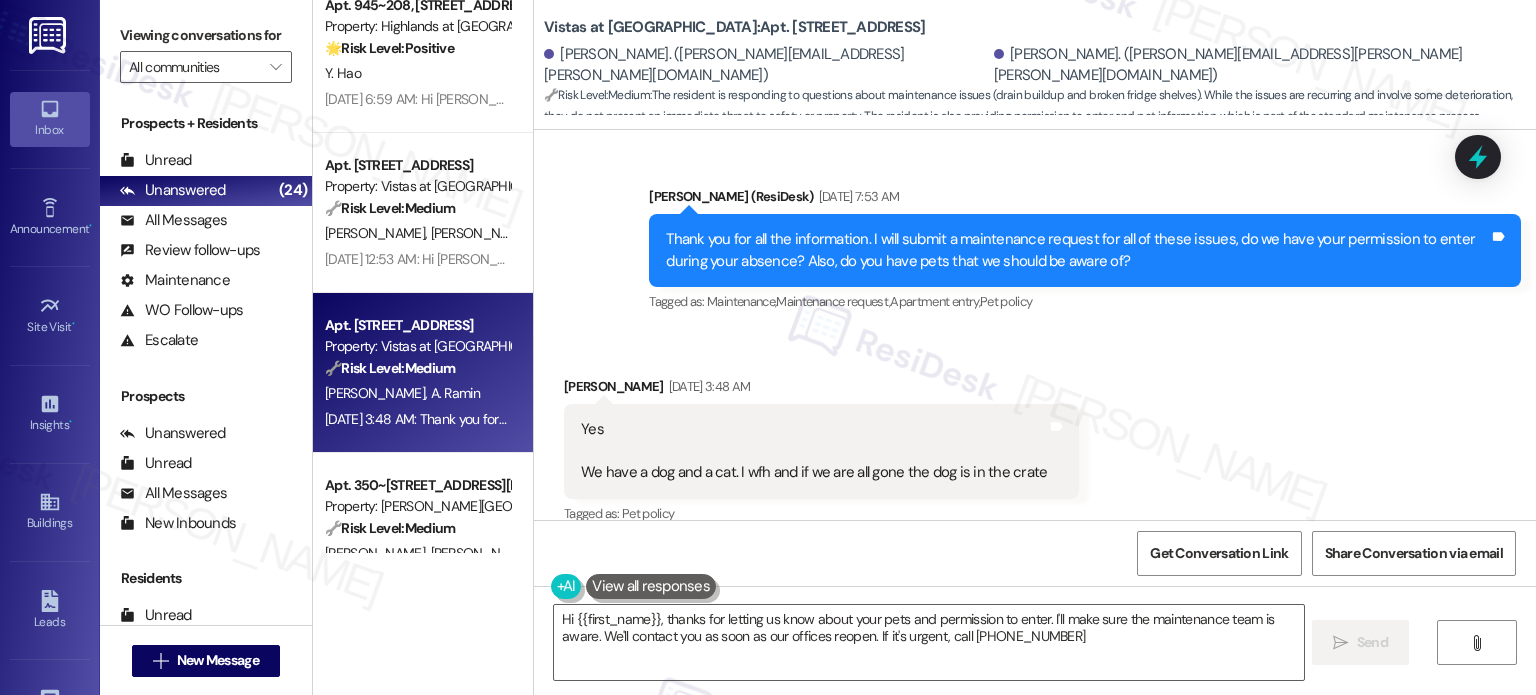 type on "Hi {{first_name}}, thanks for letting us know about your pets and permission to enter. I'll make sure the maintenance team is aware. We'll contact you as soon as our offices reopen. If it's urgent, call (434) 331-3702." 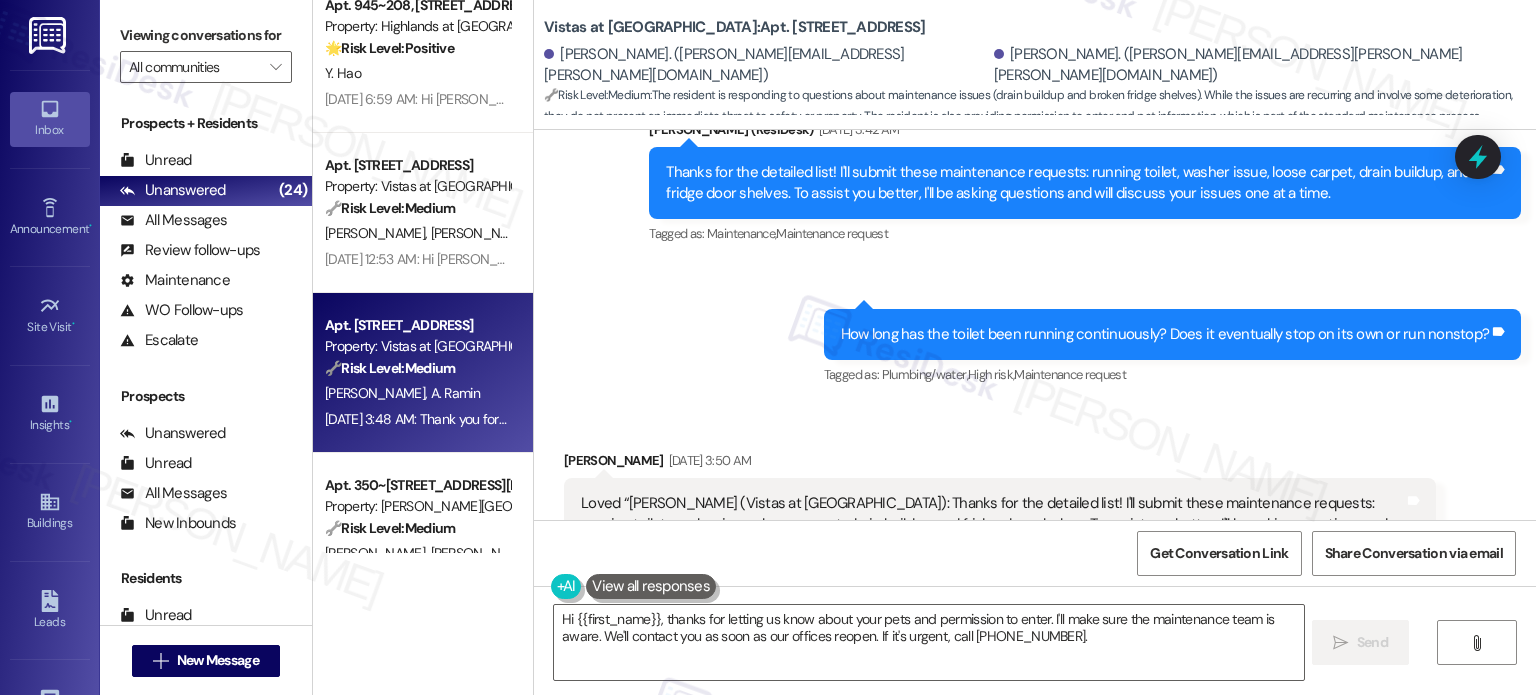 scroll, scrollTop: 2460, scrollLeft: 0, axis: vertical 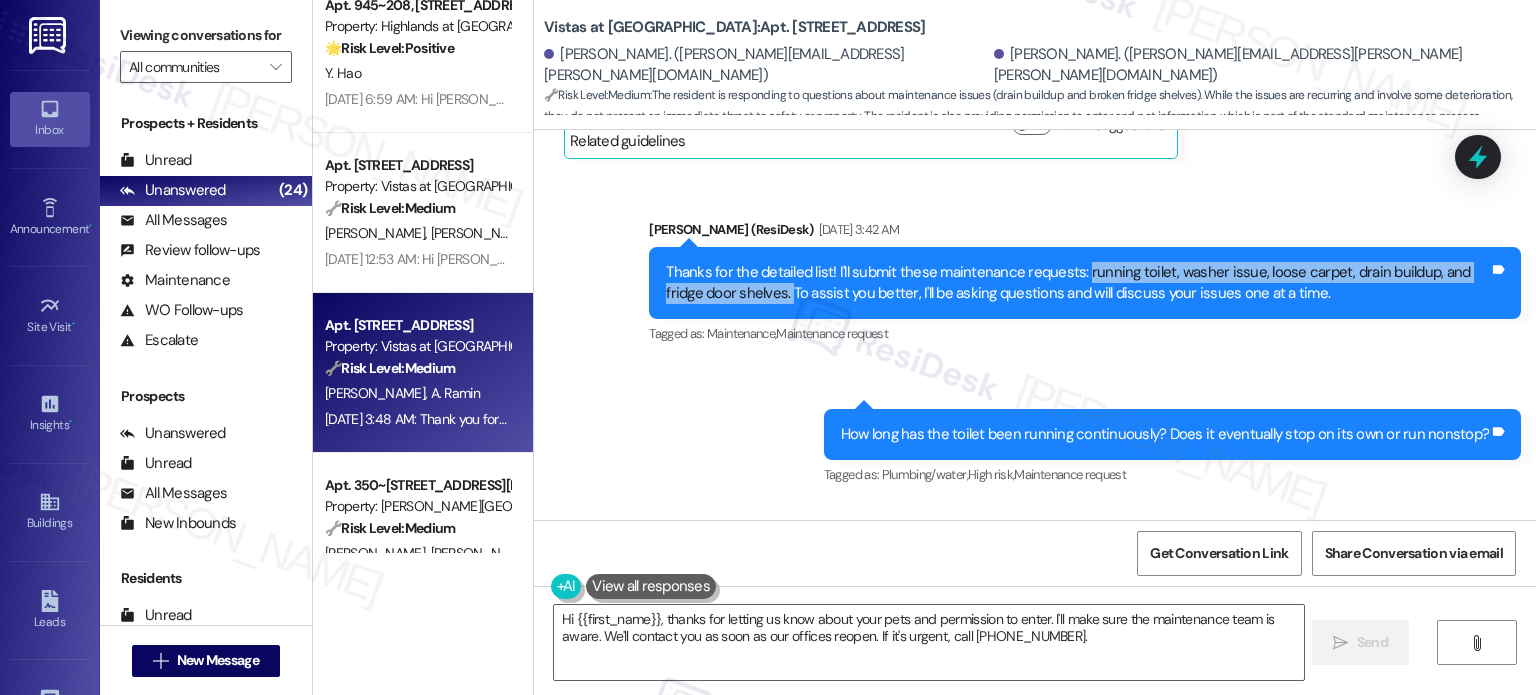 drag, startPoint x: 1068, startPoint y: 247, endPoint x: 739, endPoint y: 265, distance: 329.49203 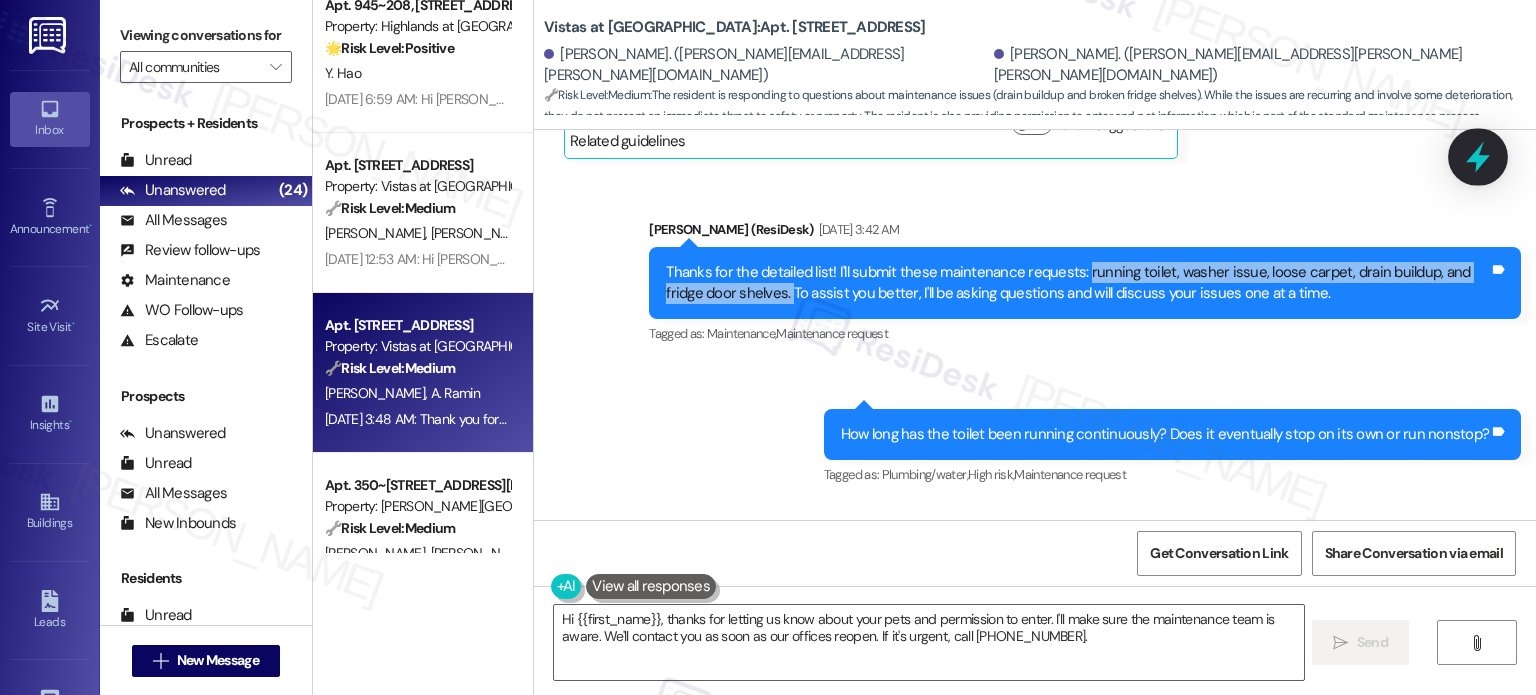 click 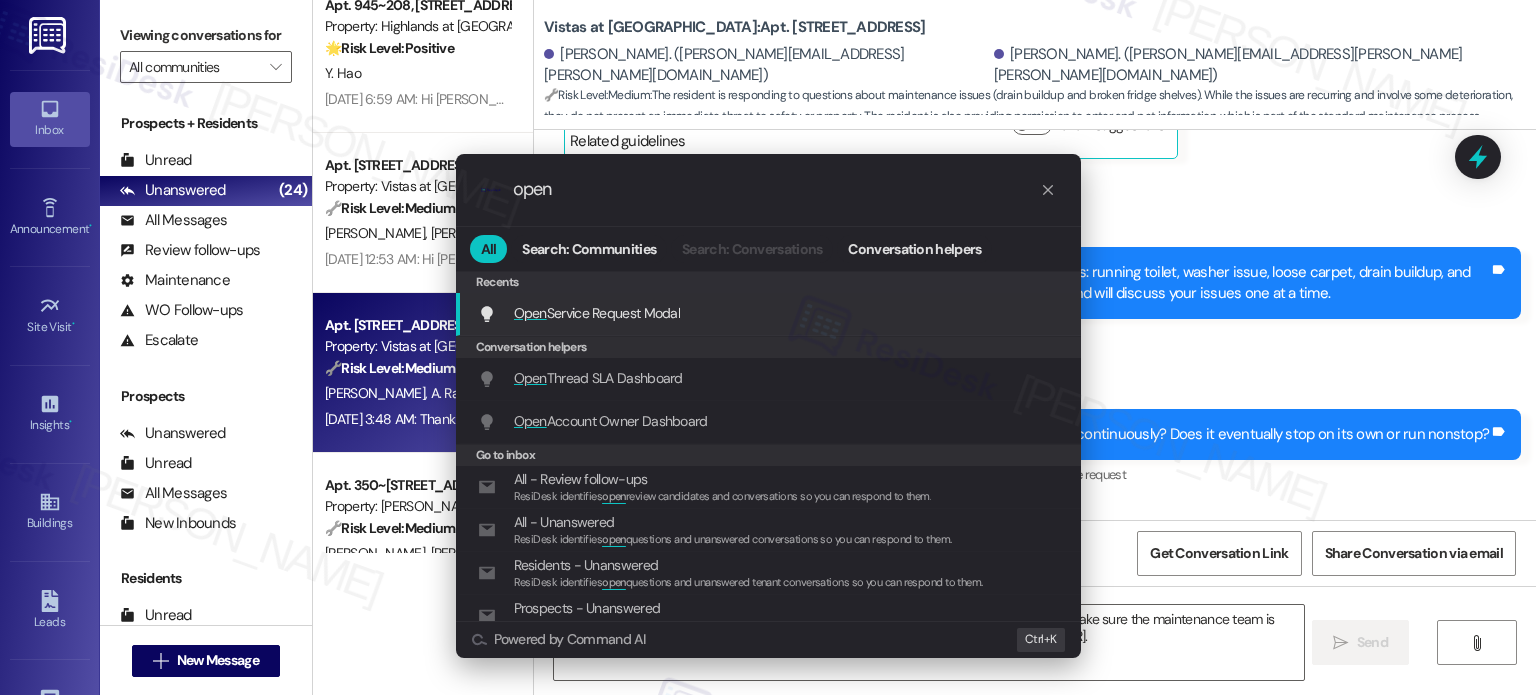 click on "Open  Service Request Modal" at bounding box center (597, 313) 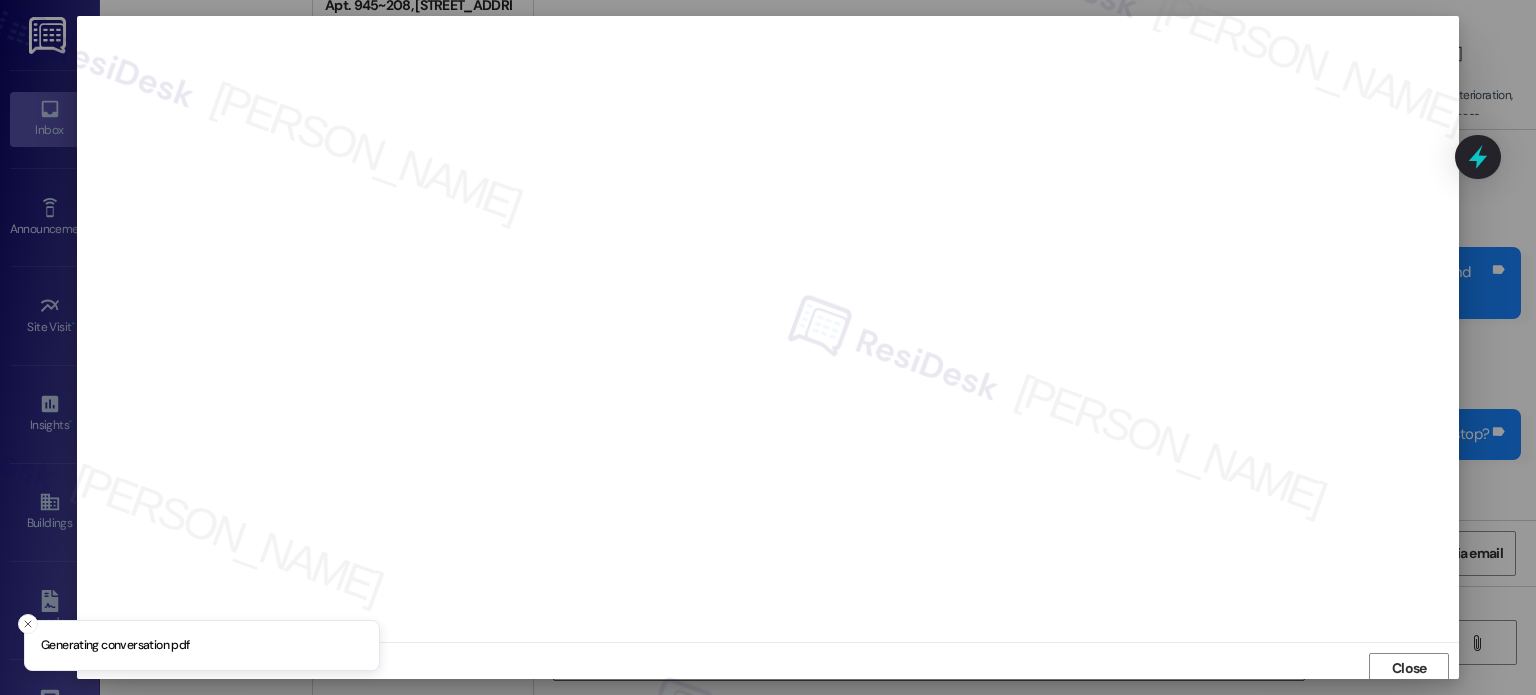 scroll, scrollTop: 5, scrollLeft: 0, axis: vertical 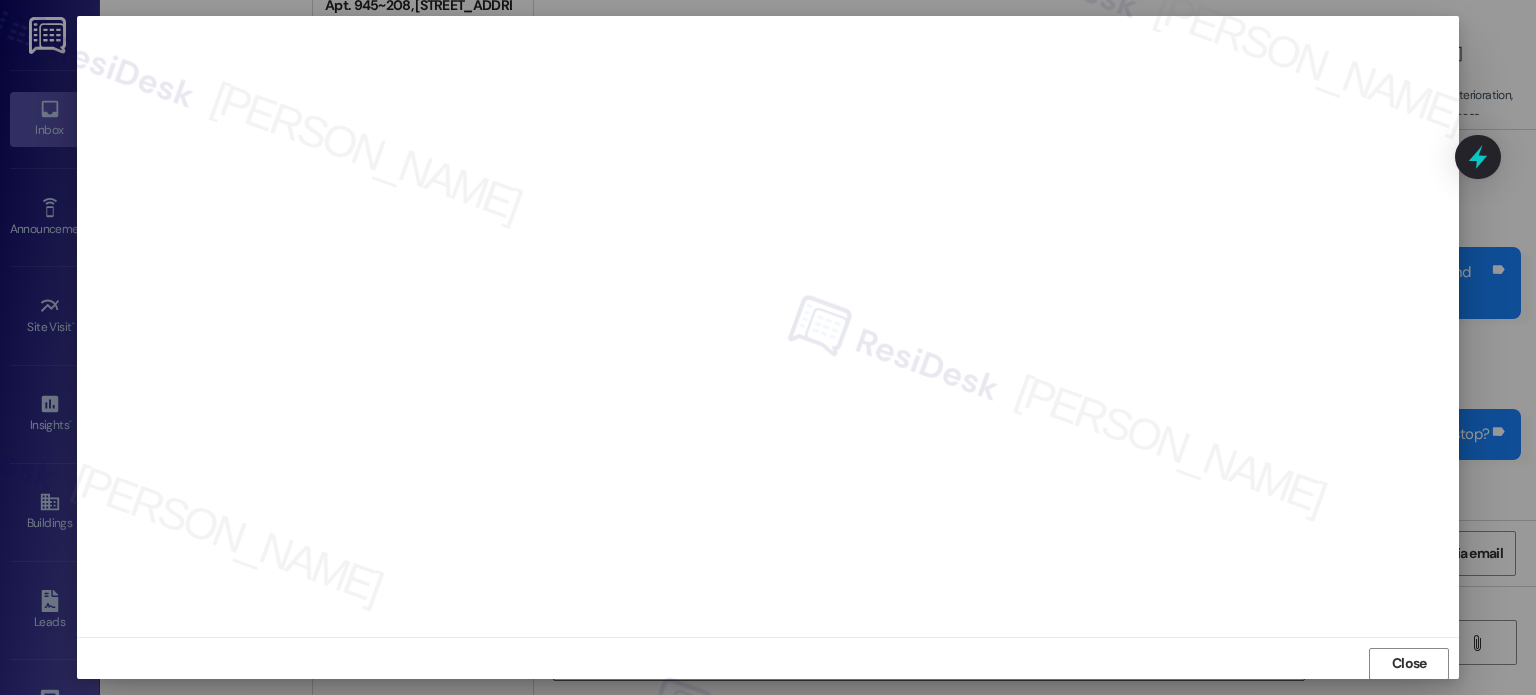 drag, startPoint x: 1391, startPoint y: 656, endPoint x: 1403, endPoint y: 632, distance: 26.832815 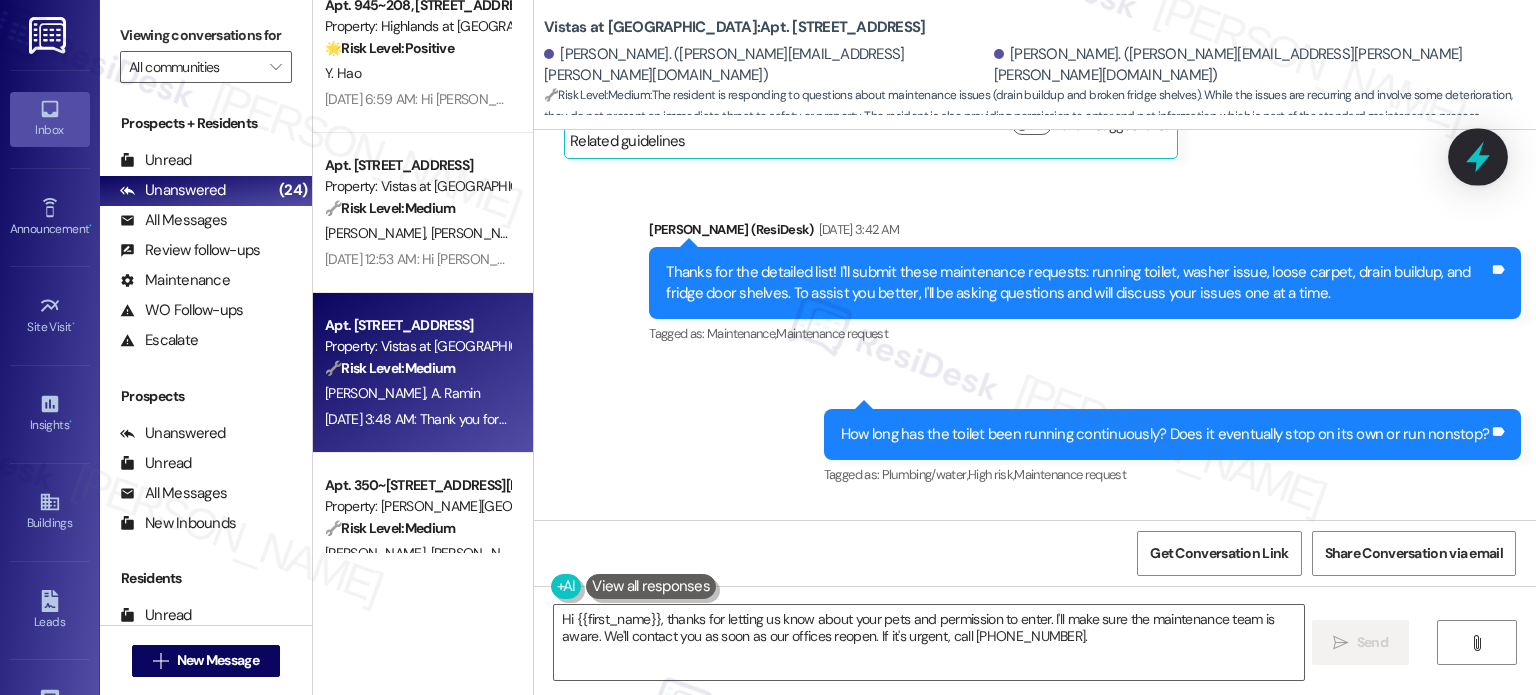 click 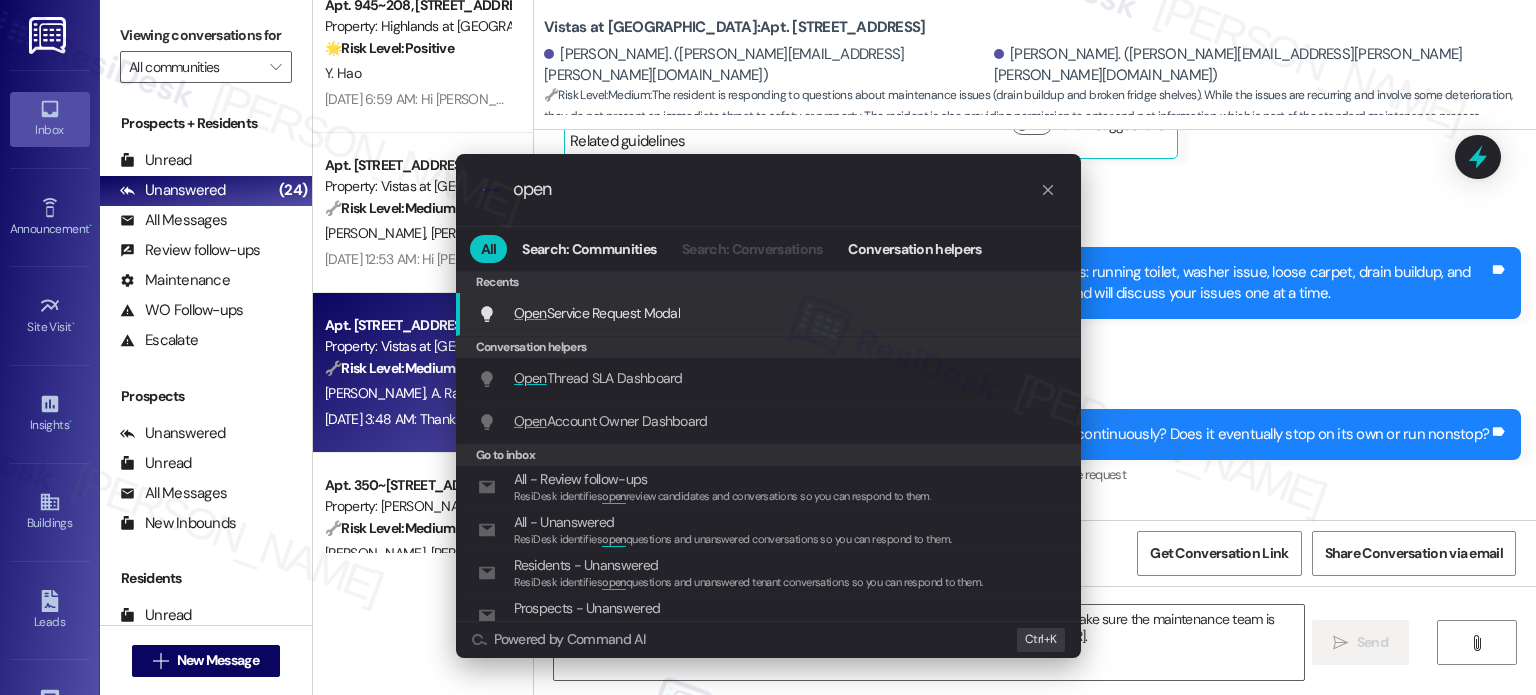 click on "Open  Service Request Modal" at bounding box center [597, 313] 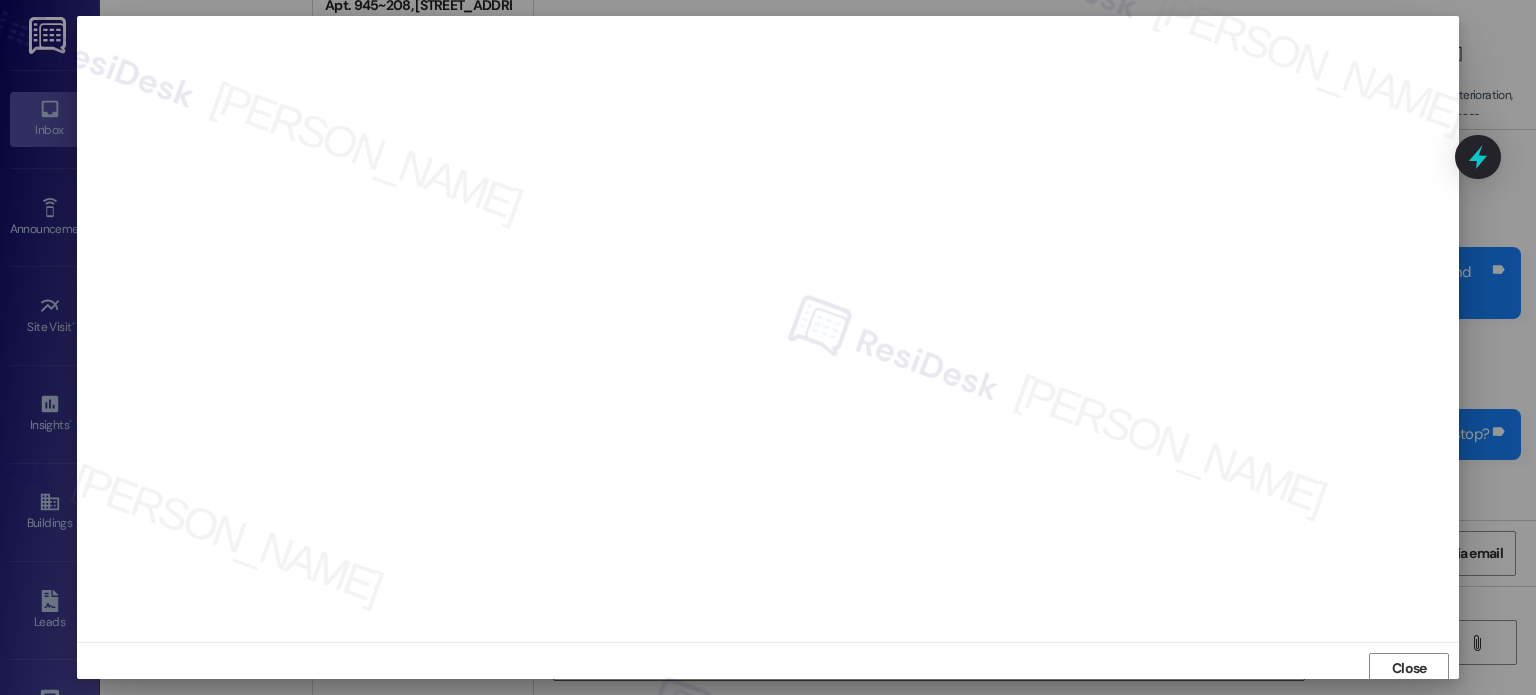 scroll, scrollTop: 5, scrollLeft: 0, axis: vertical 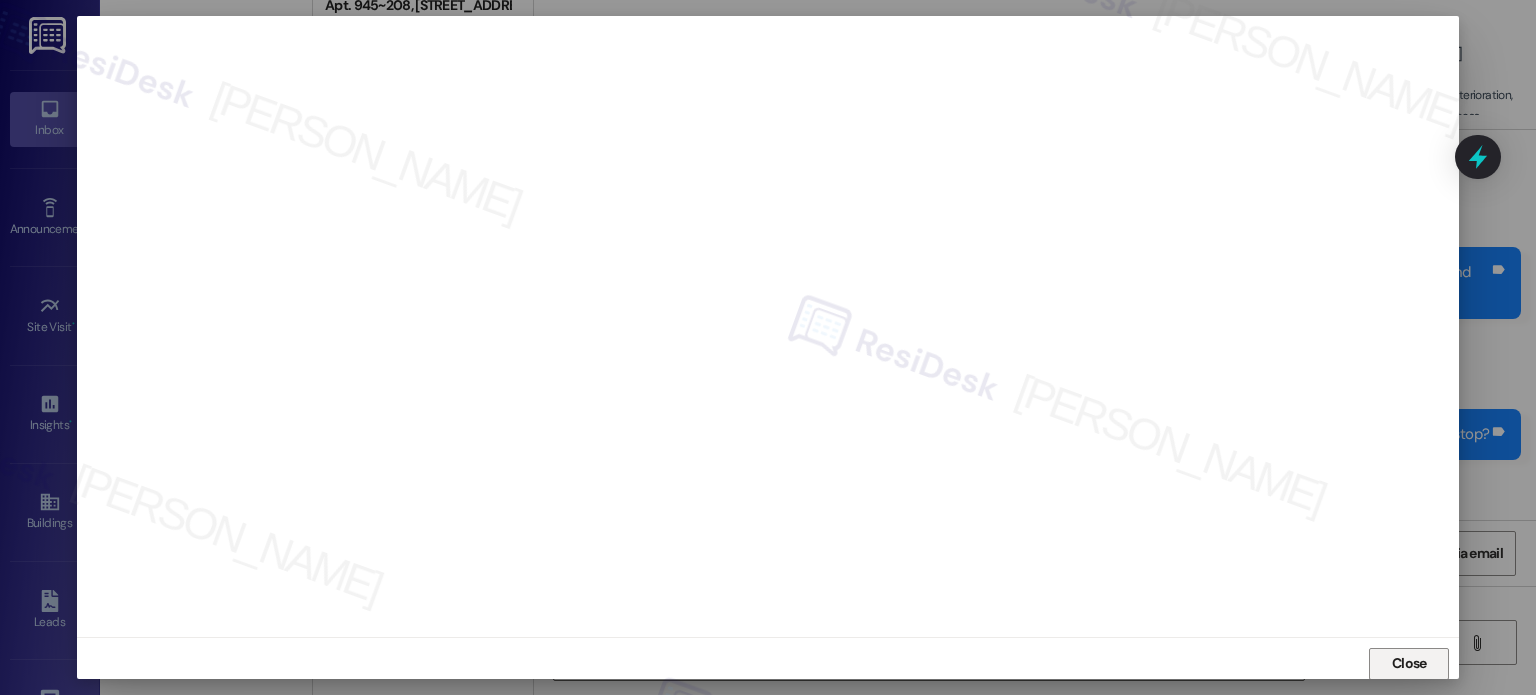 click on "Close" at bounding box center [1409, 663] 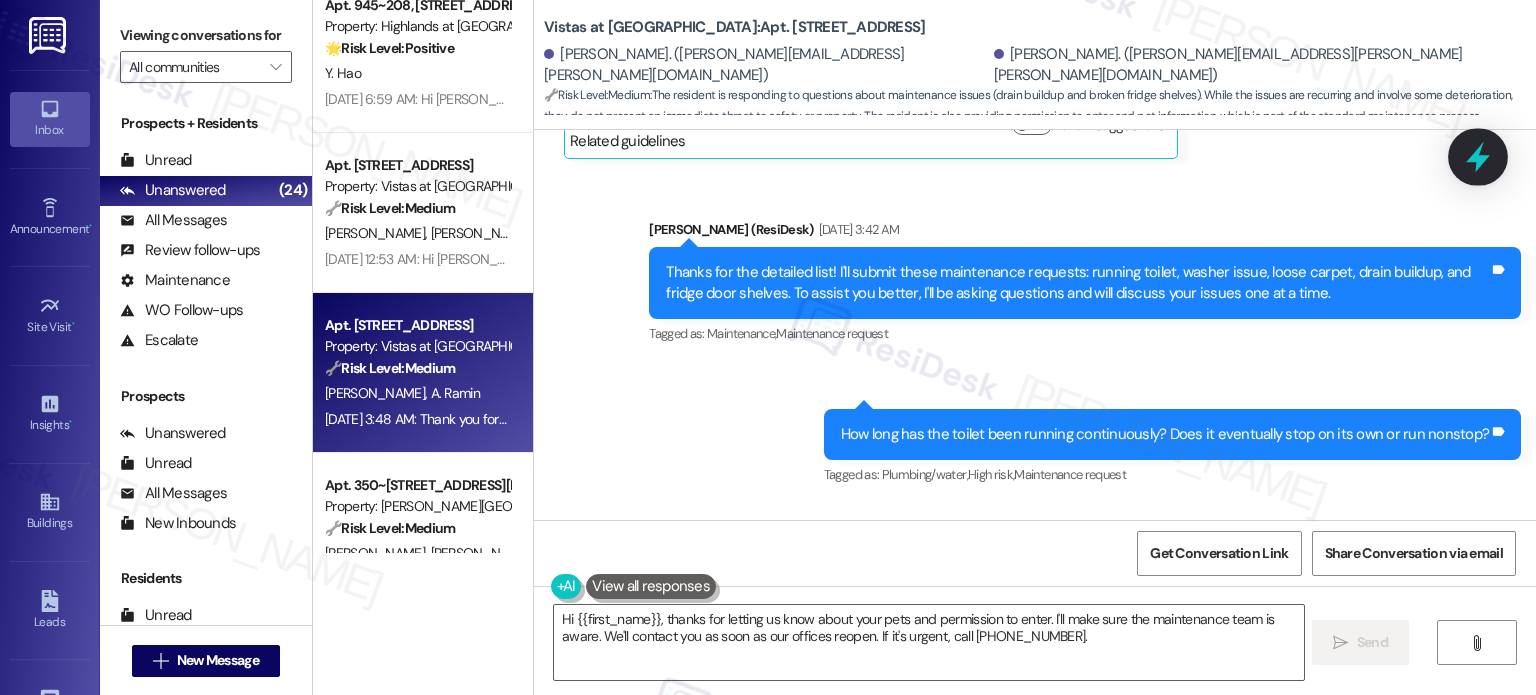 click 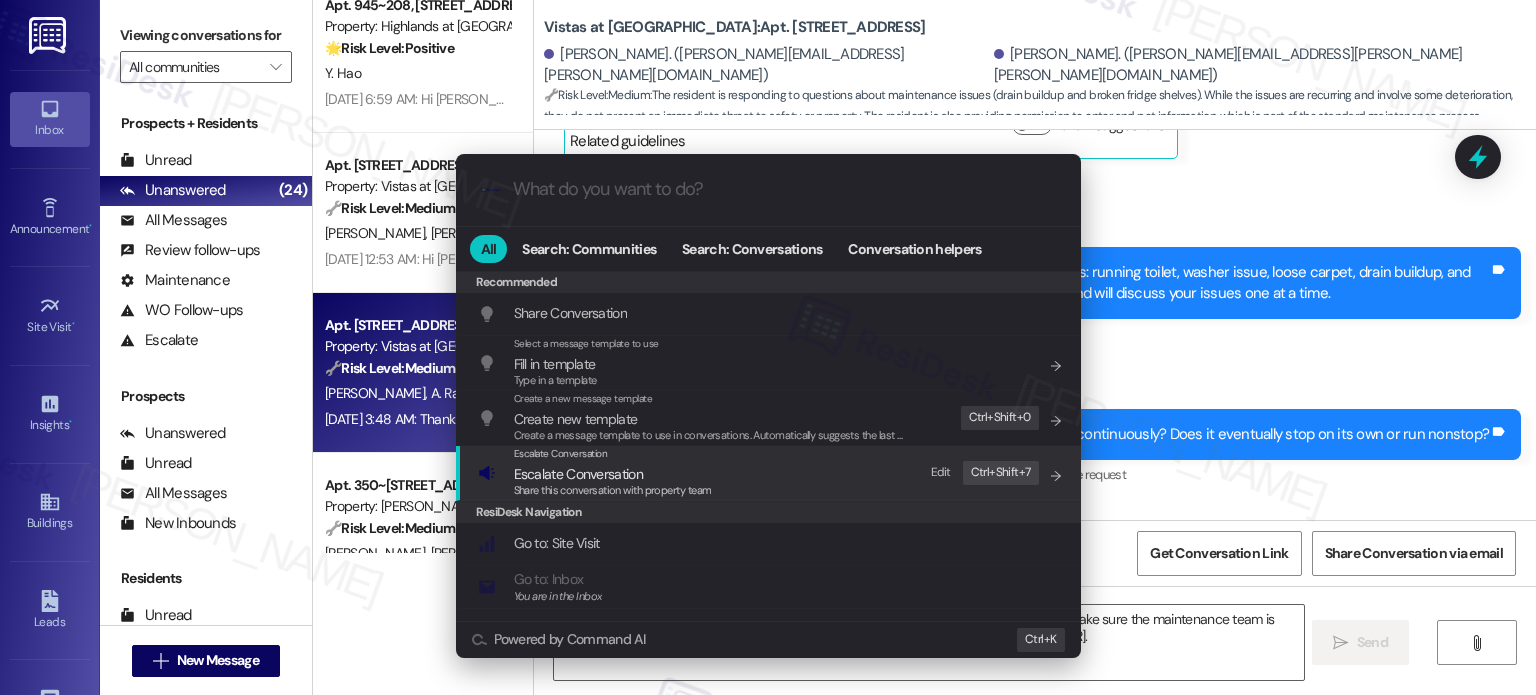 click on "Share this conversation with property team" at bounding box center [613, 490] 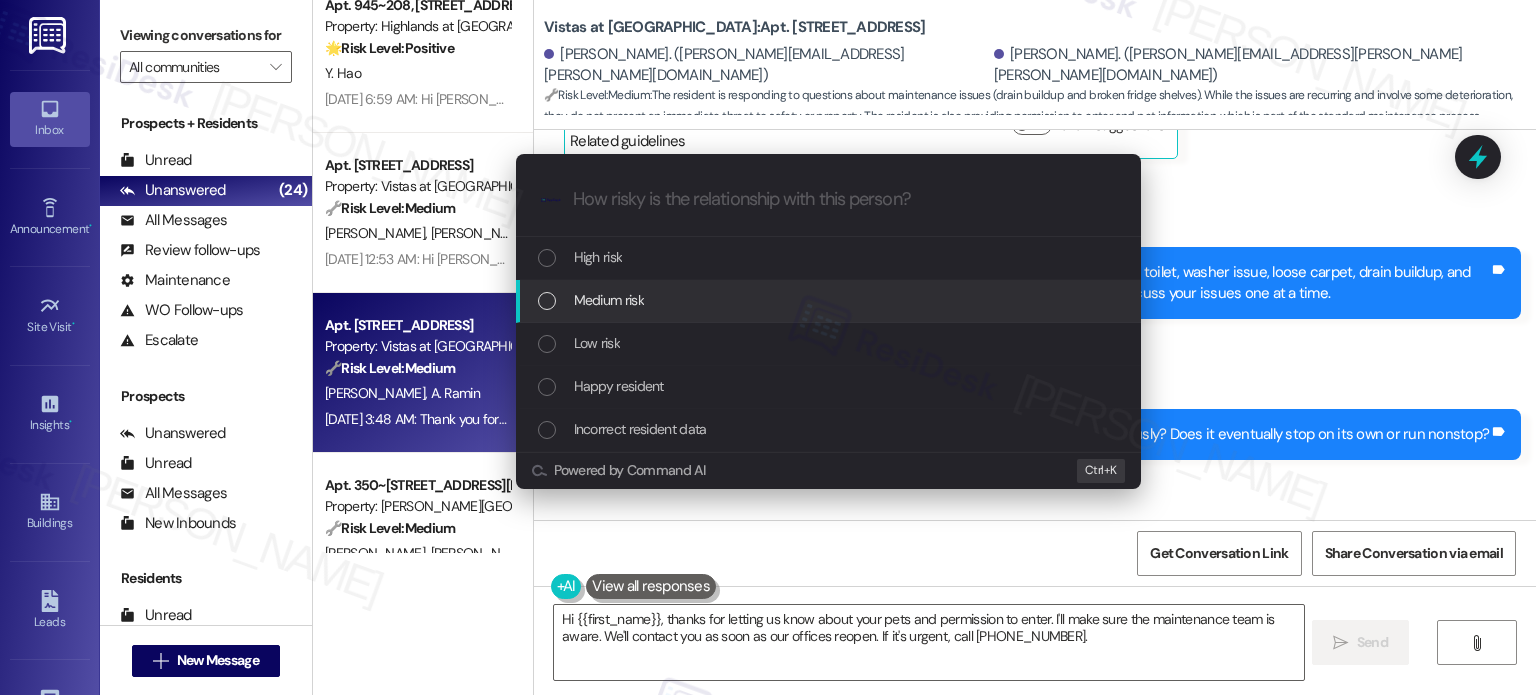 click on "Medium risk" at bounding box center (609, 300) 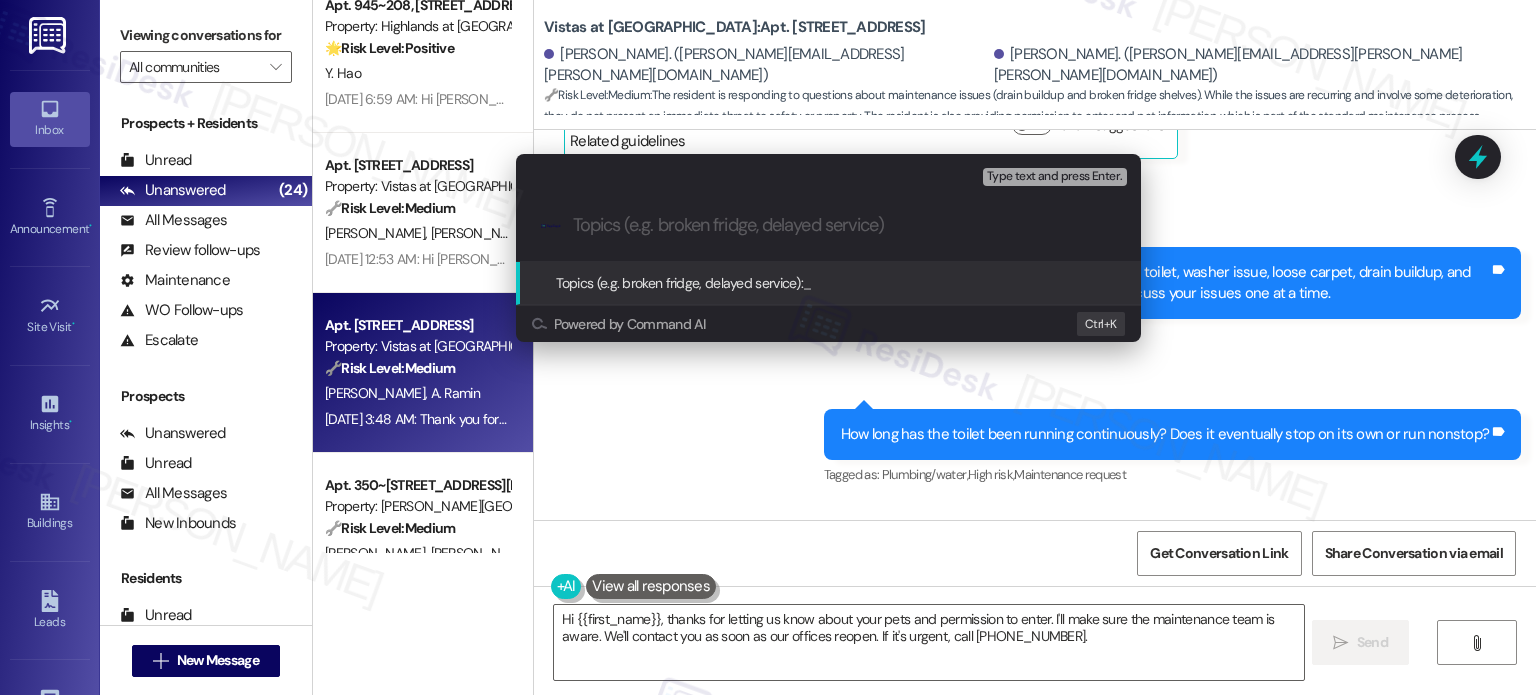 paste on "WO#373235 created by Residesk - Multiple issues" 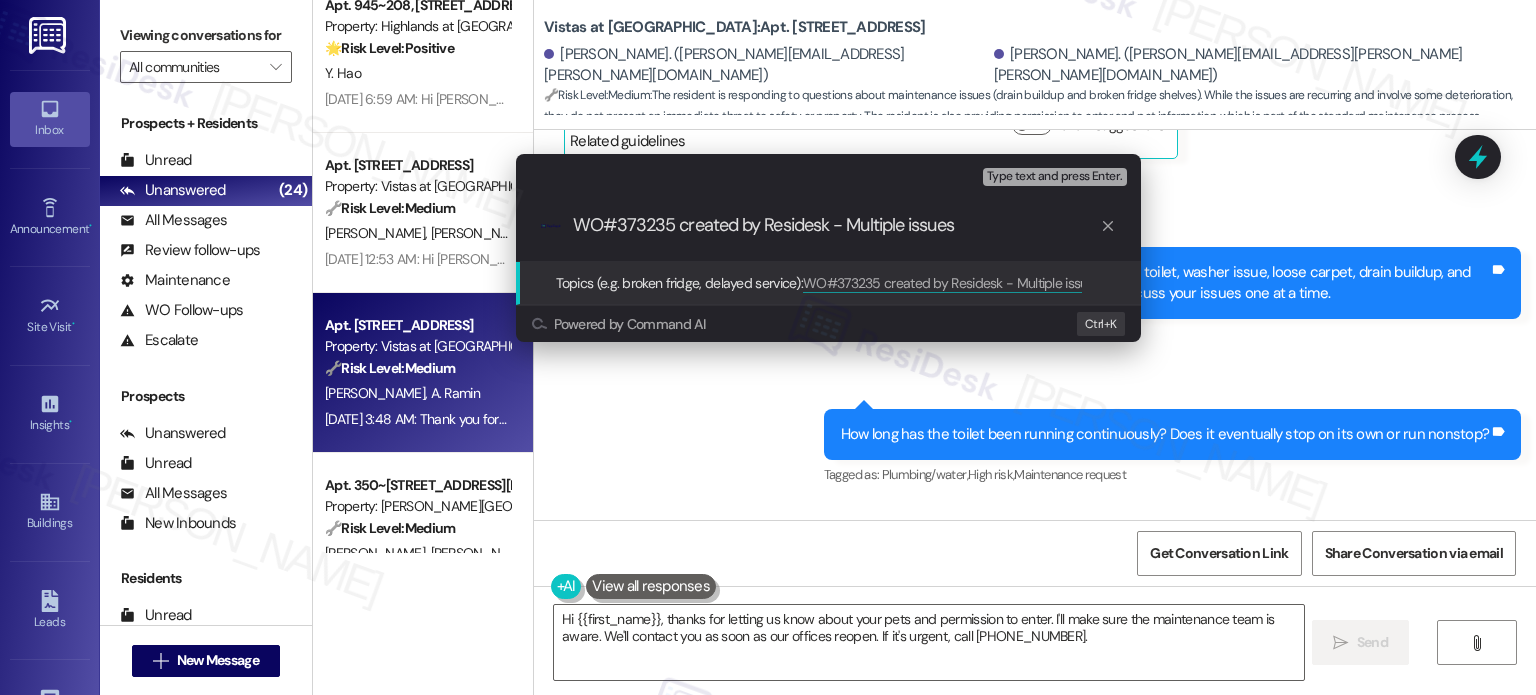 type 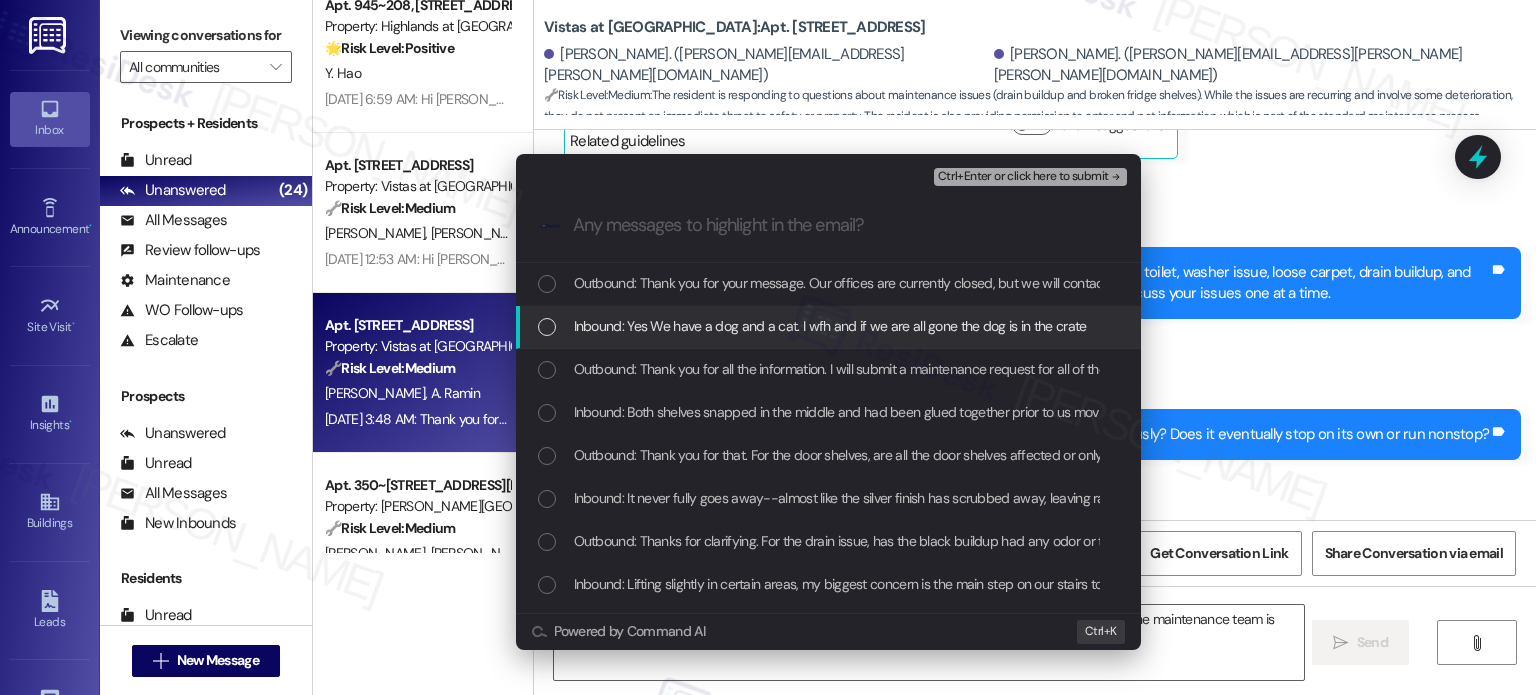 click on "Inbound: Yes
We have a dog and a cat. I wfh and if we are all gone the dog is in the crate" at bounding box center [828, 327] 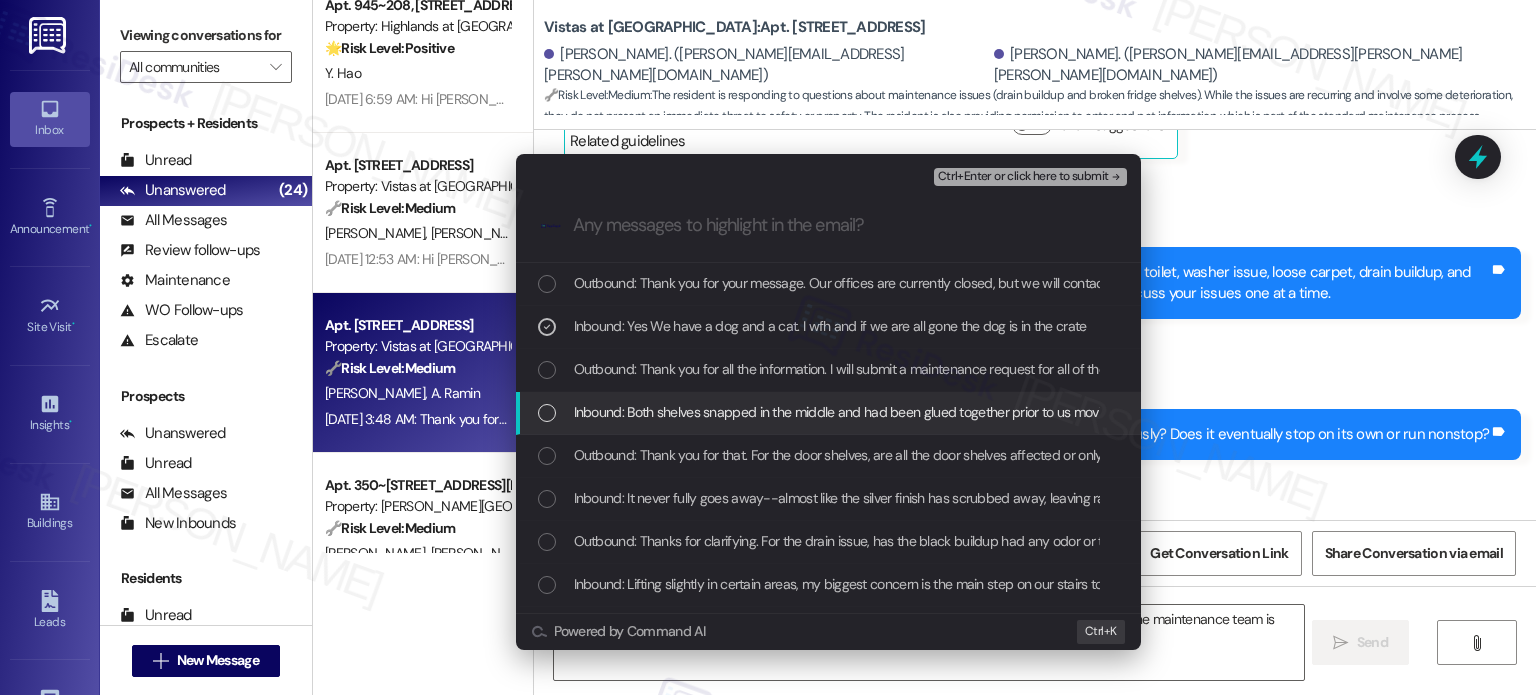 click on "Inbound: Both shelves snapped in the middle and had been glued together prior to us moving in, but the glue has since failed and I tried duct tape which also has failed.
The clear cover was also cracked and we have since removed it as it kept falling off." at bounding box center [1304, 412] 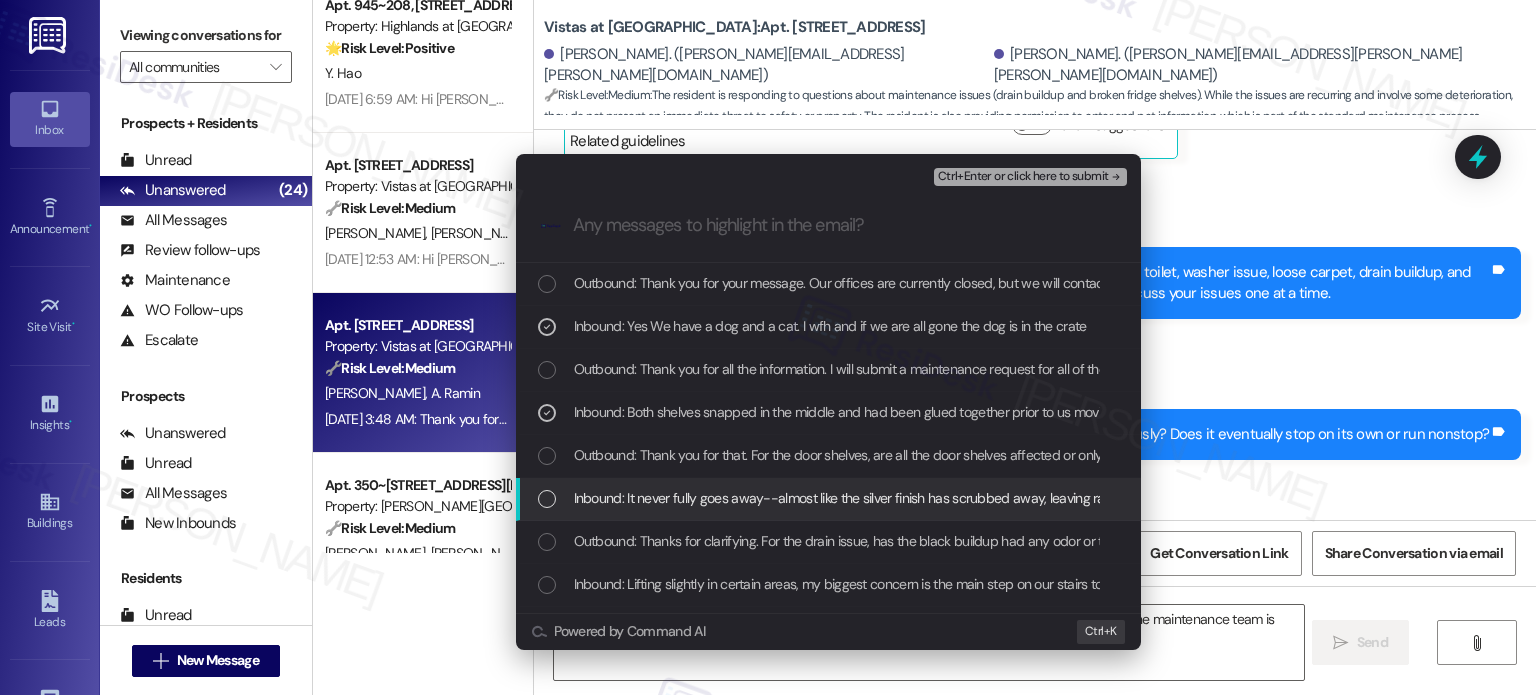drag, startPoint x: 627, startPoint y: 502, endPoint x: 626, endPoint y: 528, distance: 26.019224 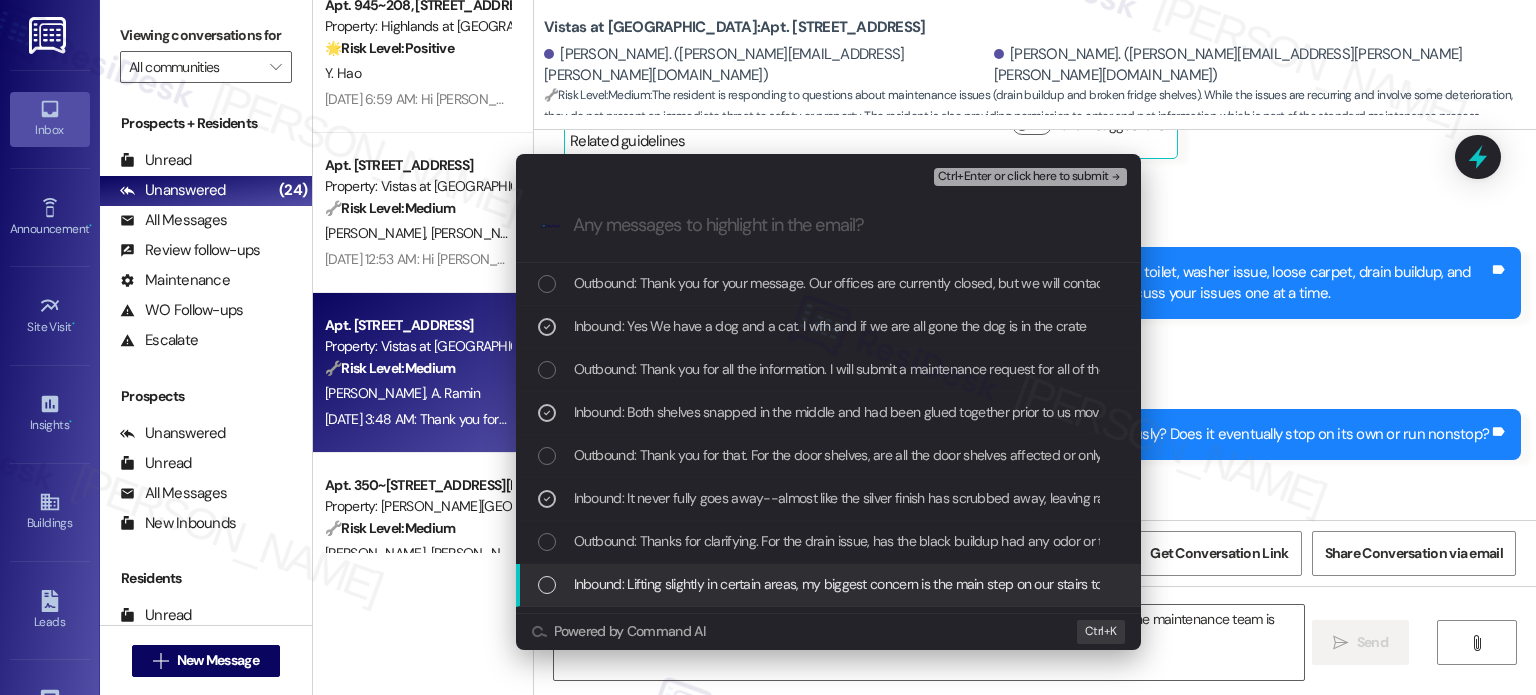 click on "Inbound: Lifting slightly in certain areas, my biggest concern is the main step on our stairs to the loft. I dont want anyone getting hurt" at bounding box center [953, 584] 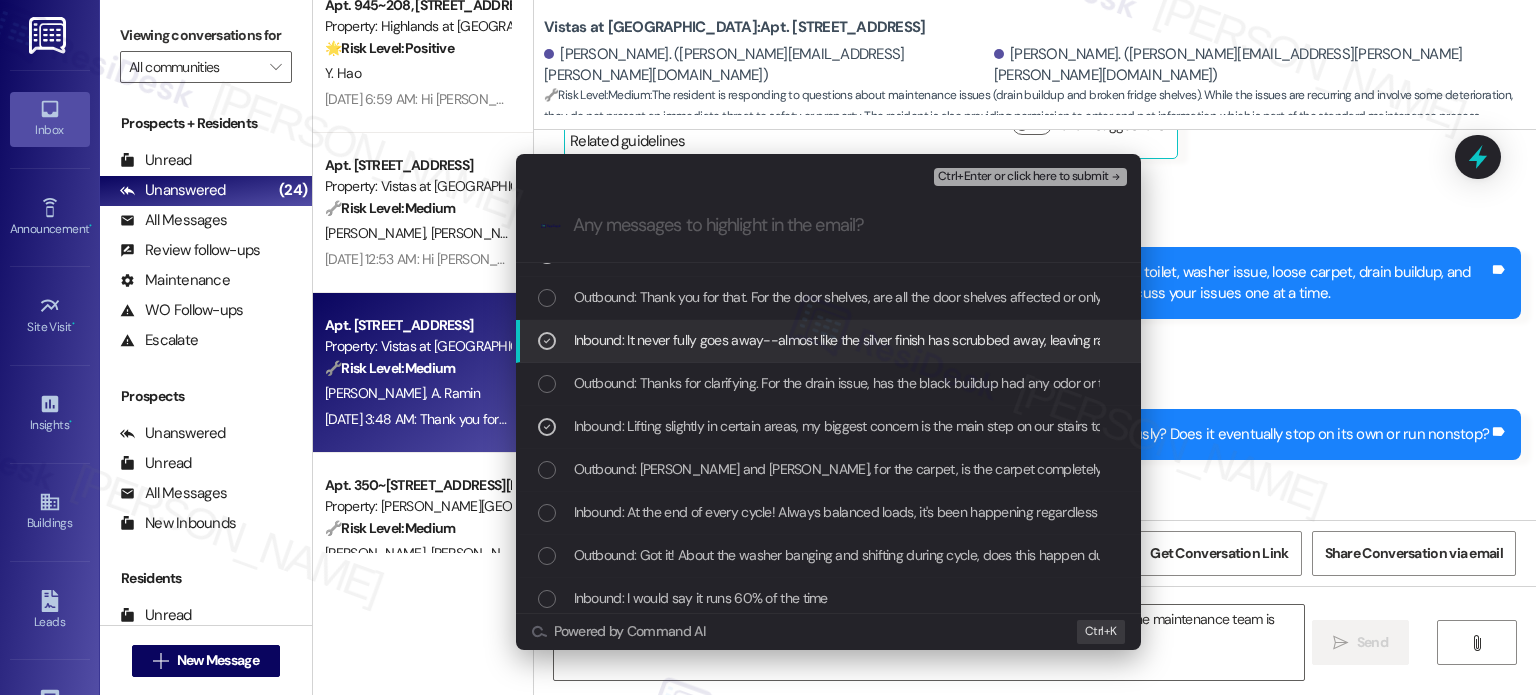 scroll, scrollTop: 200, scrollLeft: 0, axis: vertical 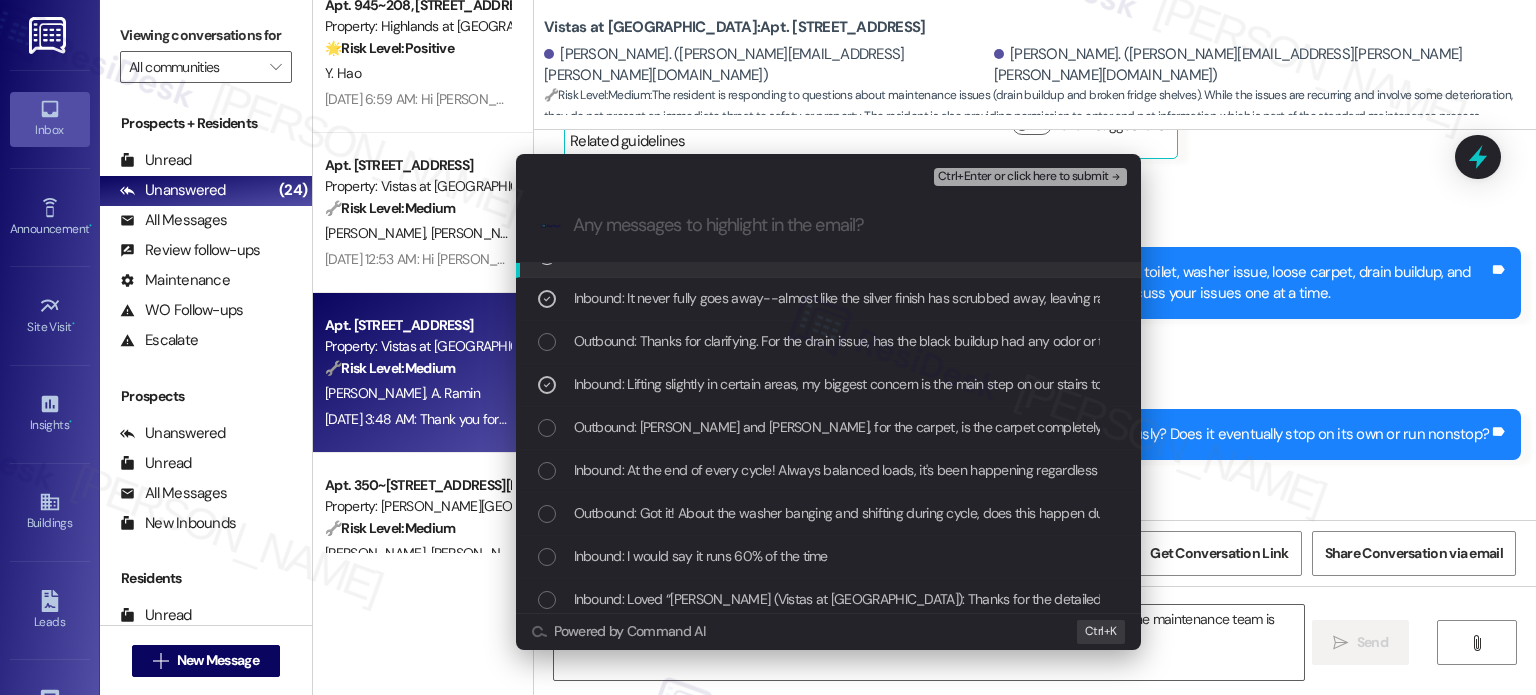 click on "Ctrl+Enter or click here to submit" at bounding box center [1023, 177] 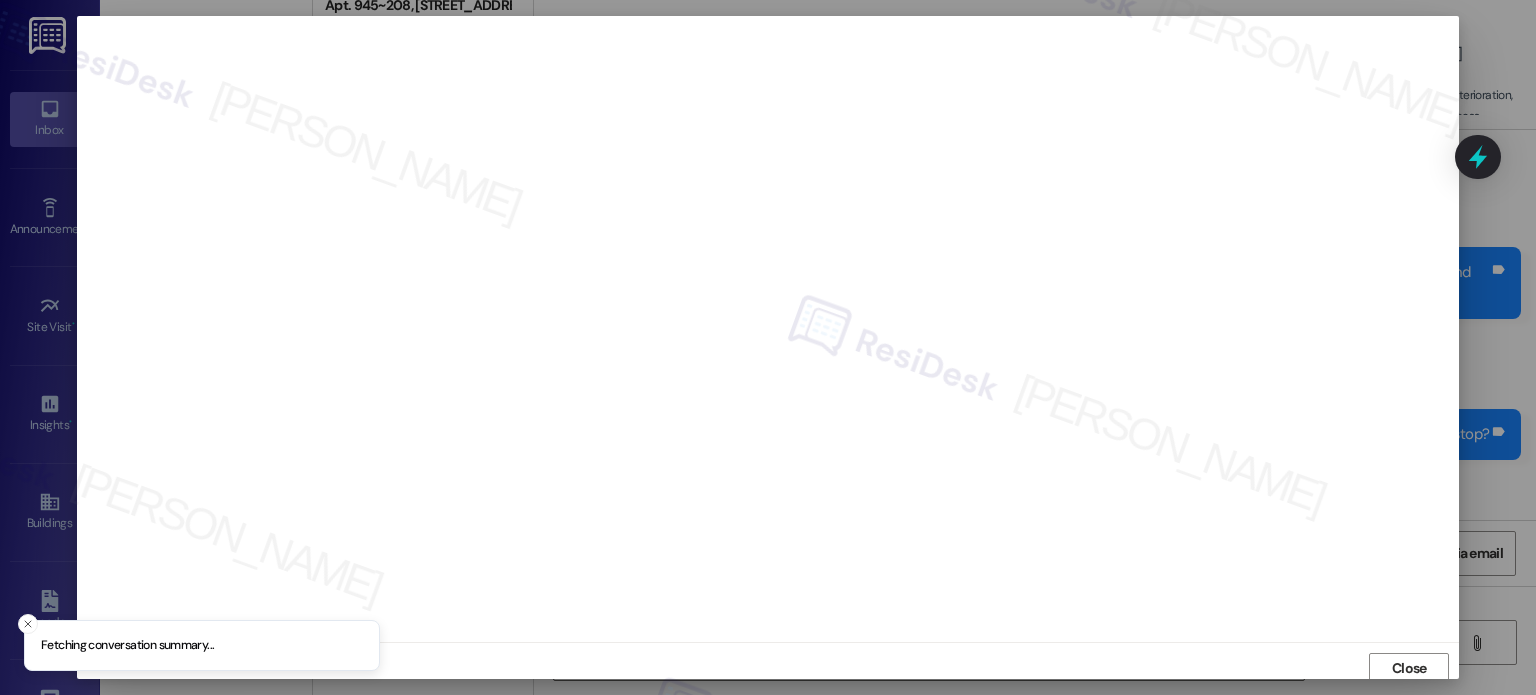 scroll, scrollTop: 5, scrollLeft: 0, axis: vertical 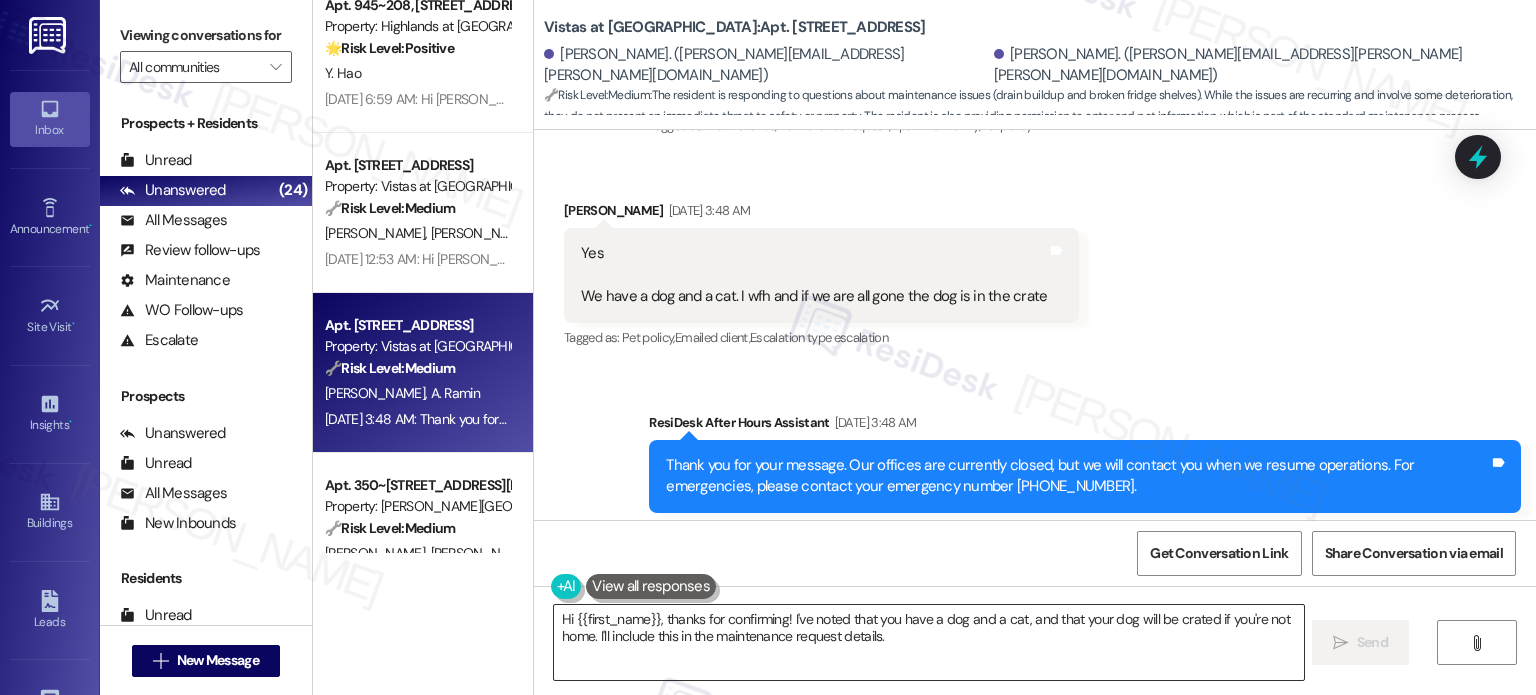 click on "Hi {{first_name}}, thanks for confirming! I've noted that you have a dog and a cat, and that your dog will be crated if you're not home. I'll include this in the maintenance request details." at bounding box center [928, 642] 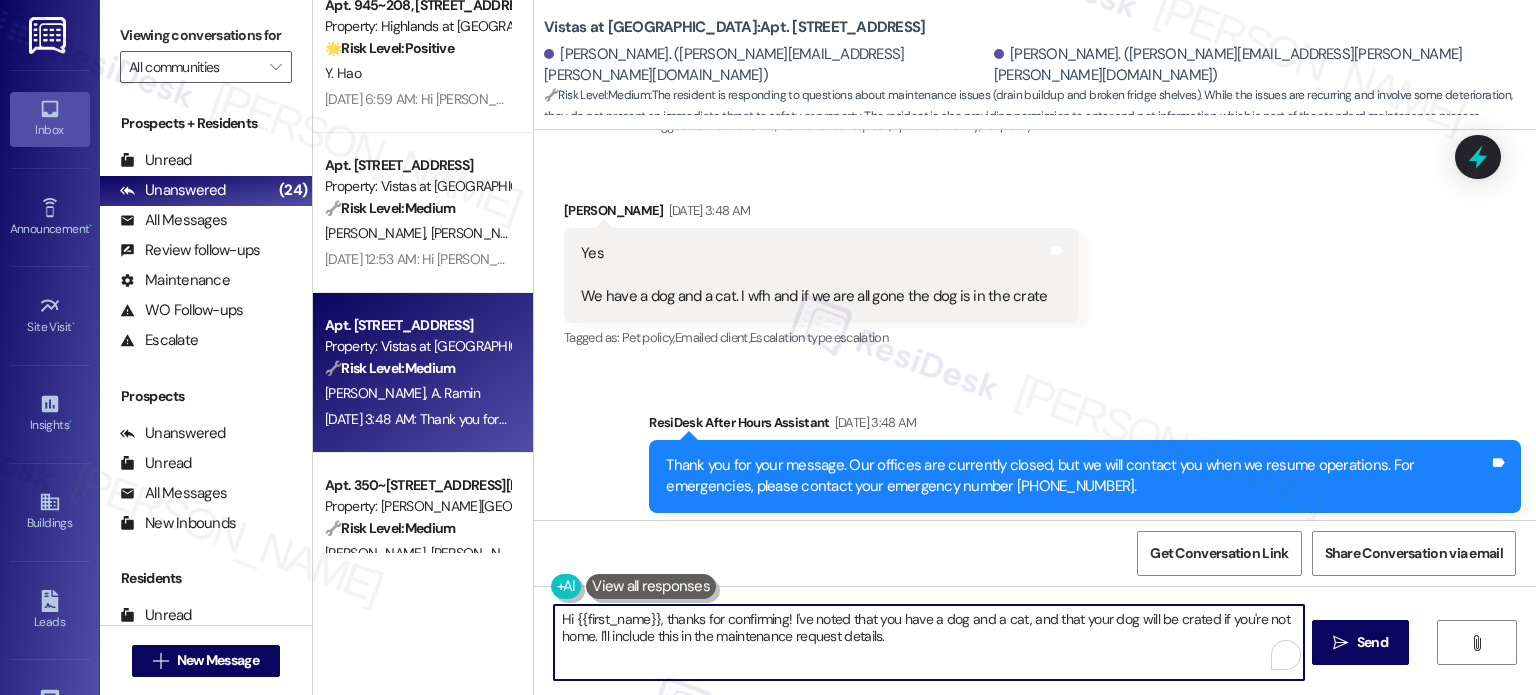 click on "Hi {{first_name}}, thanks for confirming! I've noted that you have a dog and a cat, and that your dog will be crated if you're not home. I'll include this in the maintenance request details." at bounding box center [928, 642] 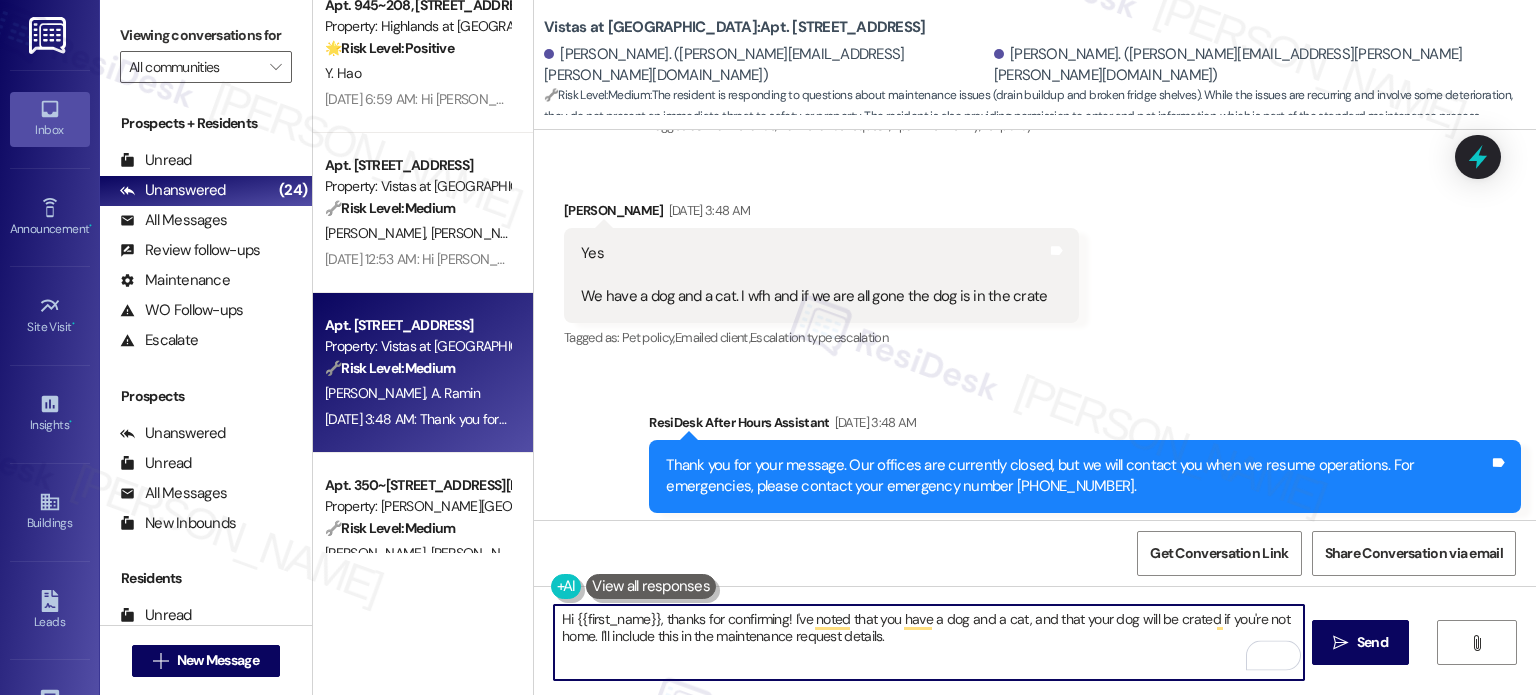 paste on "Thank you. I've just put in a maintenance request and coordinated this with our team. I'll let you know as soon as I have more information. We appreciate your patience." 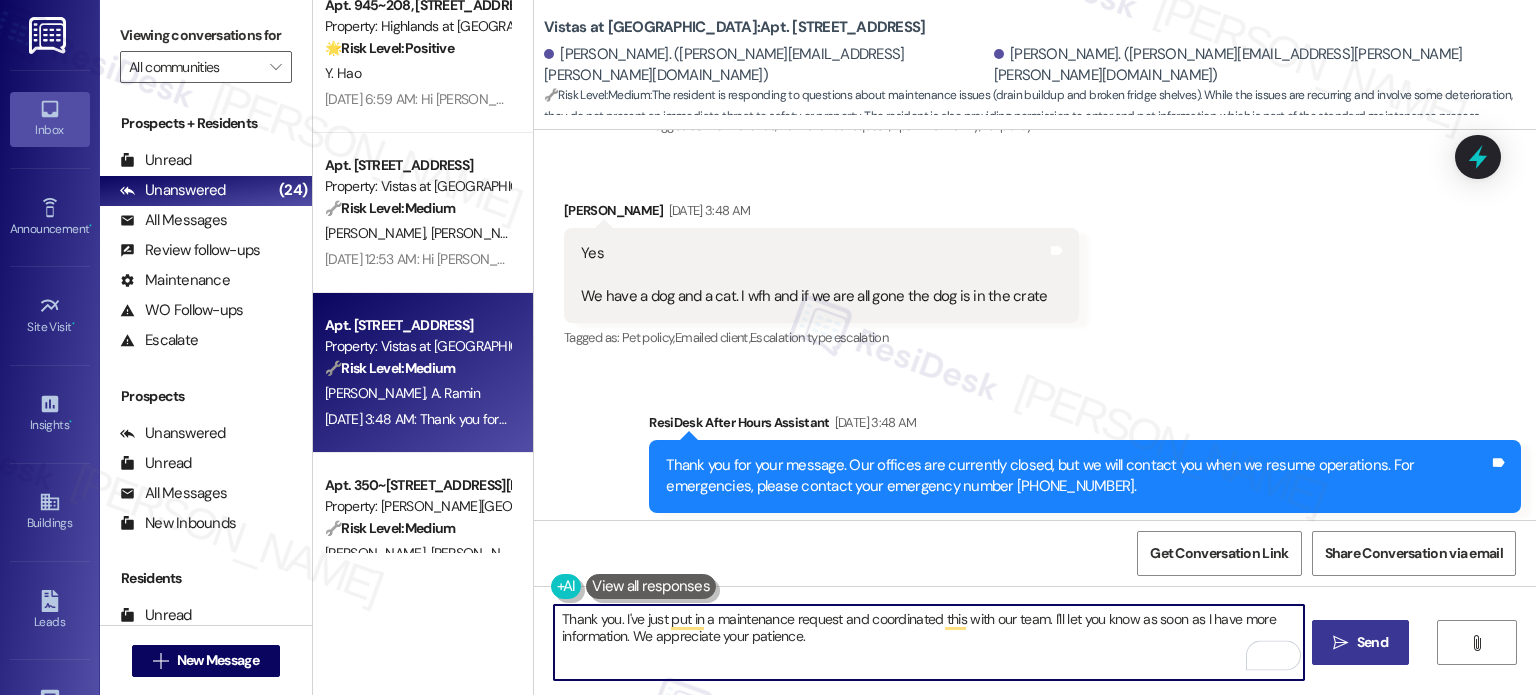 click on "Send" at bounding box center [1372, 642] 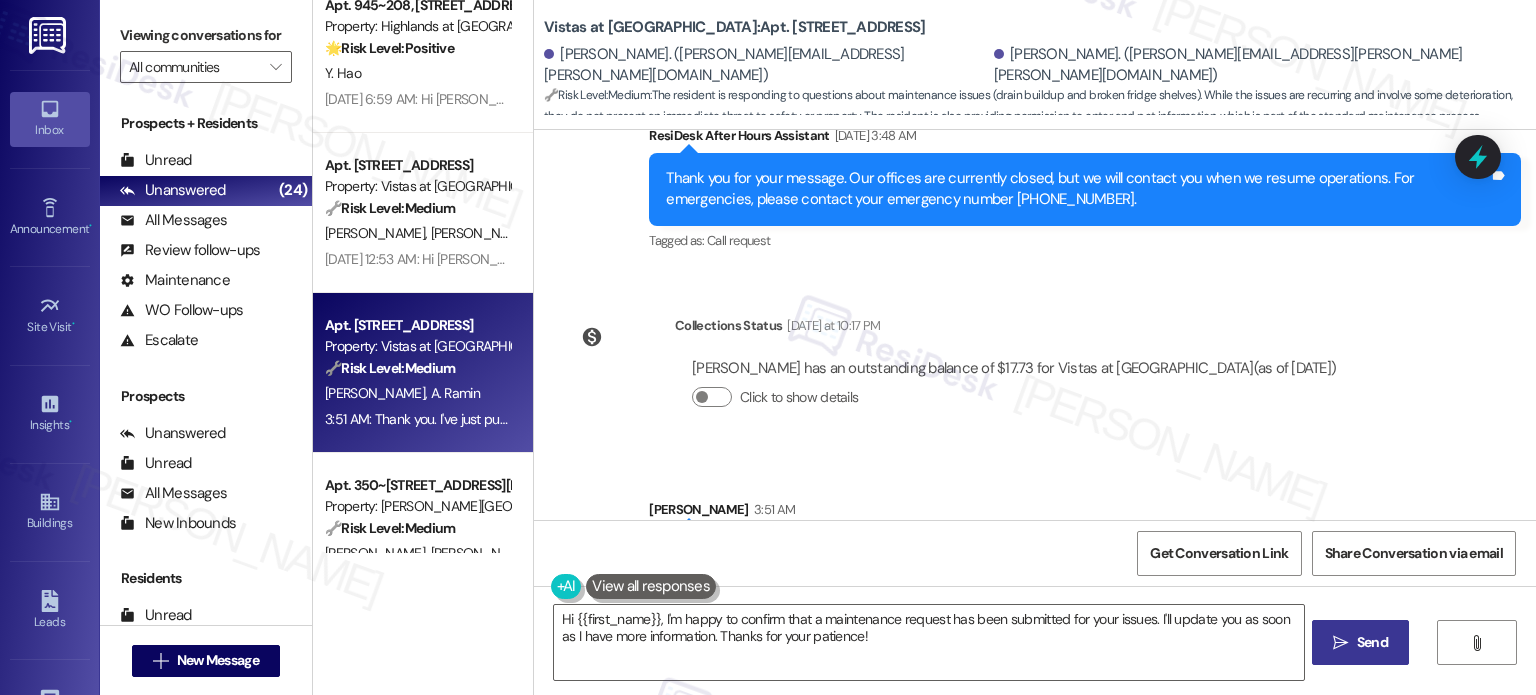 scroll, scrollTop: 5420, scrollLeft: 0, axis: vertical 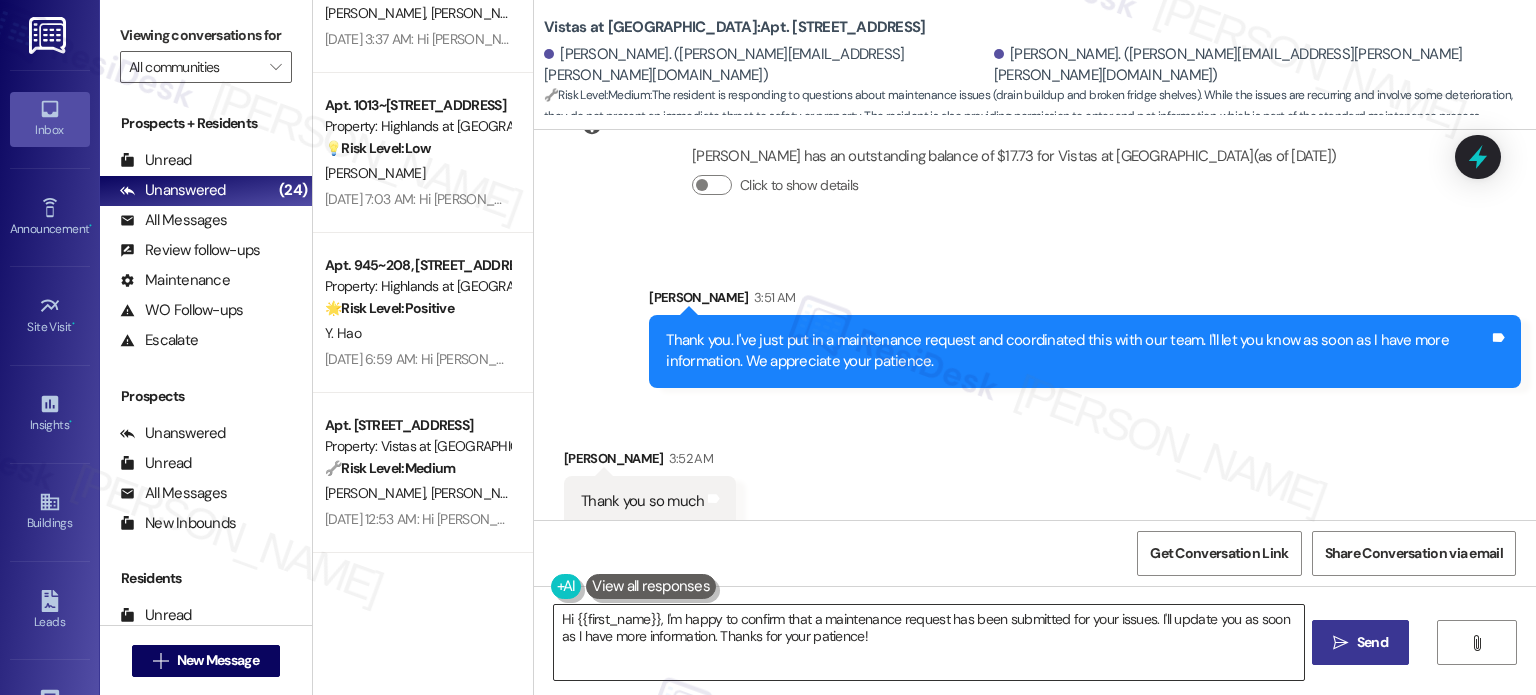 click on "Hi {{first_name}}, I'm happy to confirm that a maintenance request has been submitted for your issues. I'll update you as soon as I have more information. Thanks for your patience!" at bounding box center (928, 642) 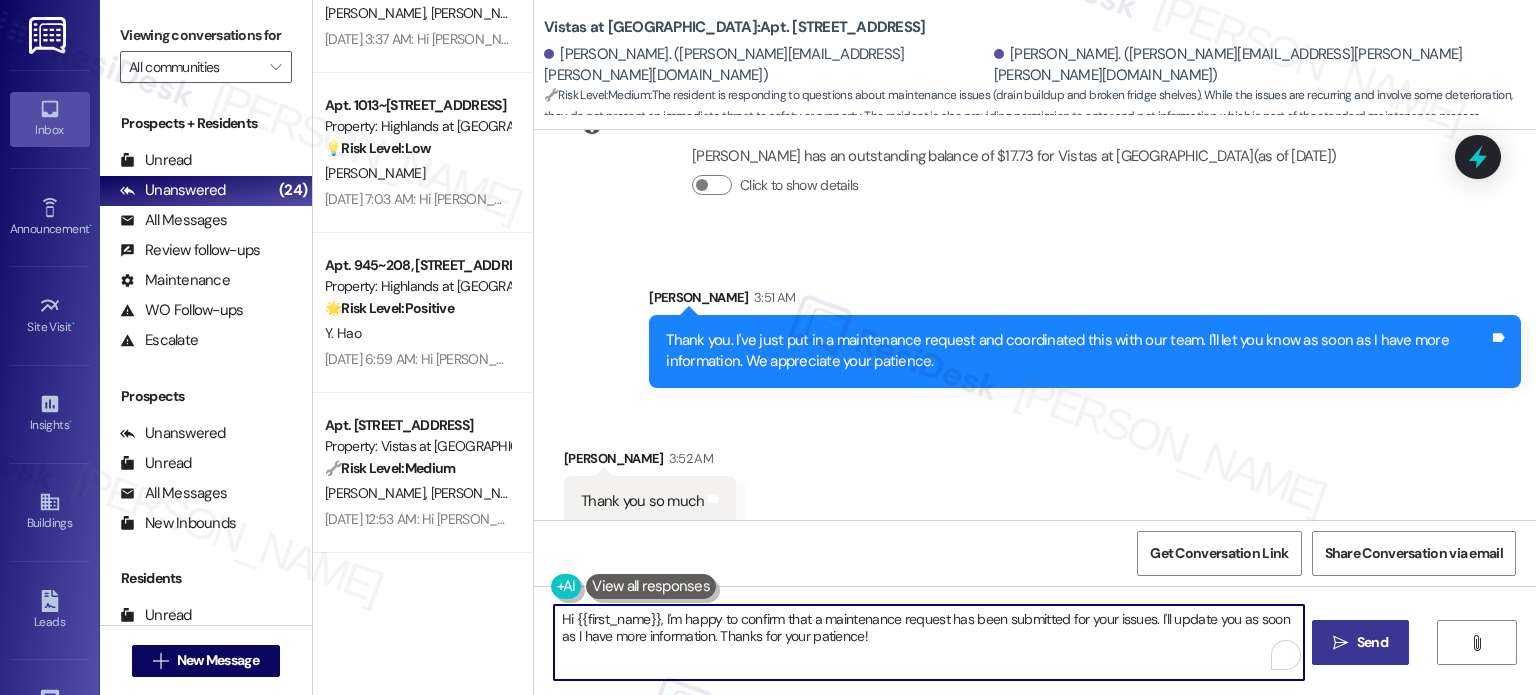 click on "Hi {{first_name}}, I'm happy to confirm that a maintenance request has been submitted for your issues. I'll update you as soon as I have more information. Thanks for your patience!" at bounding box center [928, 642] 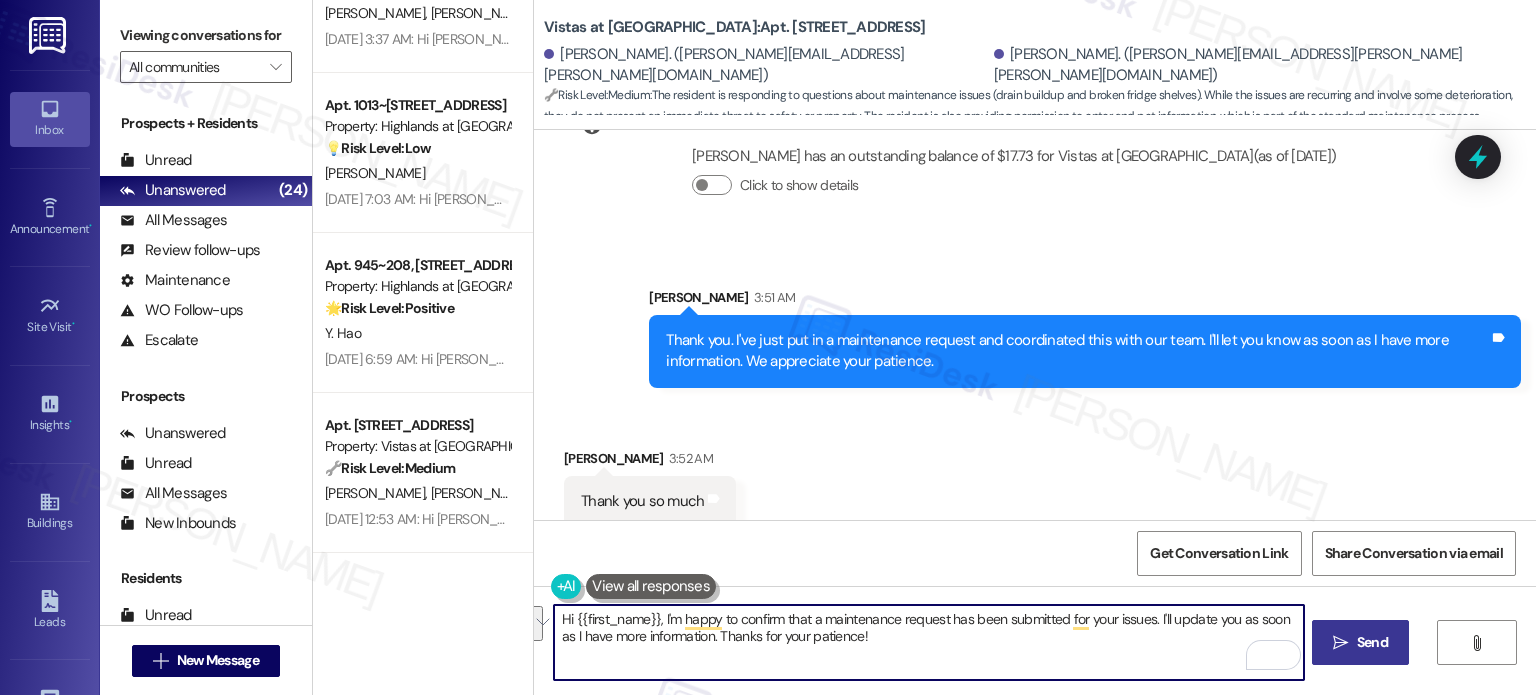 paste on "You're welcome! Feel free to contact me if anything pops up!" 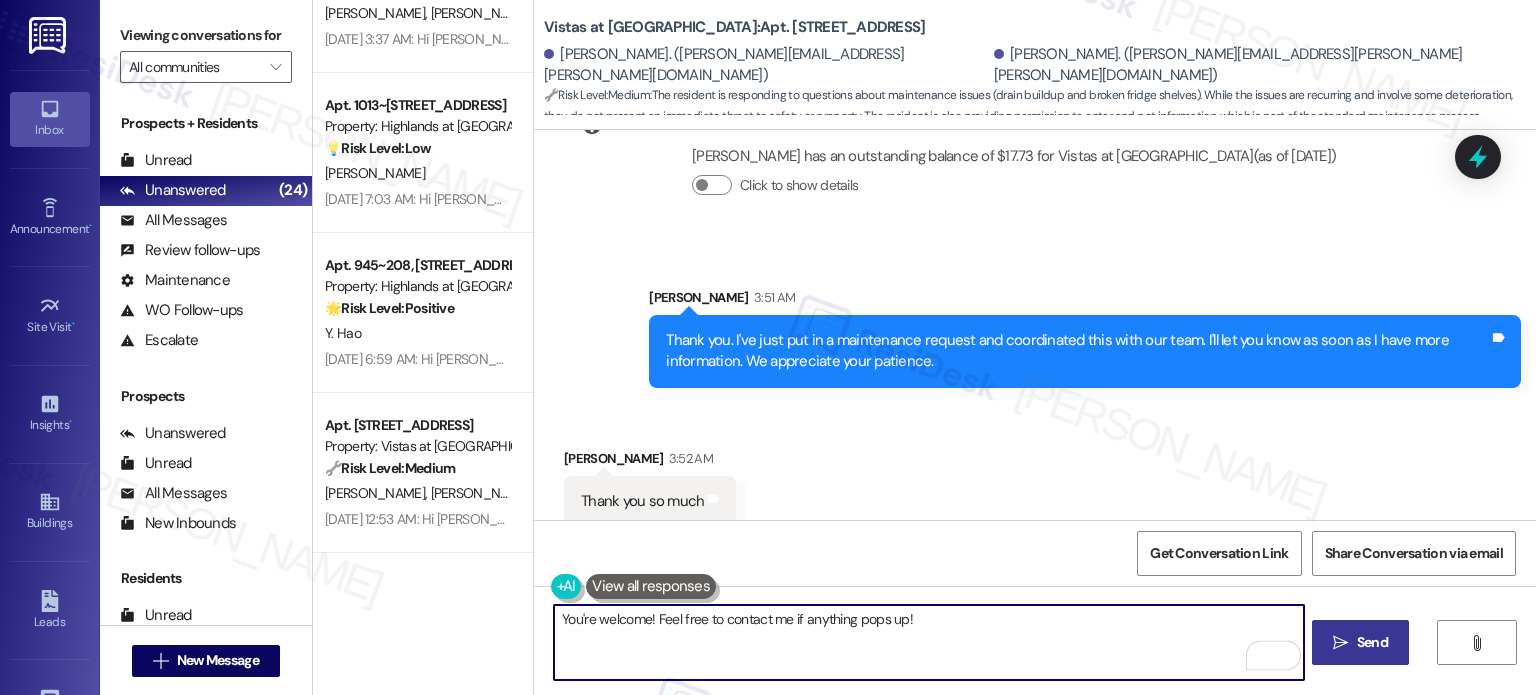 type on "You're welcome! Feel free to contact me if anything pops up!" 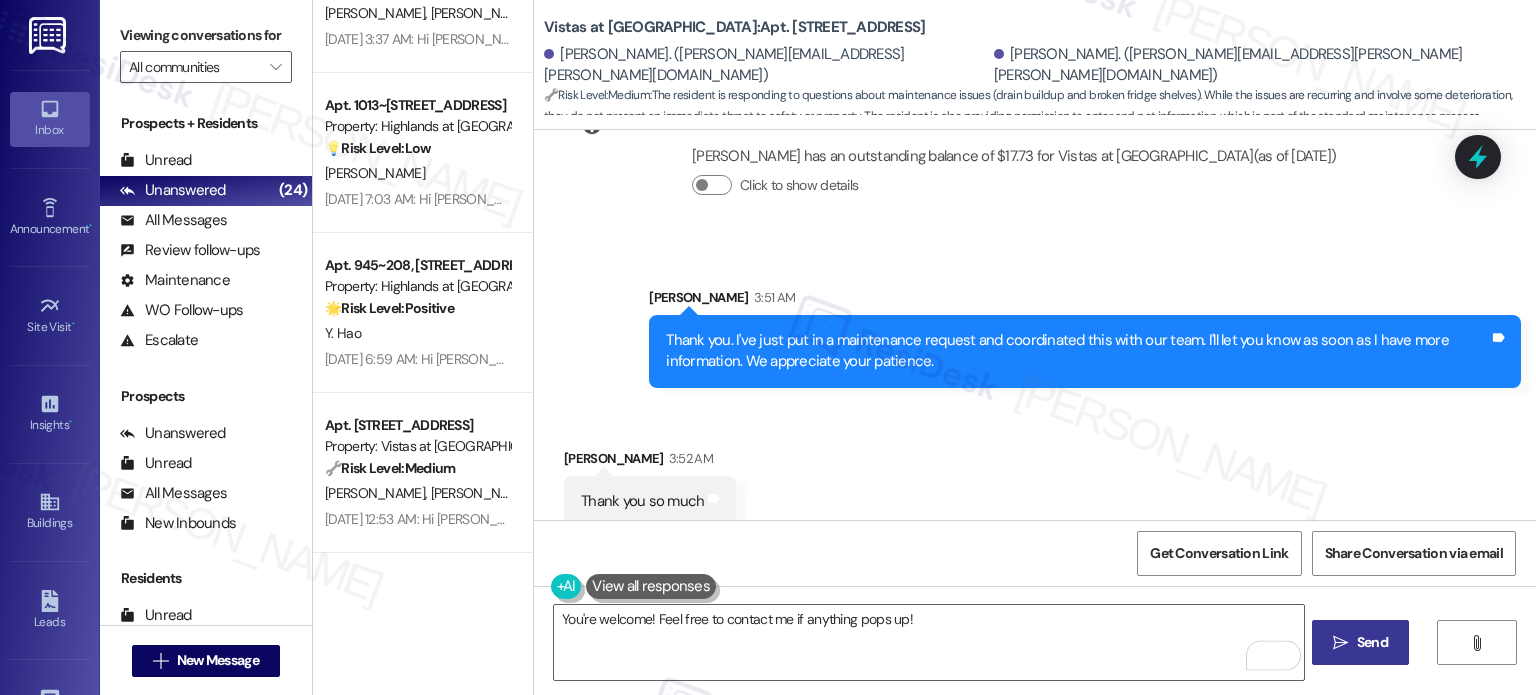 click on "Send" at bounding box center (1372, 642) 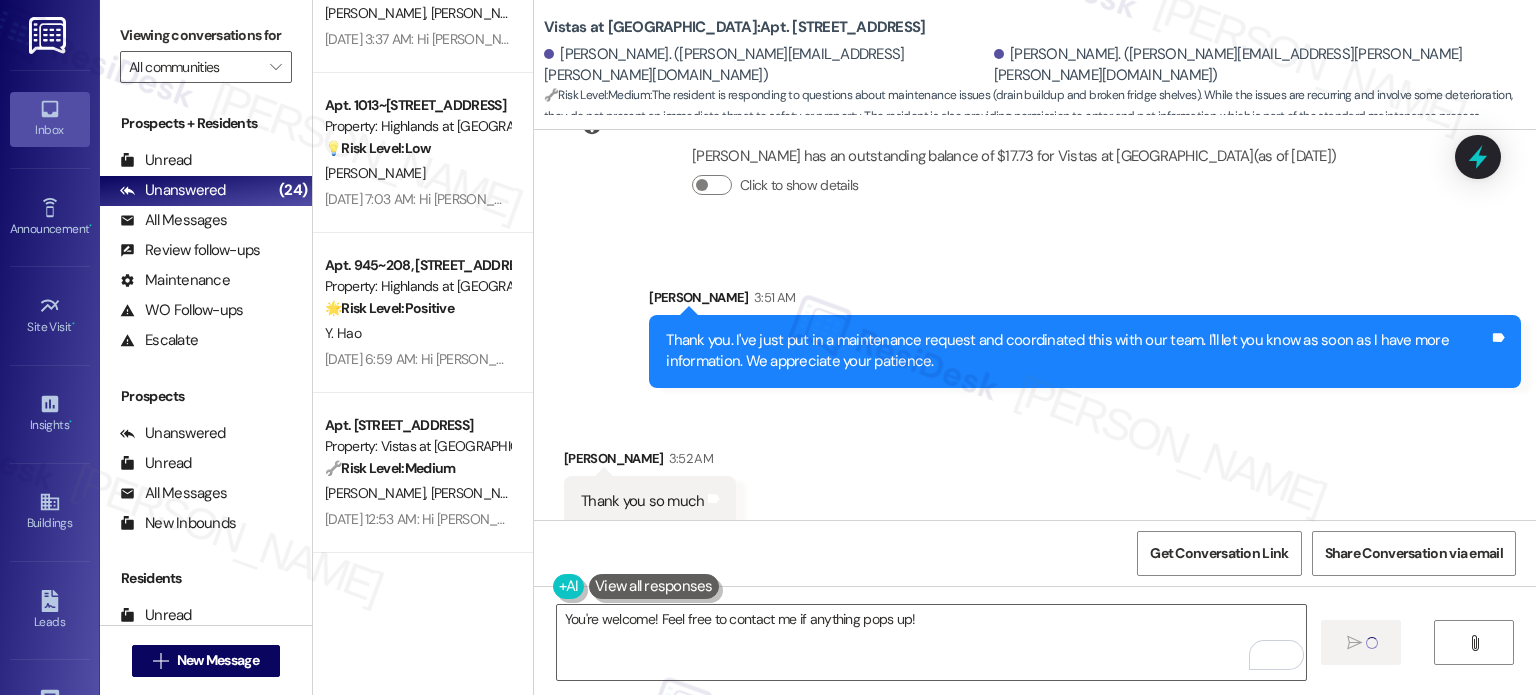 type 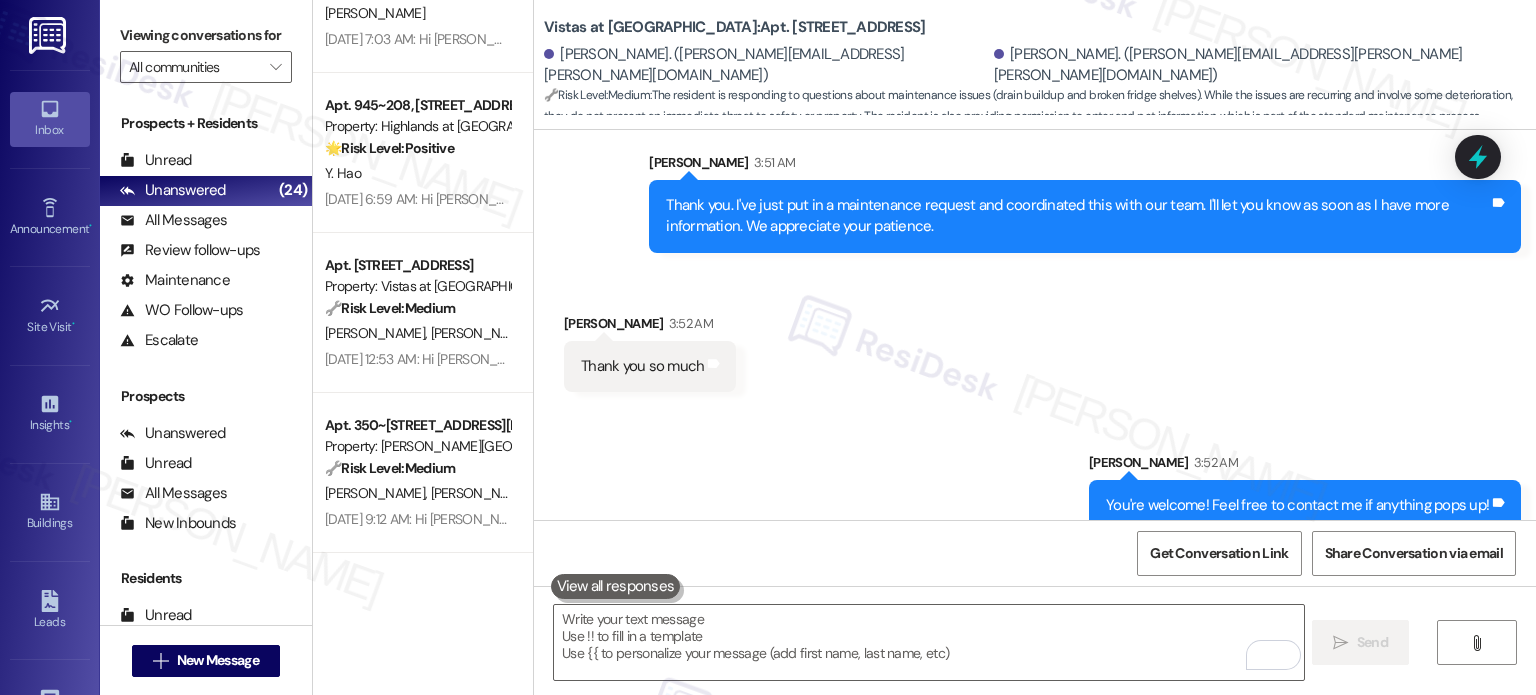 scroll, scrollTop: 5699, scrollLeft: 0, axis: vertical 